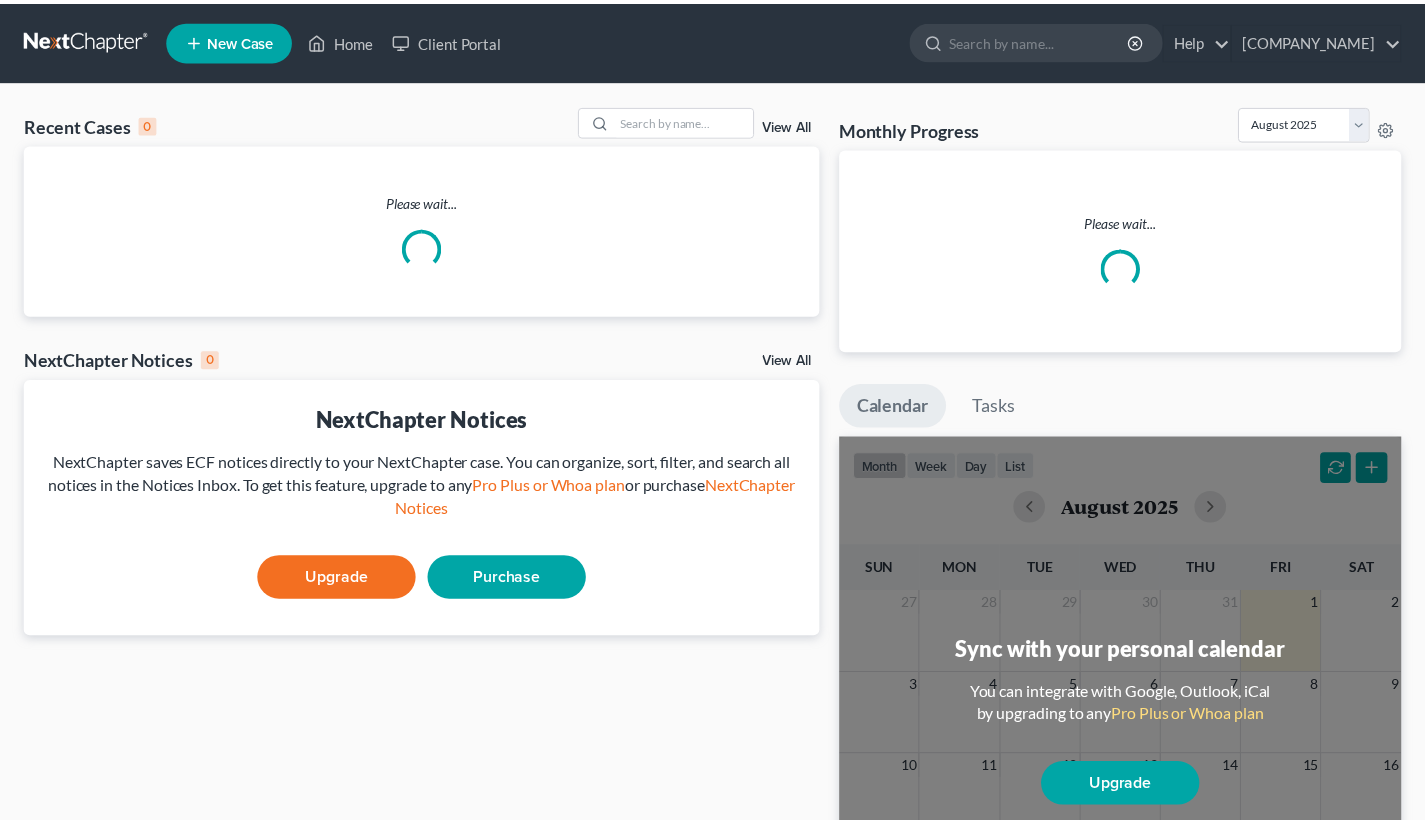scroll, scrollTop: 0, scrollLeft: 0, axis: both 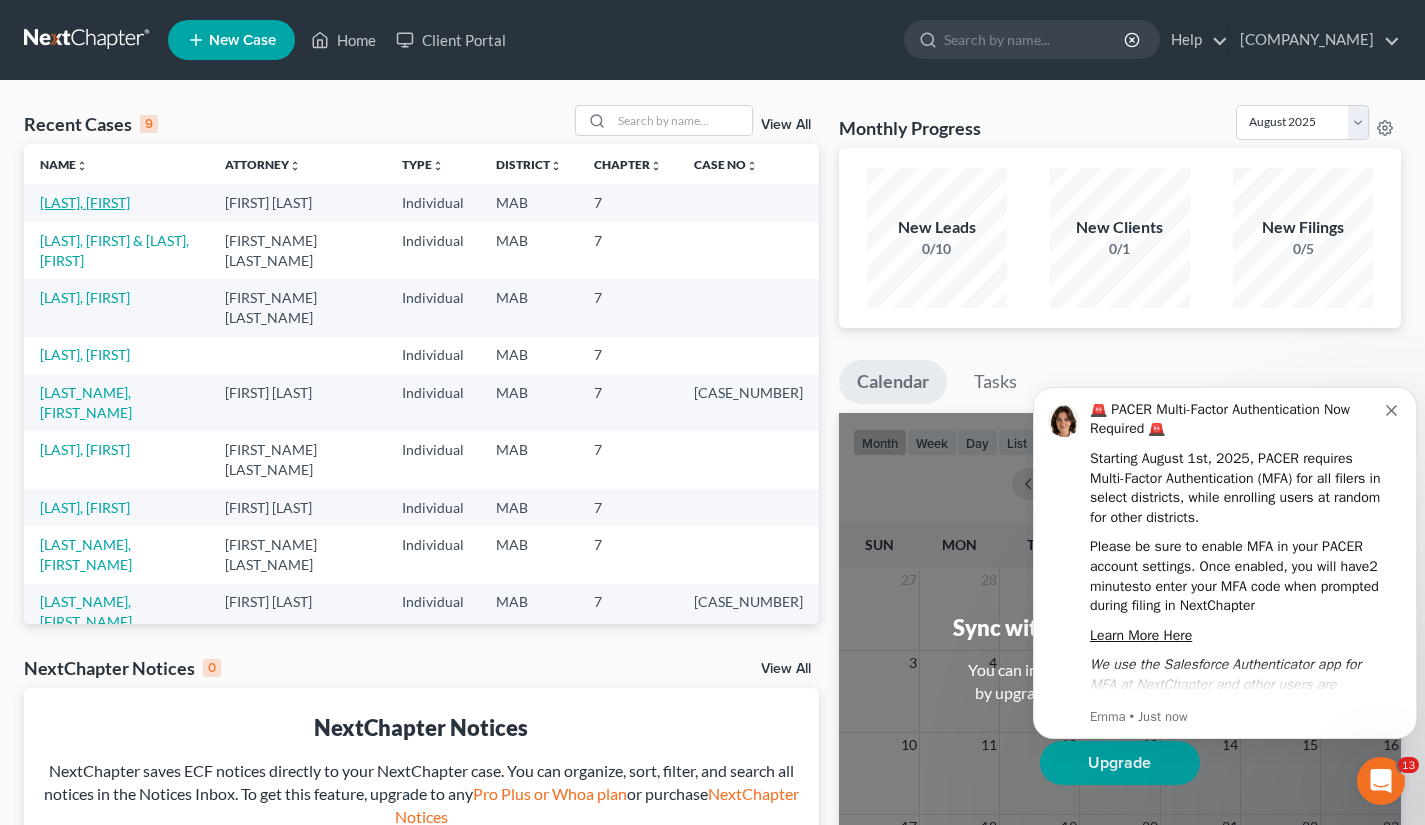 click on "[LAST], [FIRST]" at bounding box center (85, 202) 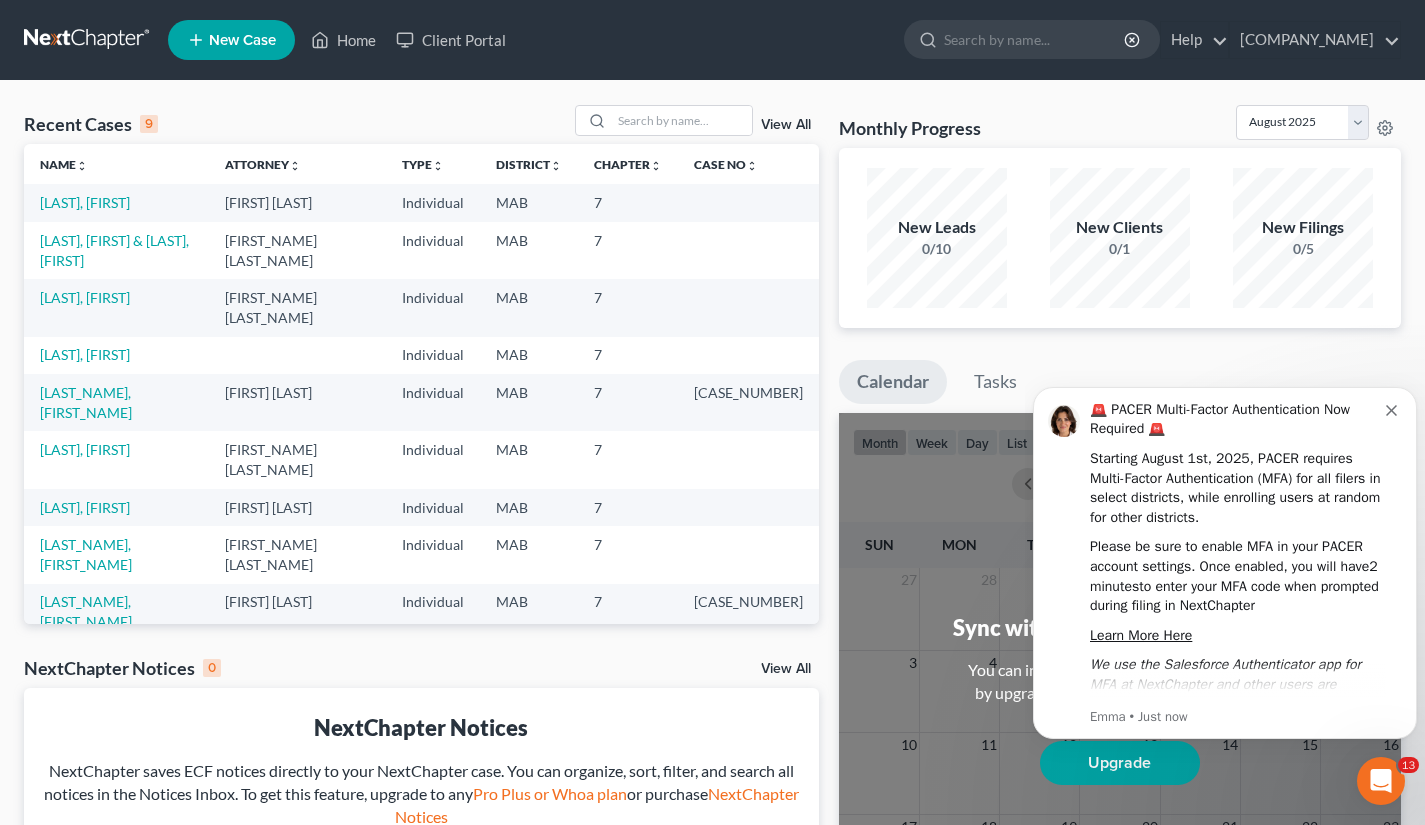 select on "10" 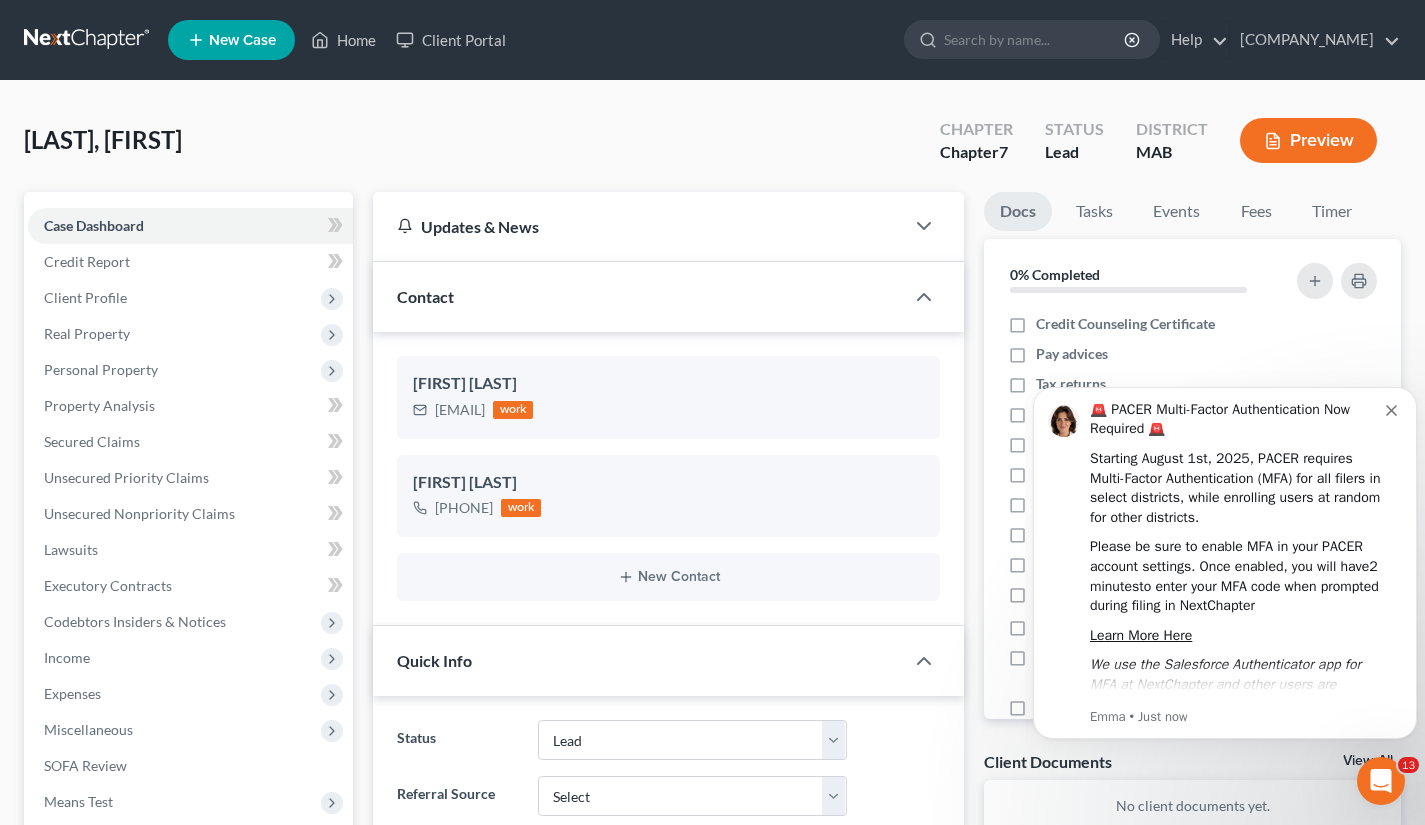 click 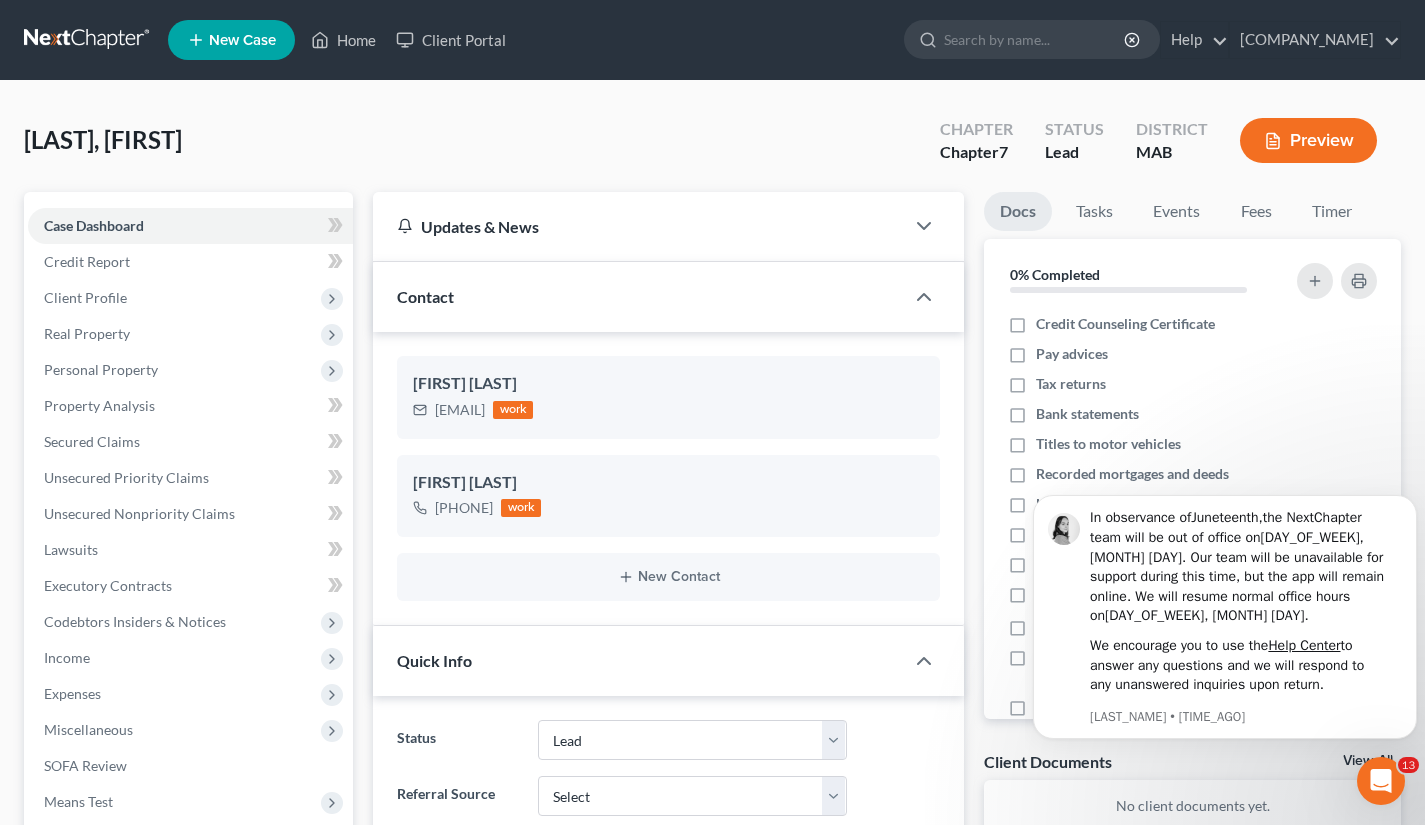 click 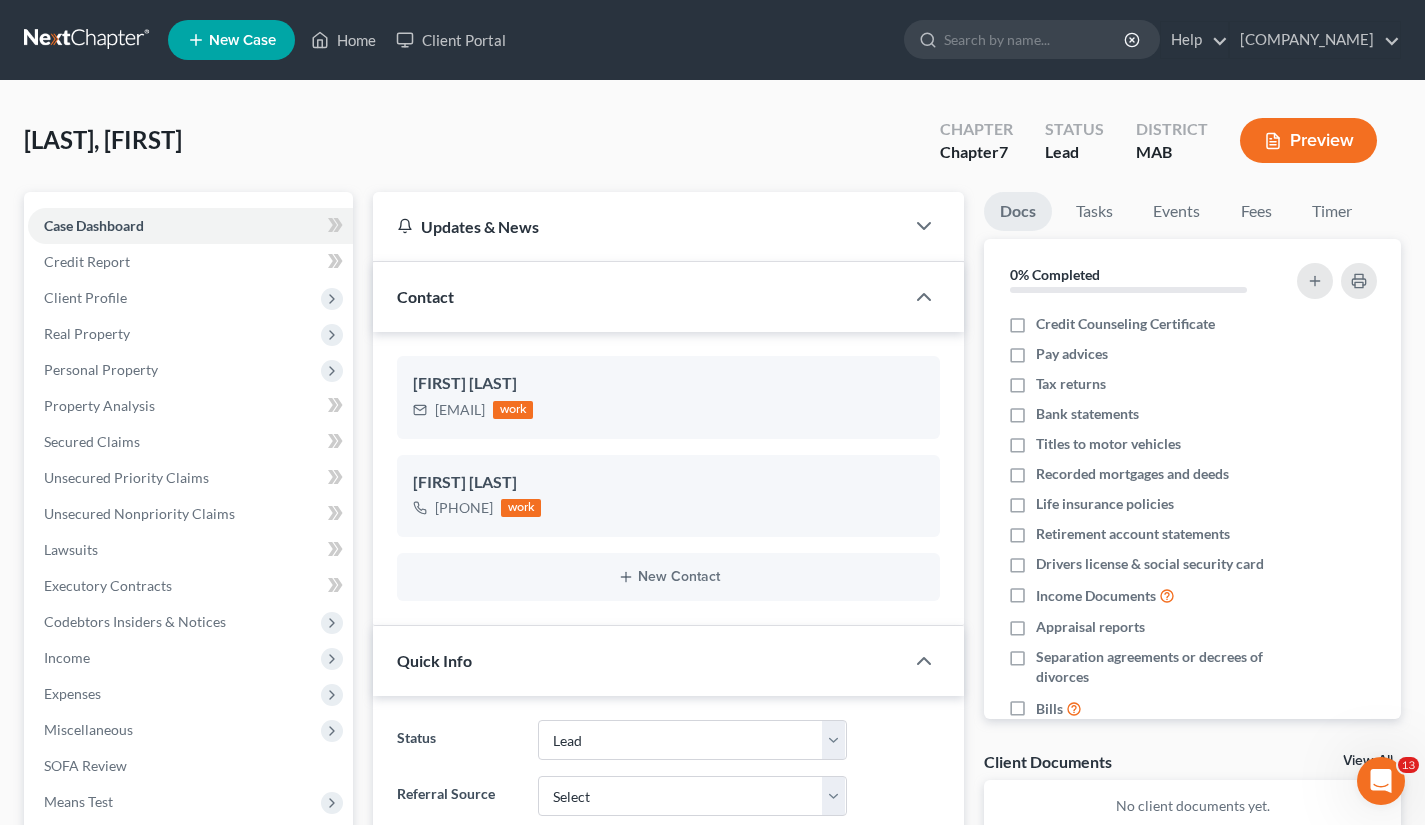 click on "Client Profile" at bounding box center (190, 298) 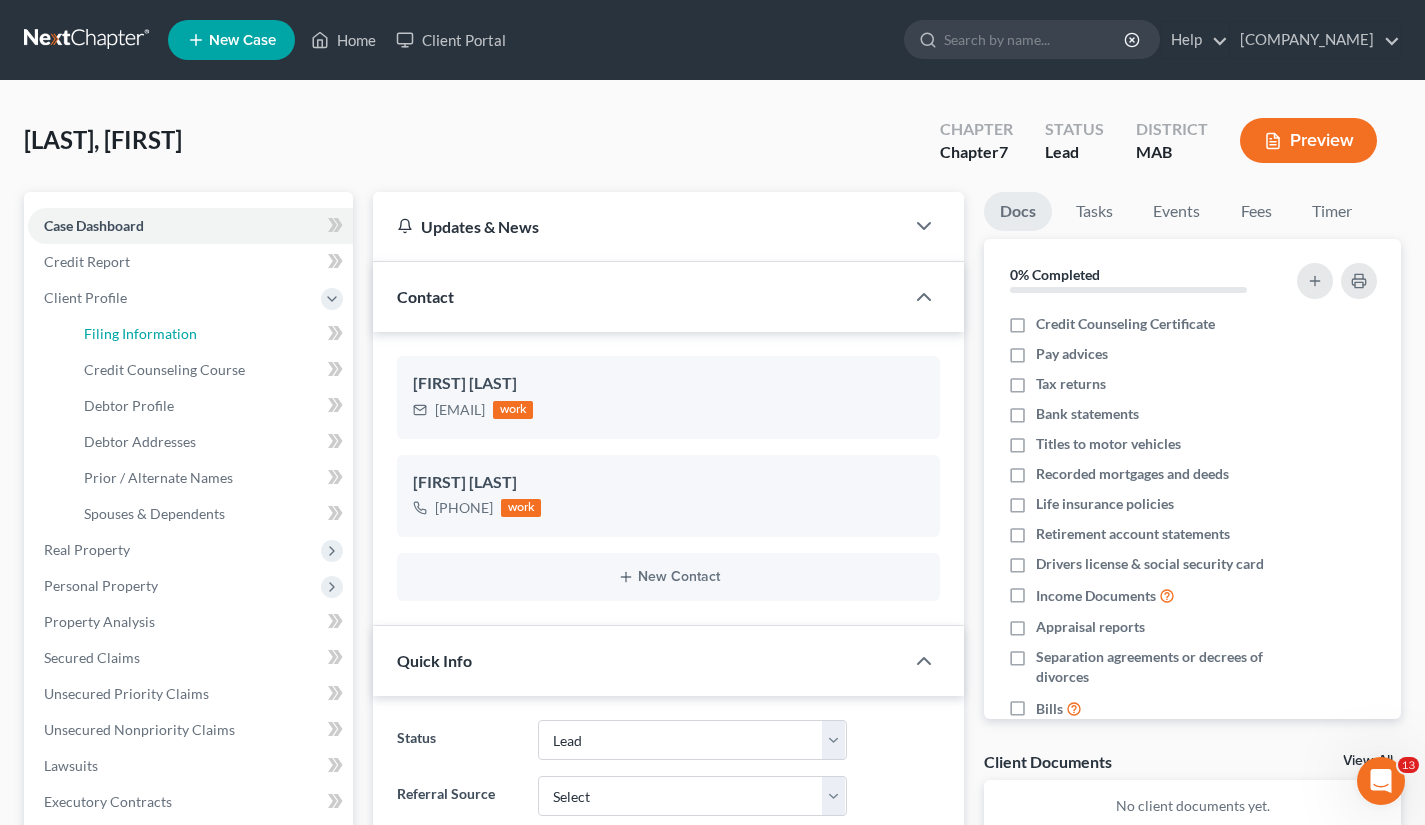 click on "Filing Information" at bounding box center (140, 333) 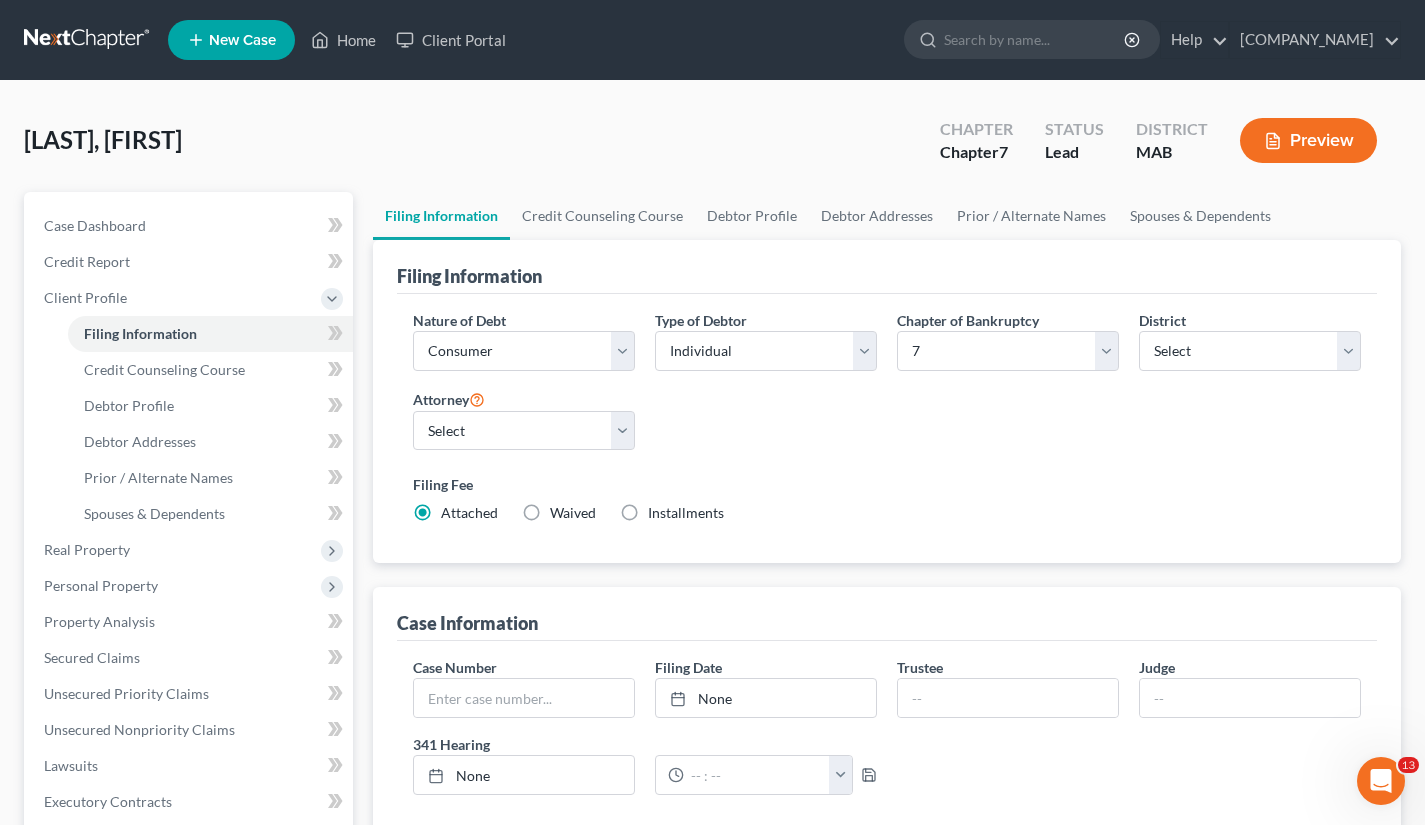 scroll, scrollTop: 573, scrollLeft: 0, axis: vertical 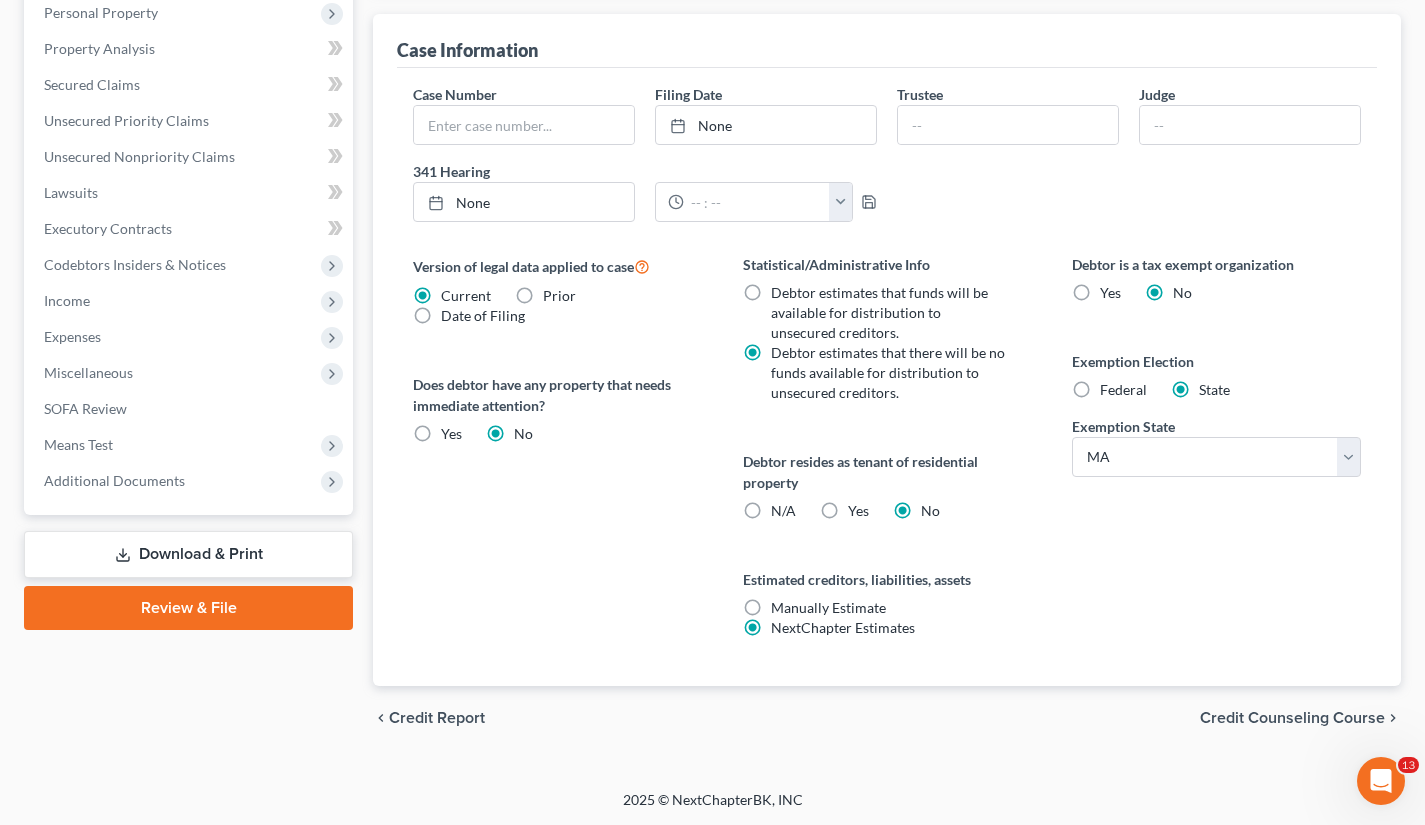 click on "Credit Counseling Course" at bounding box center [1292, 718] 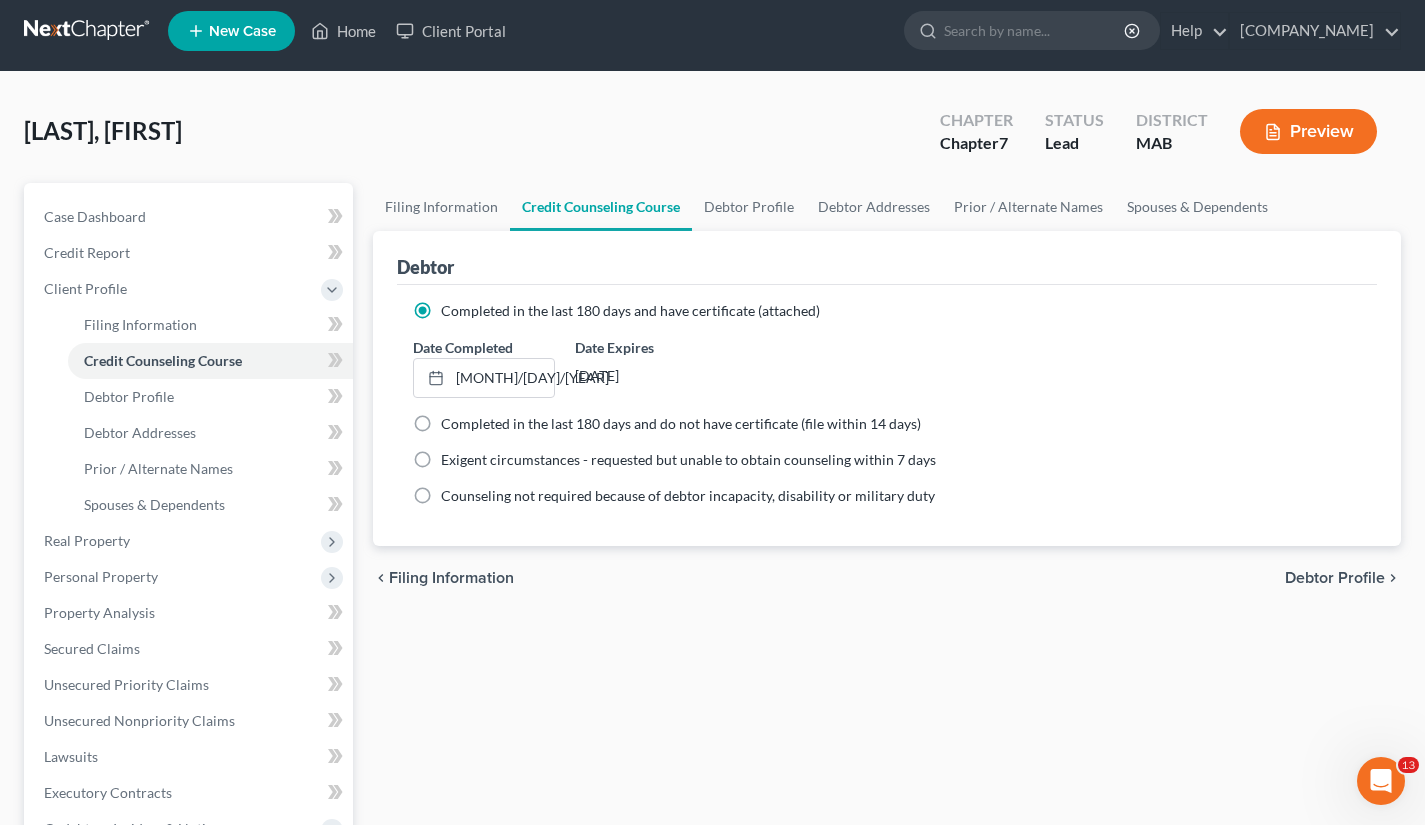 scroll, scrollTop: 0, scrollLeft: 0, axis: both 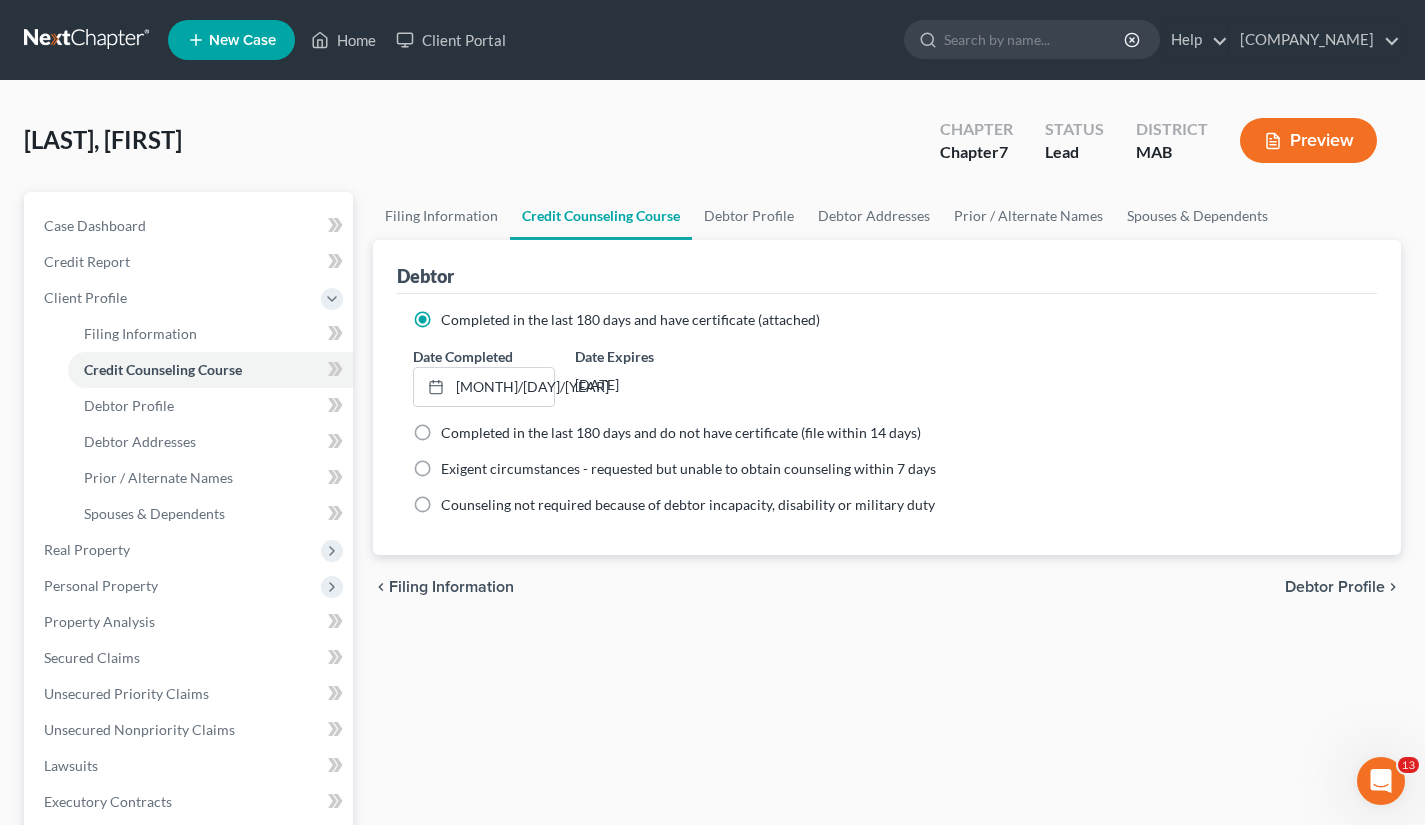 click on "Debtor Profile" at bounding box center (1335, 587) 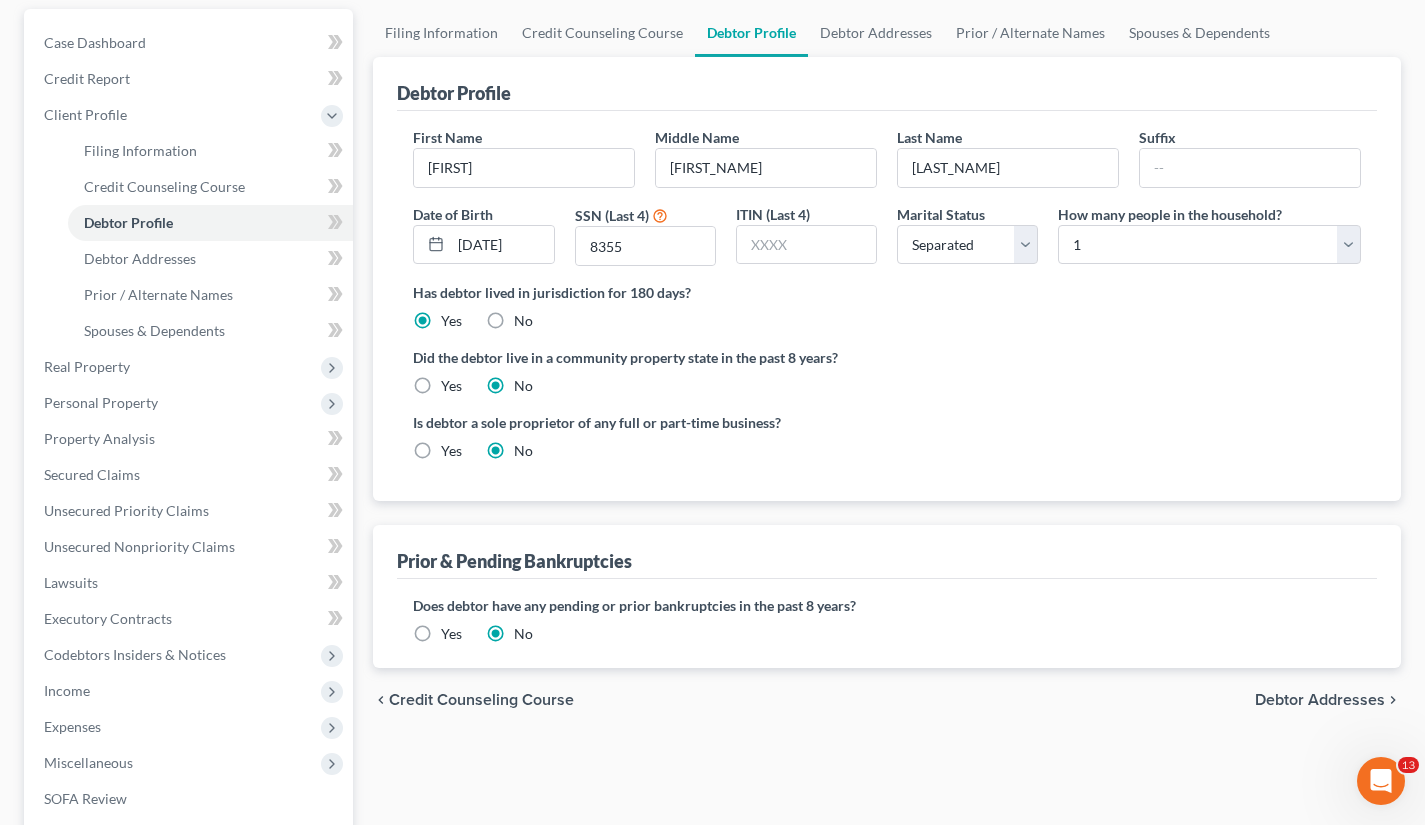 scroll, scrollTop: 185, scrollLeft: 0, axis: vertical 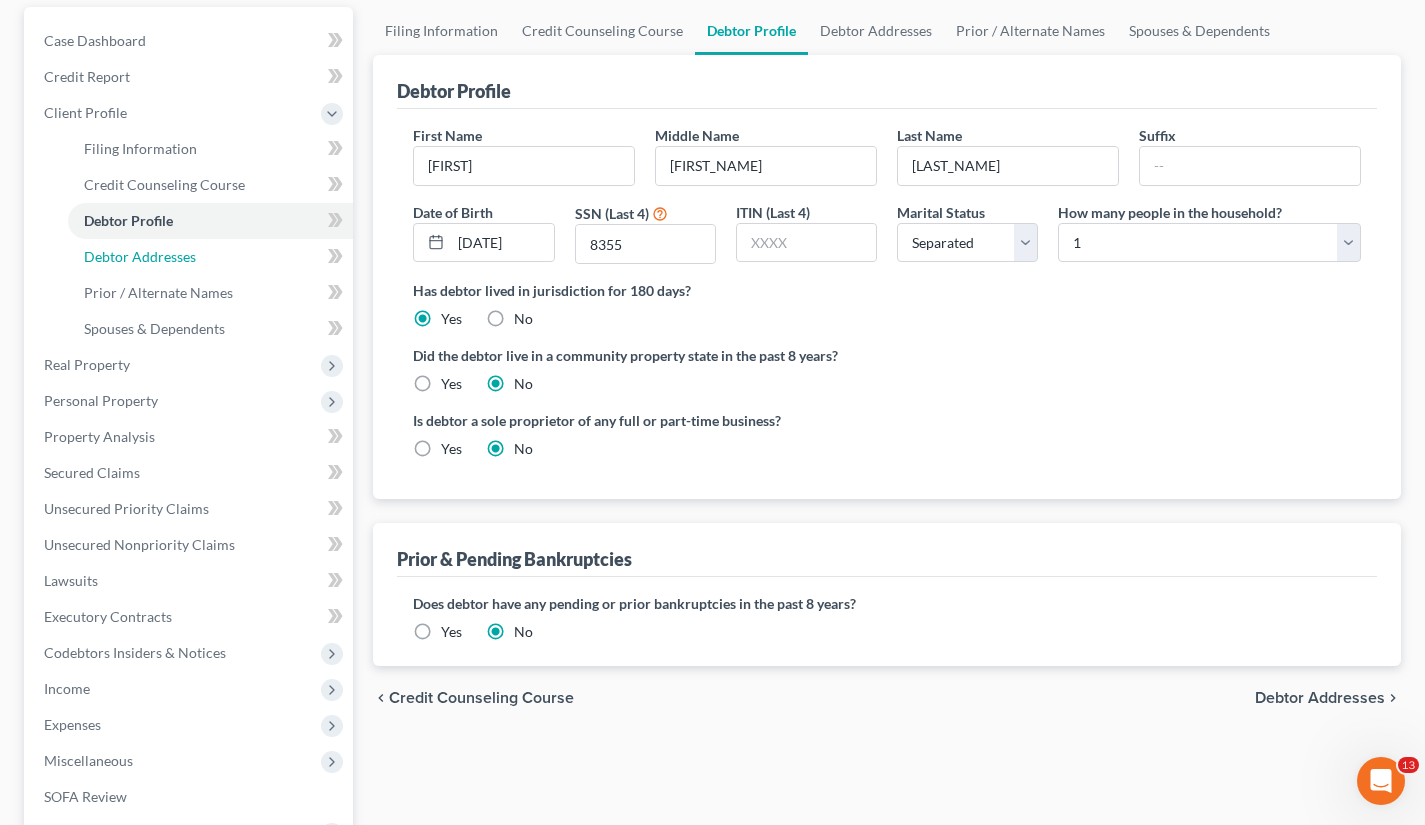 click on "Debtor Addresses" at bounding box center (210, 257) 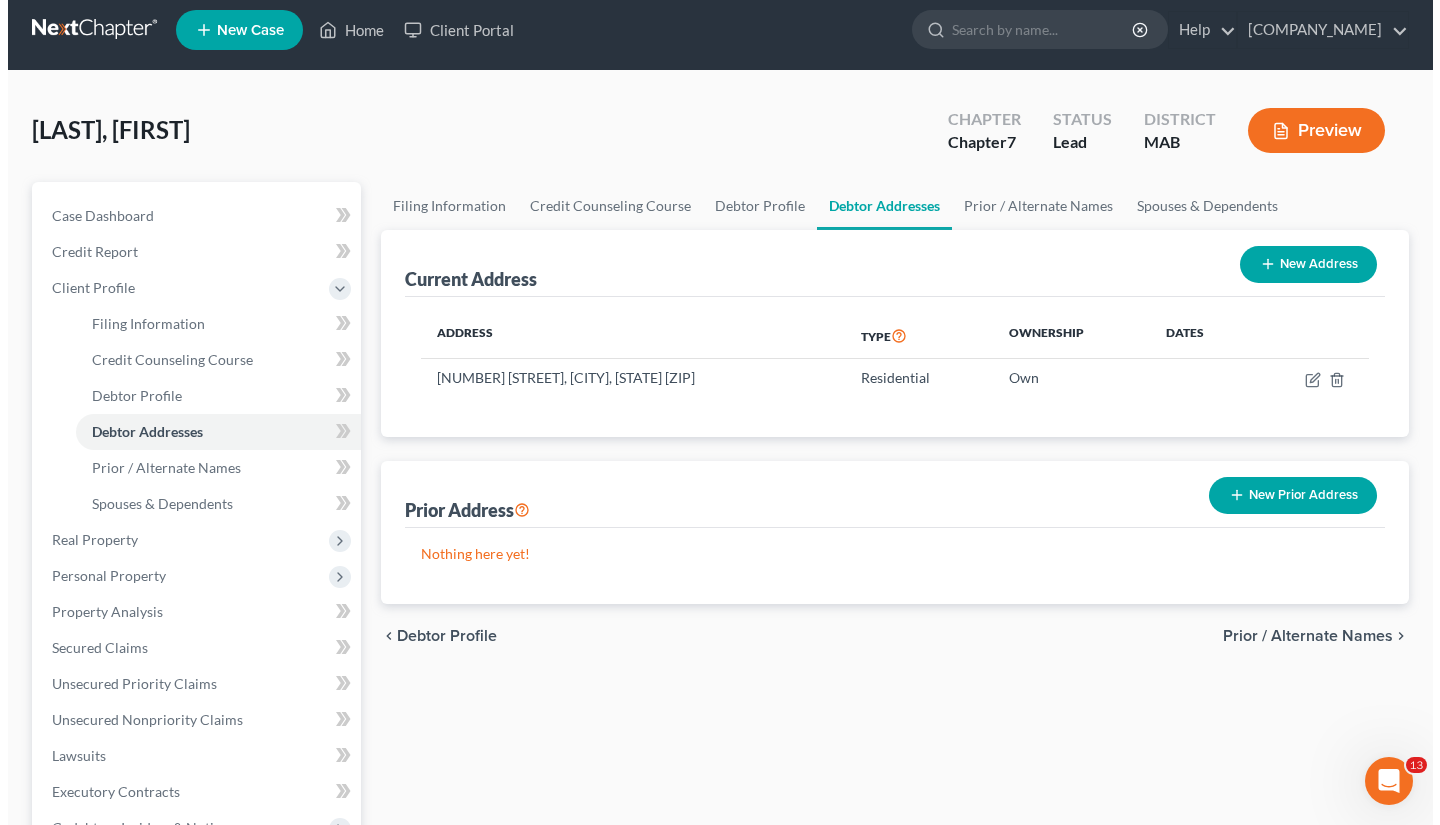 scroll, scrollTop: 0, scrollLeft: 0, axis: both 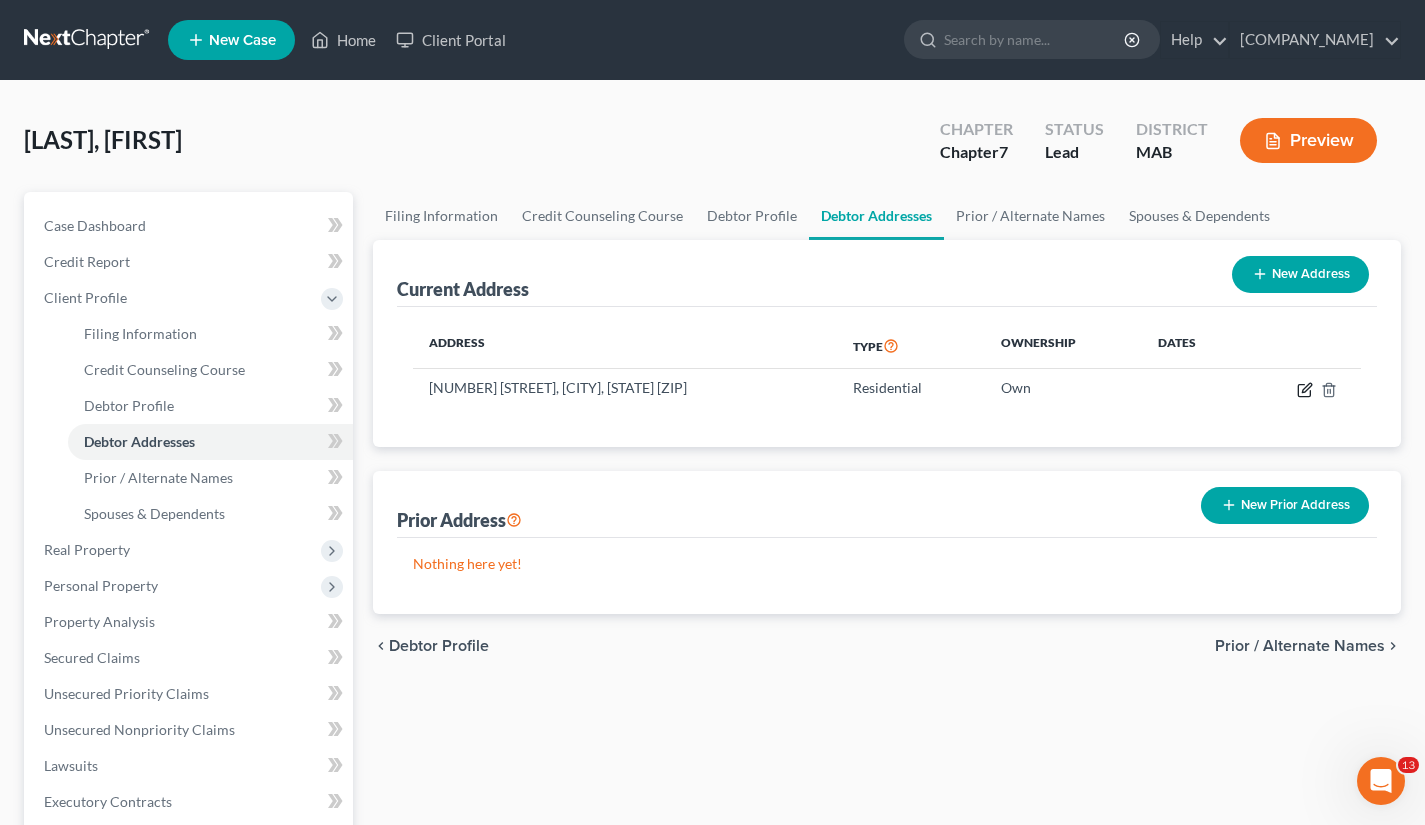click 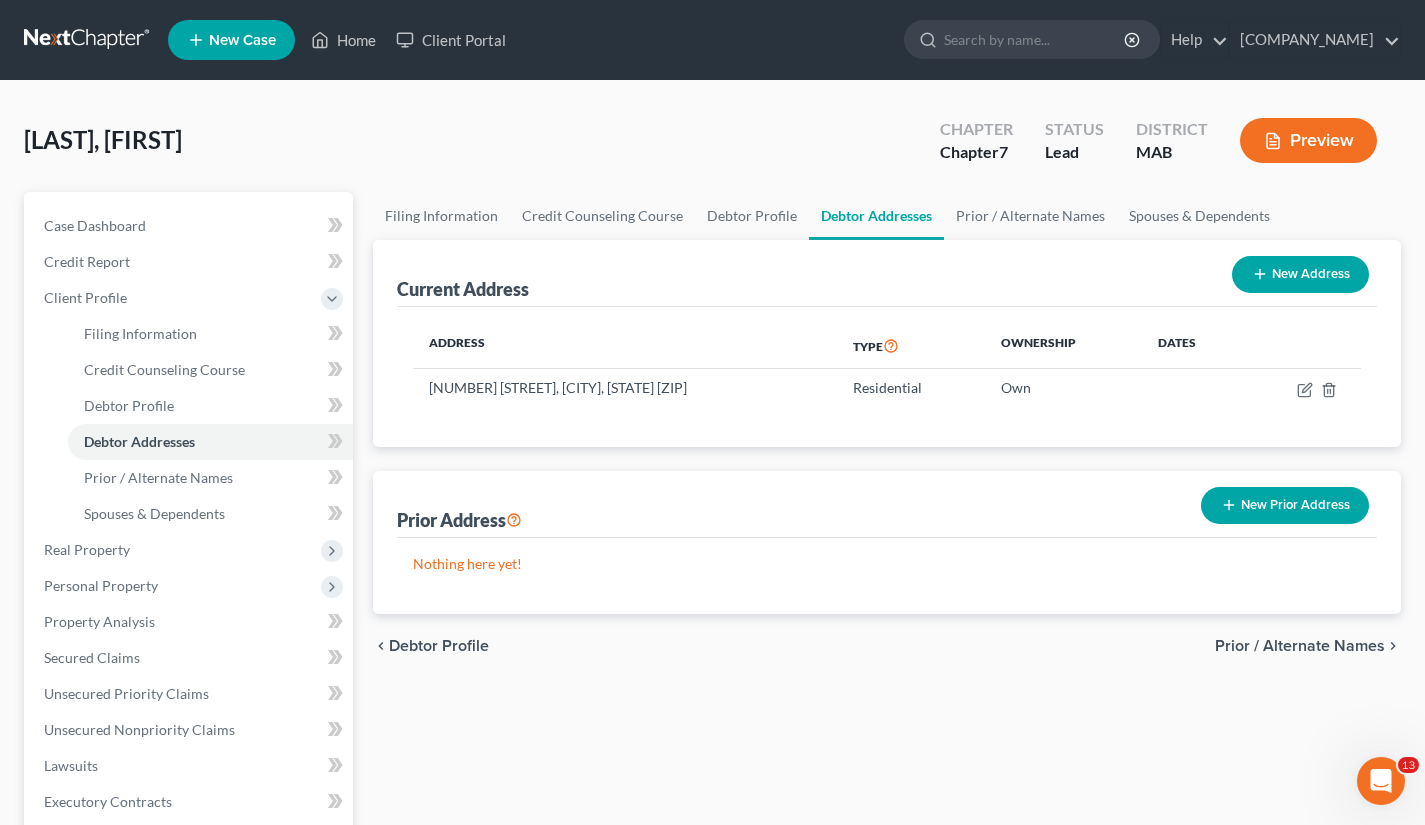 select on "22" 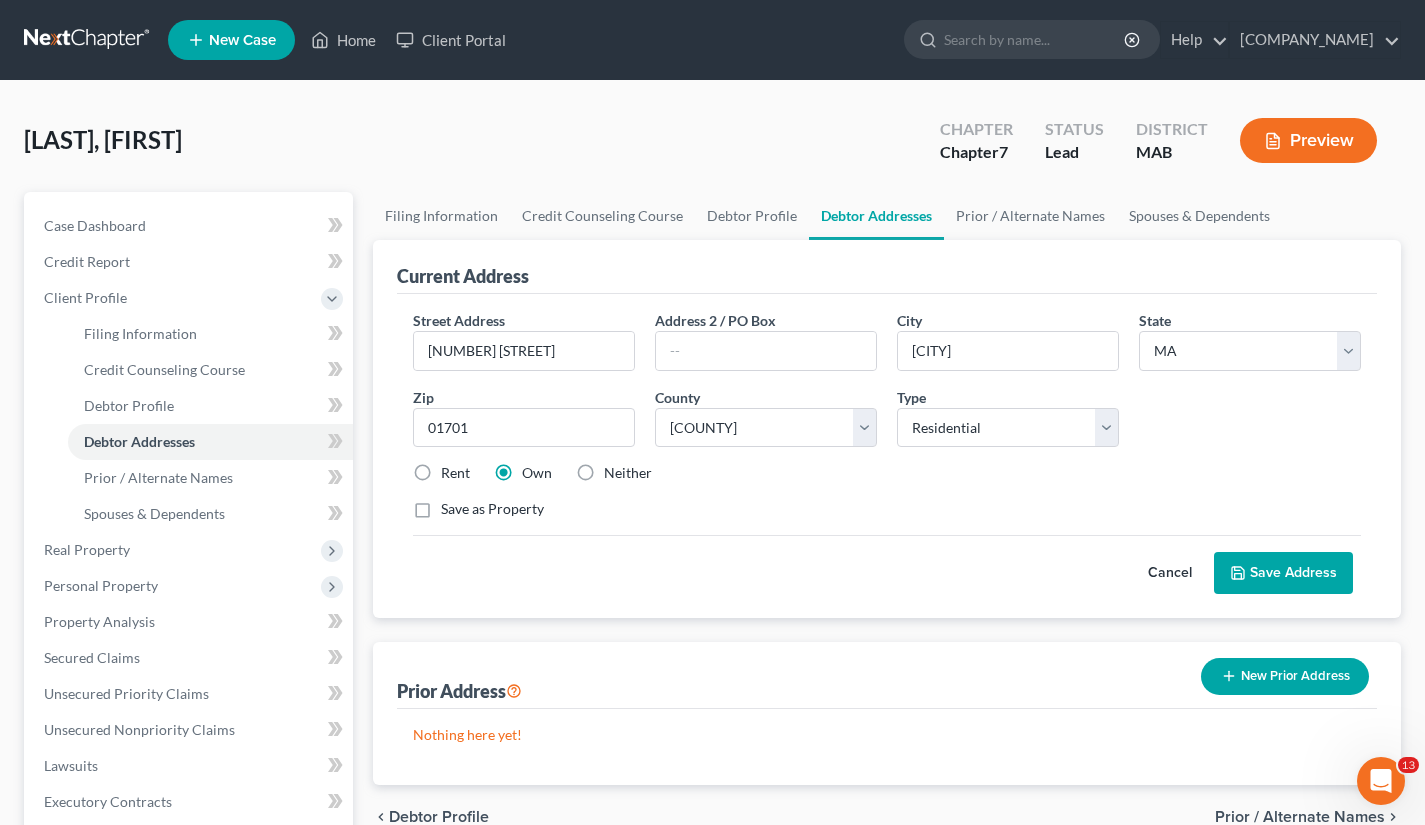 click on "New Prior Address" at bounding box center (1285, 676) 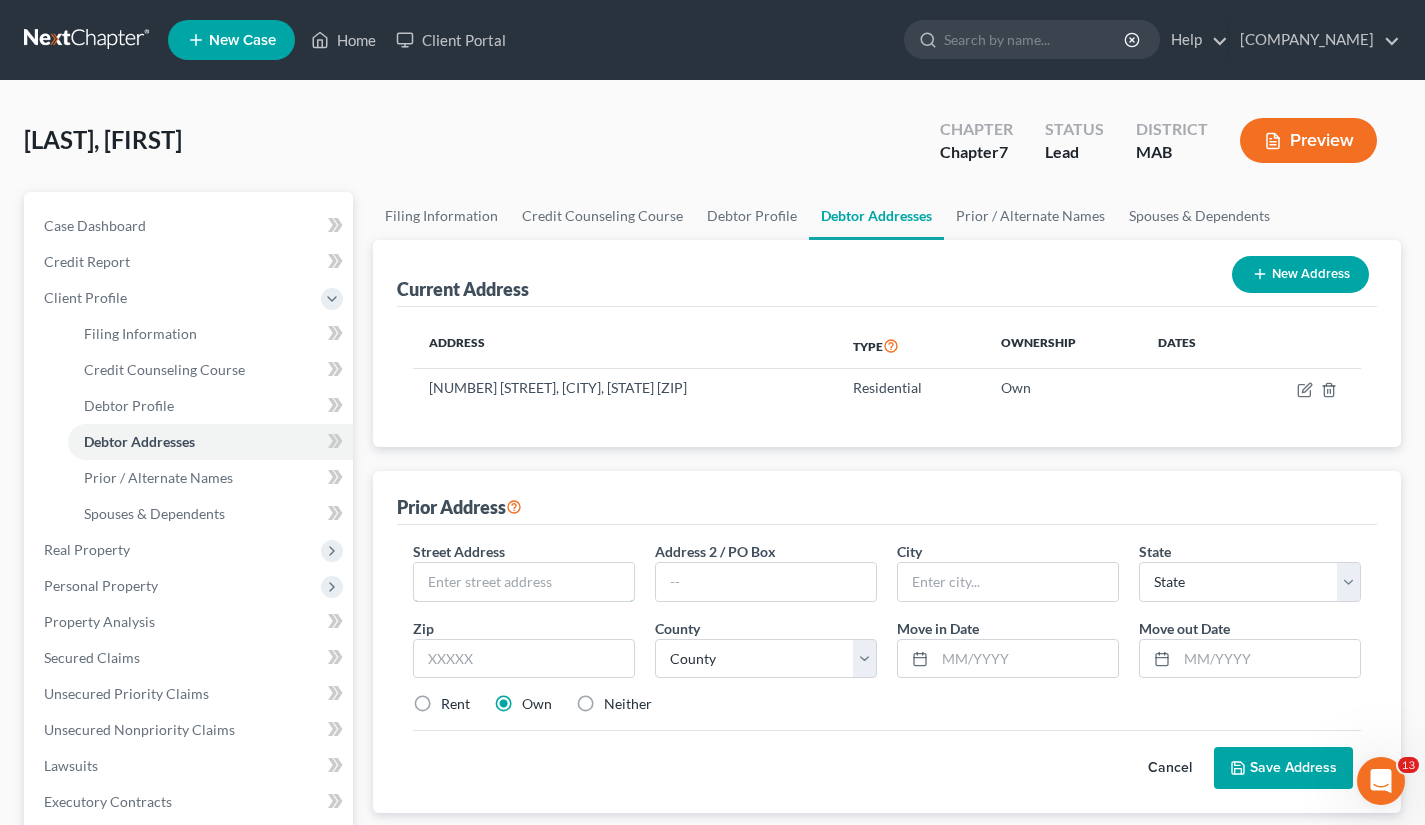 click at bounding box center (524, 582) 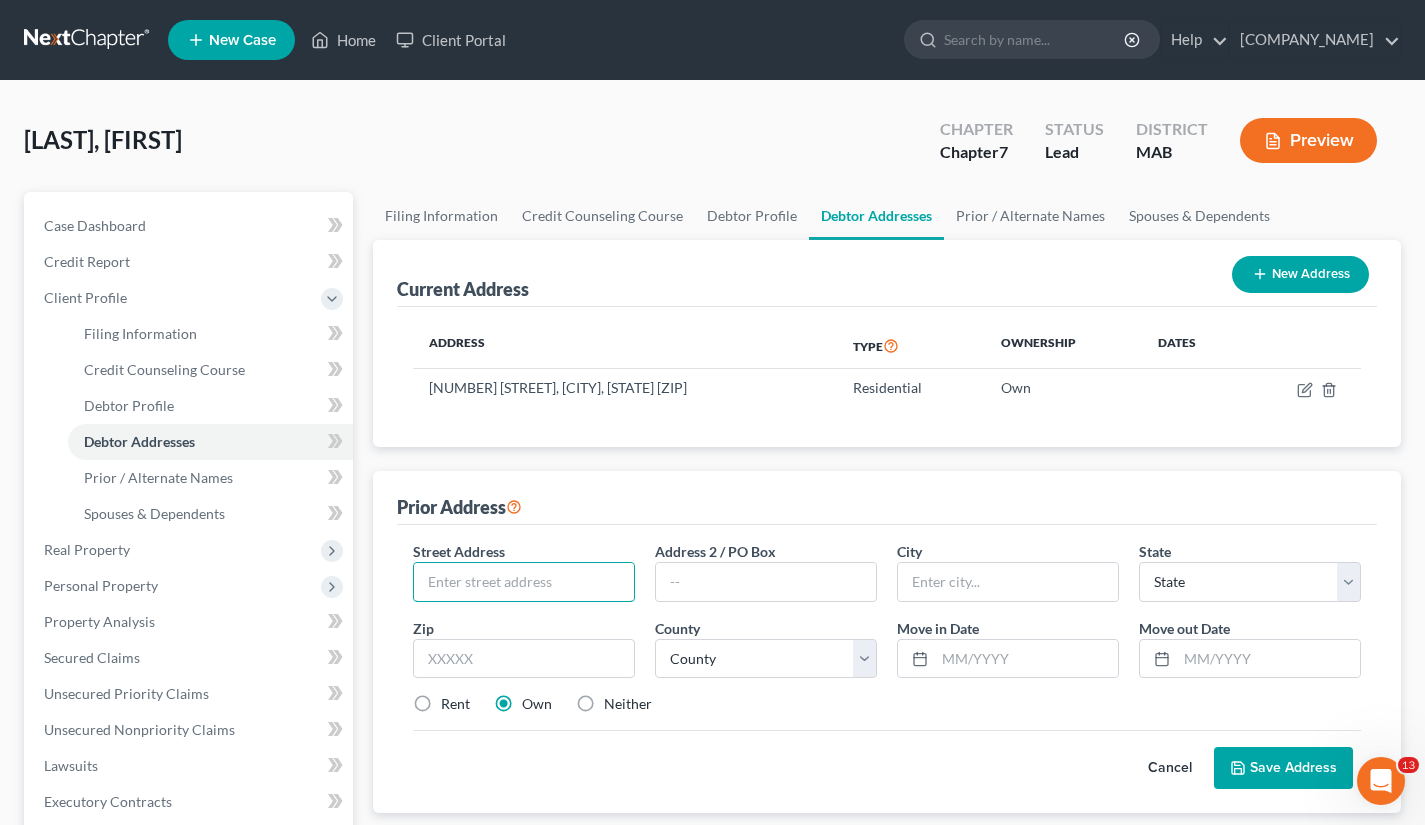 type on "[NUMBER] [STREET]" 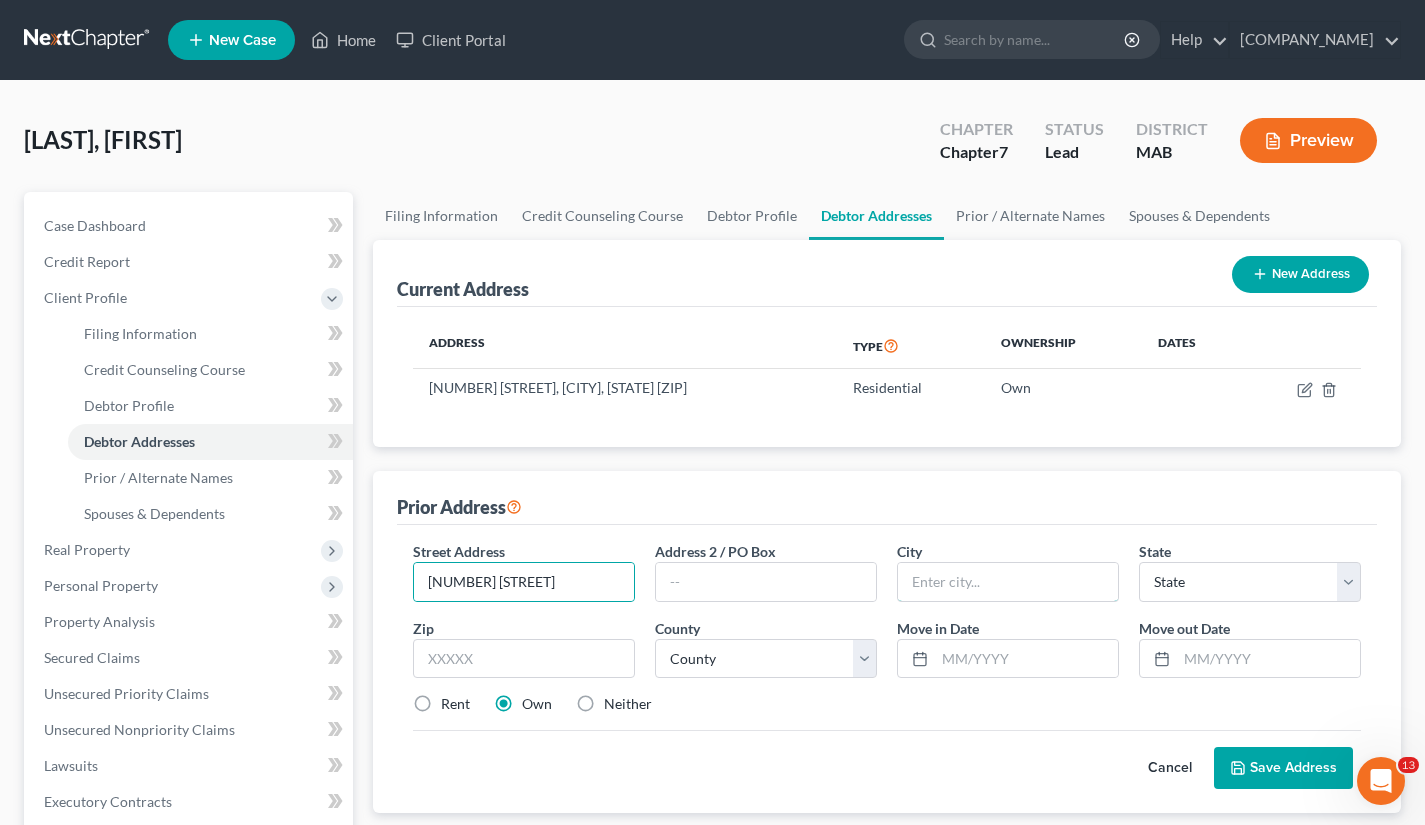click at bounding box center (1008, 582) 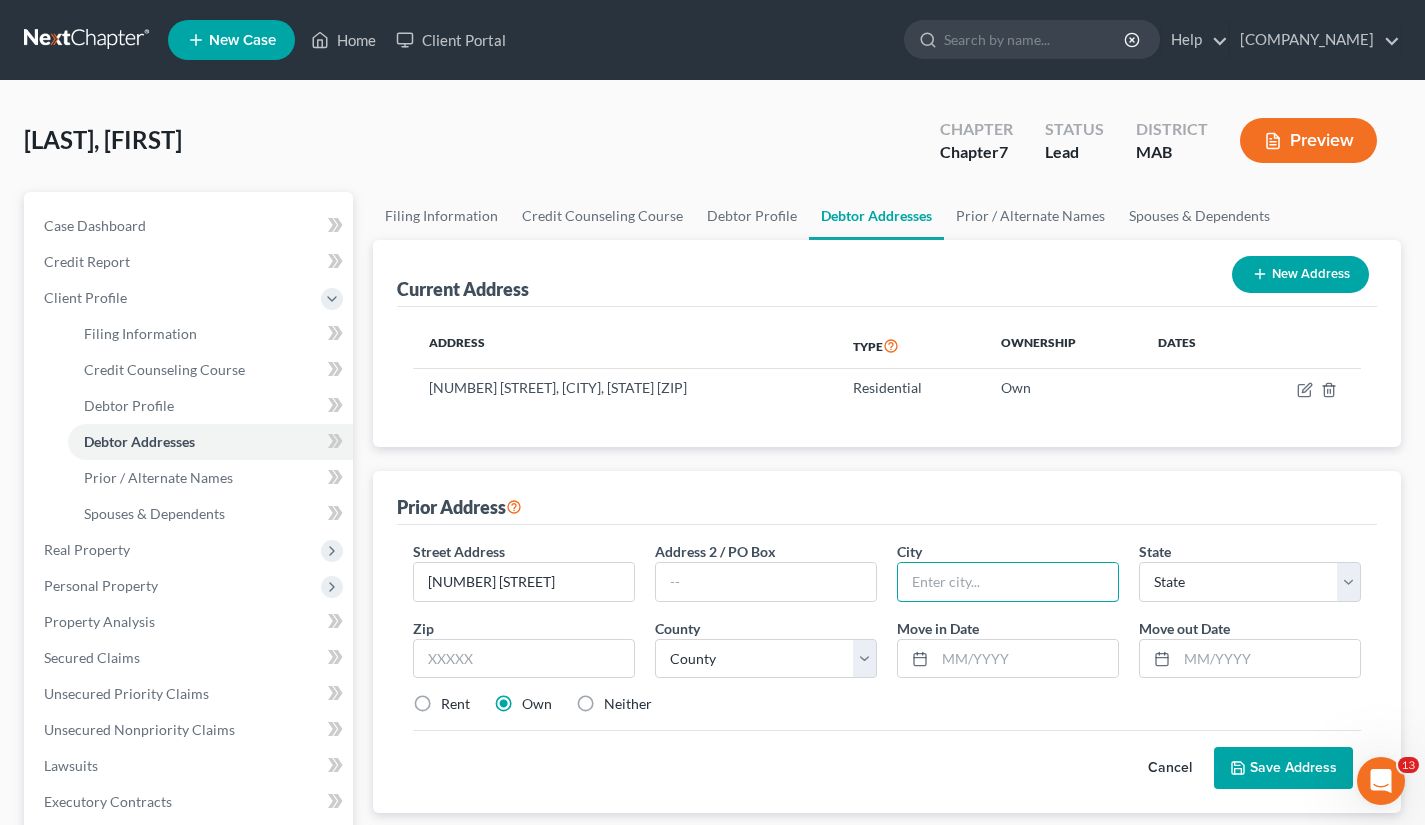 type on "[CITY]" 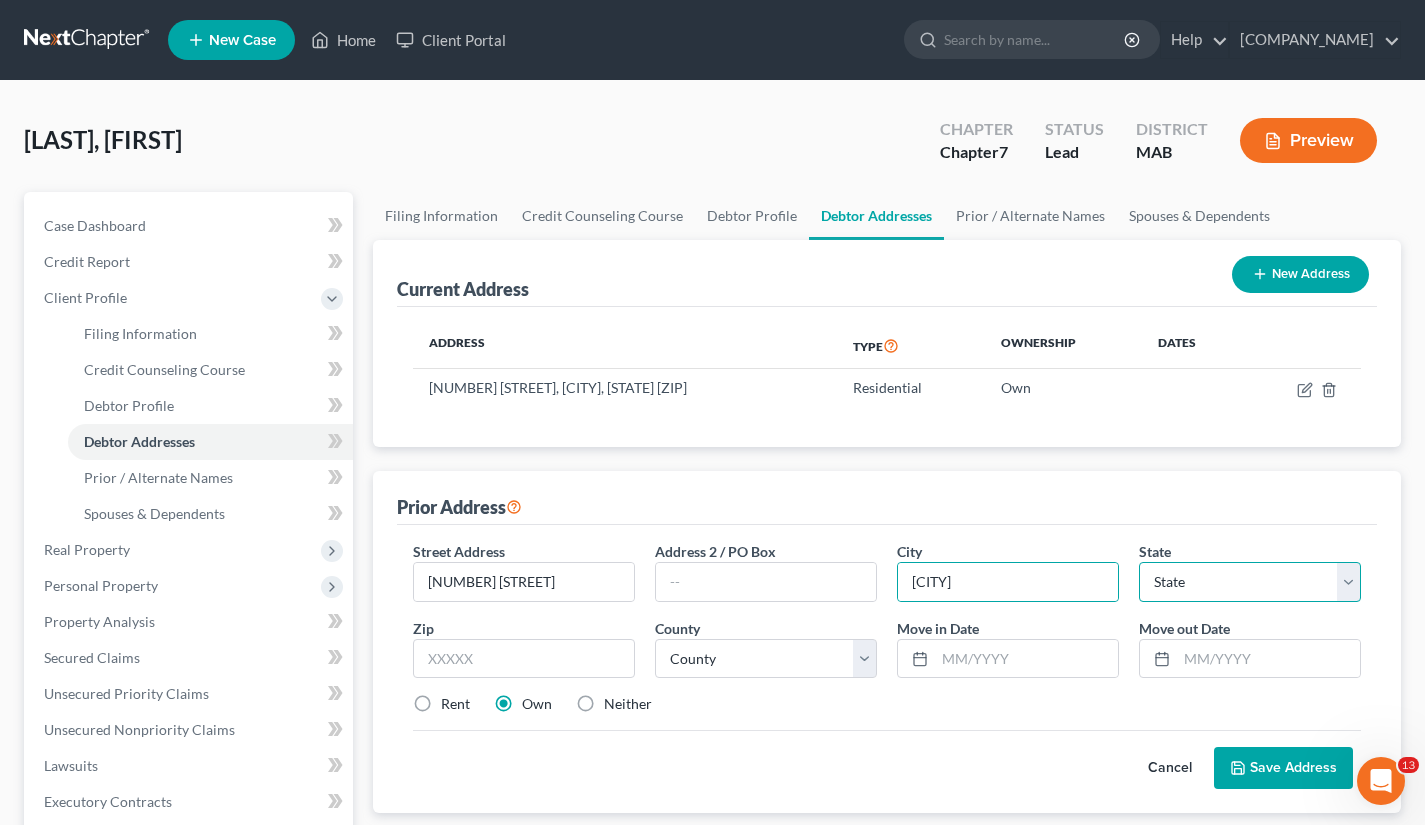 click on "State AL AK AR AZ CA CO CT DE DC FL GA GU HI ID IL IN IA KS KY LA ME MD MA MI MN MS MO MT NC ND NE NV NH NJ NM NY OH OK OR PA PR RI SC SD TN TX UT VI VA VT WA WV WI WY" at bounding box center (1250, 582) 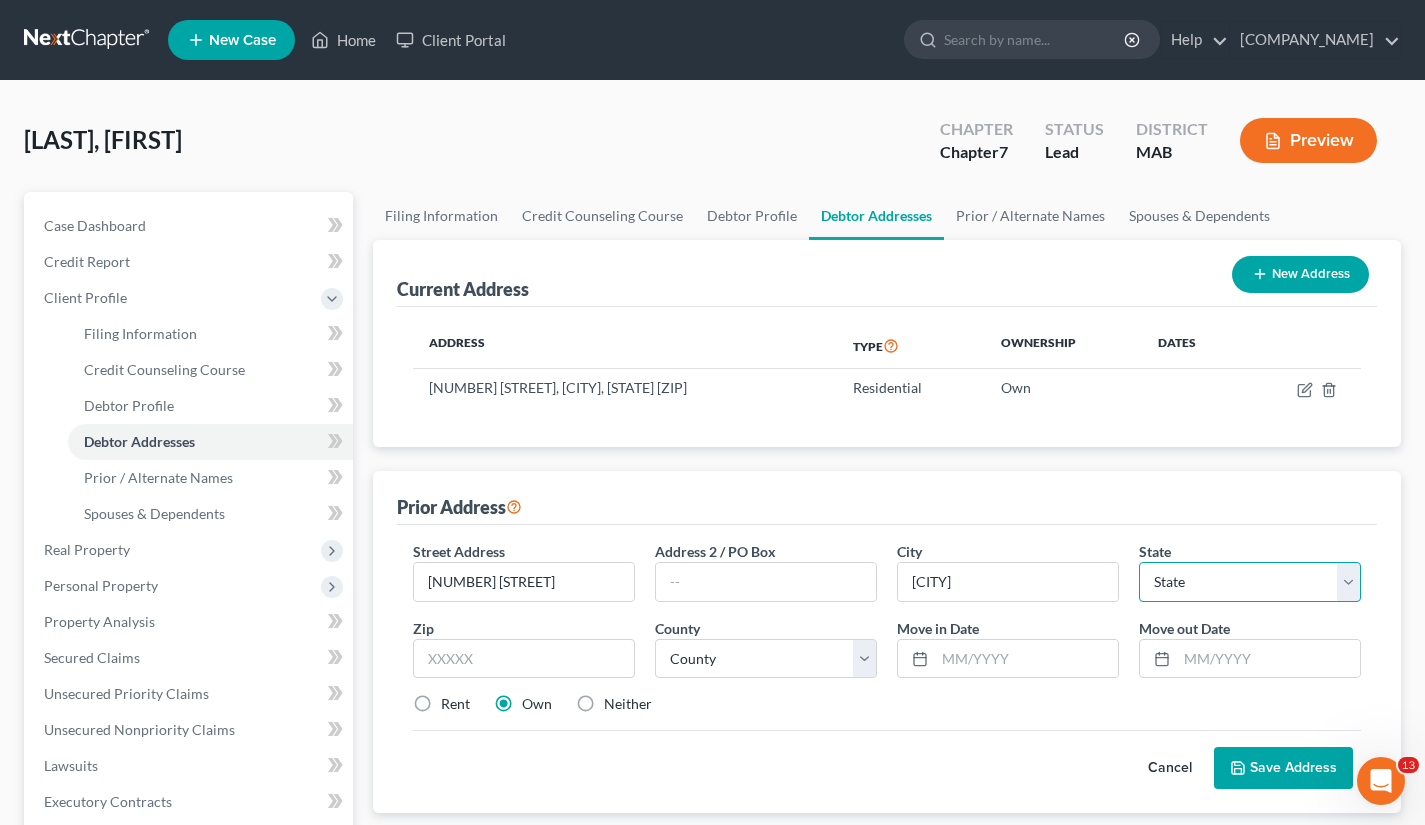 select on "22" 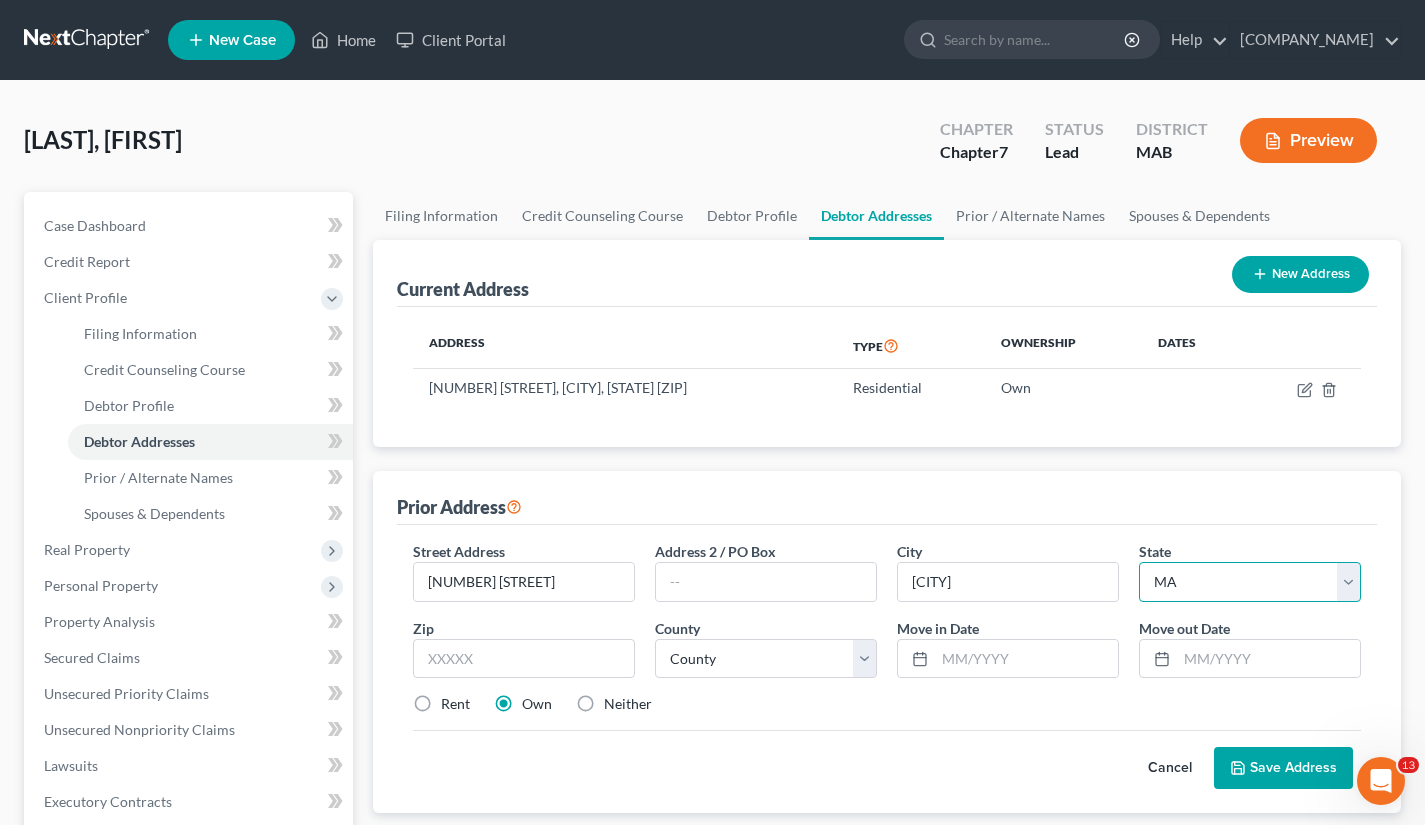 click on "State AL AK AR AZ CA CO CT DE DC FL GA GU HI ID IL IN IA KS KY LA ME MD MA MI MN MS MO MT NC ND NE NV NH NJ NM NY OH OK OR PA PR RI SC SD TN TX UT VI VA VT WA WV WI WY" at bounding box center (1250, 582) 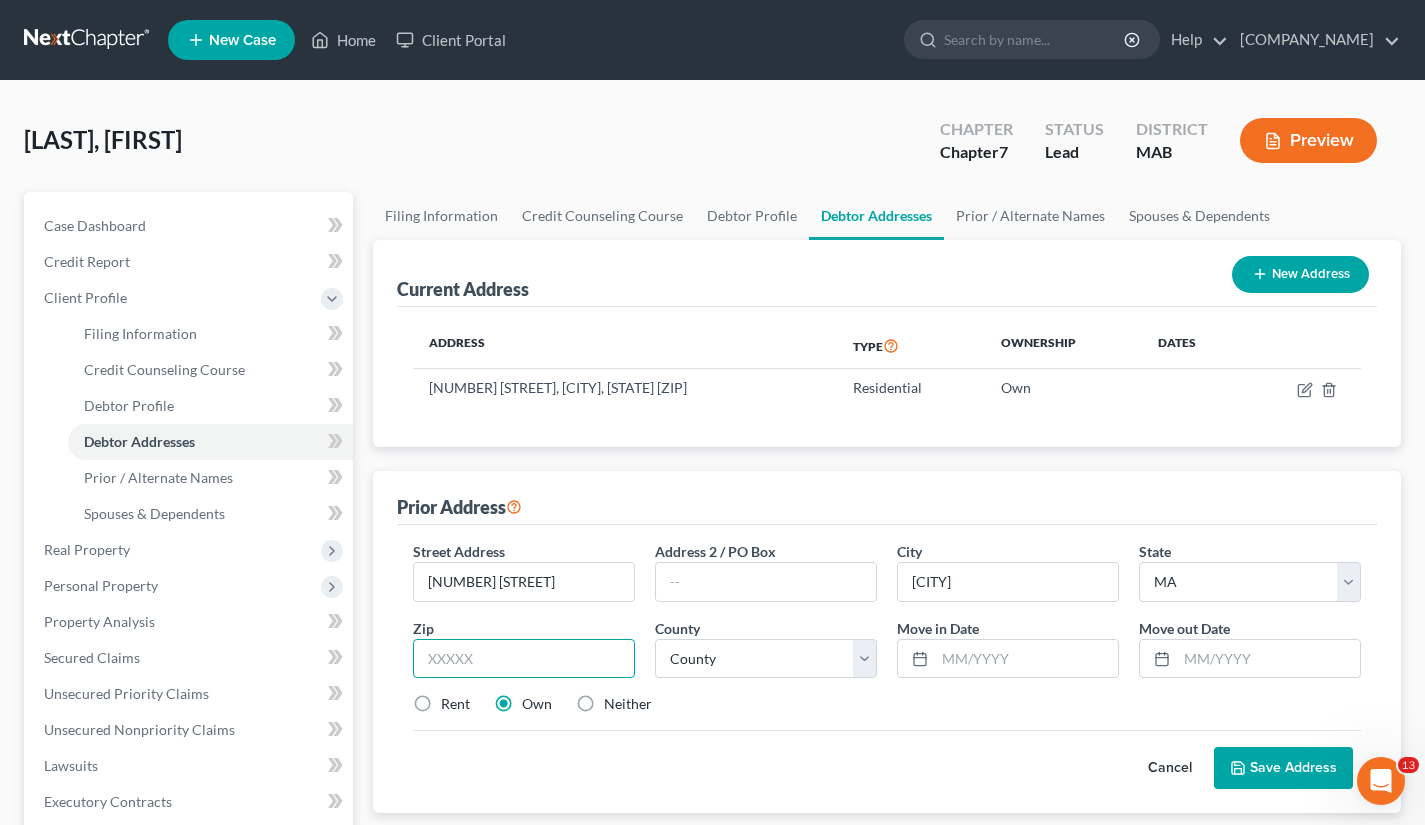 click at bounding box center [524, 659] 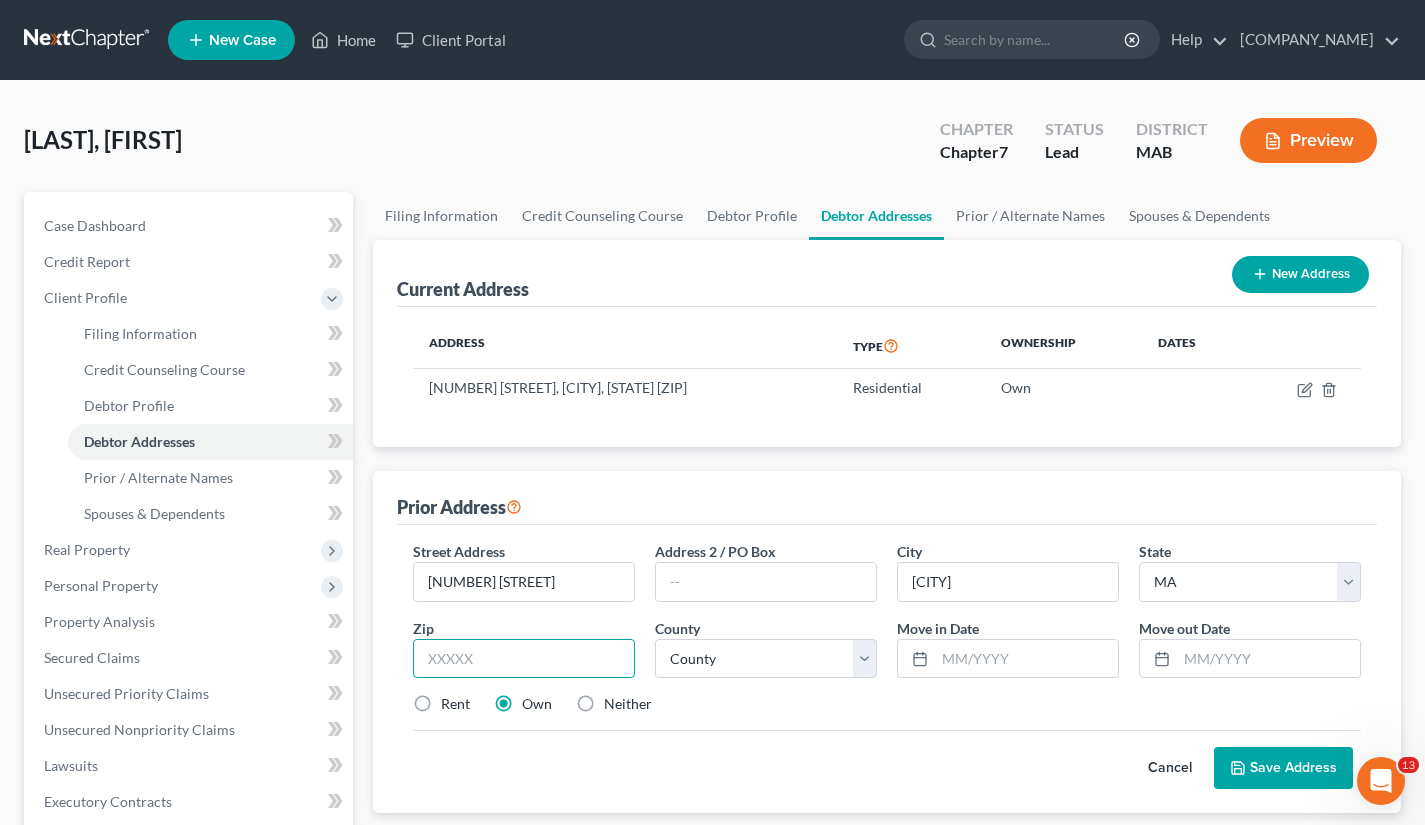 type on "01701" 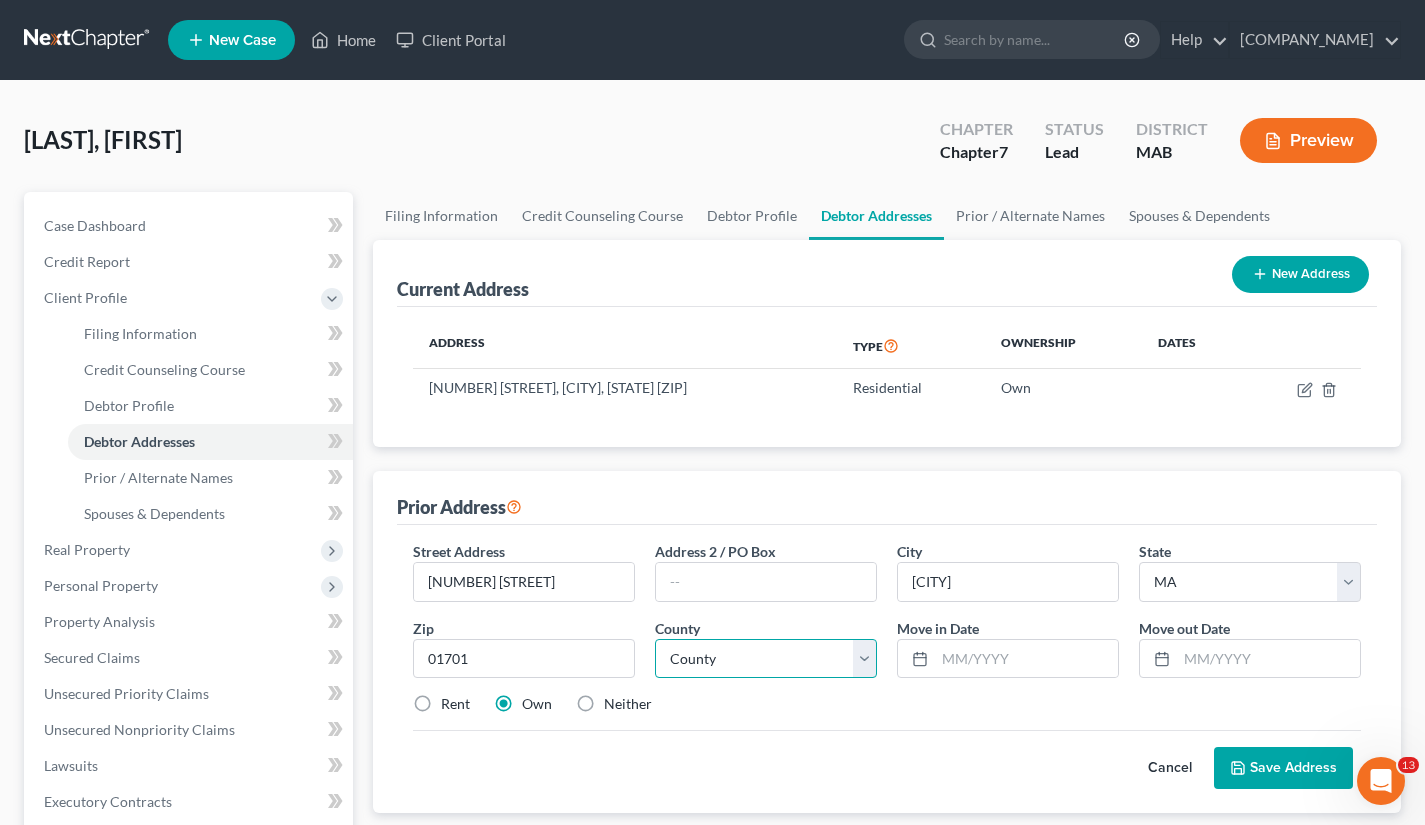 click on "County Barnstable County Berkshire County Bristol County Dukes County Essex County Franklin County Hampden County Hampshire County Middlesex County Nantucket County Norfolk County Plymouth County Suffolk County Worcester County" at bounding box center [766, 659] 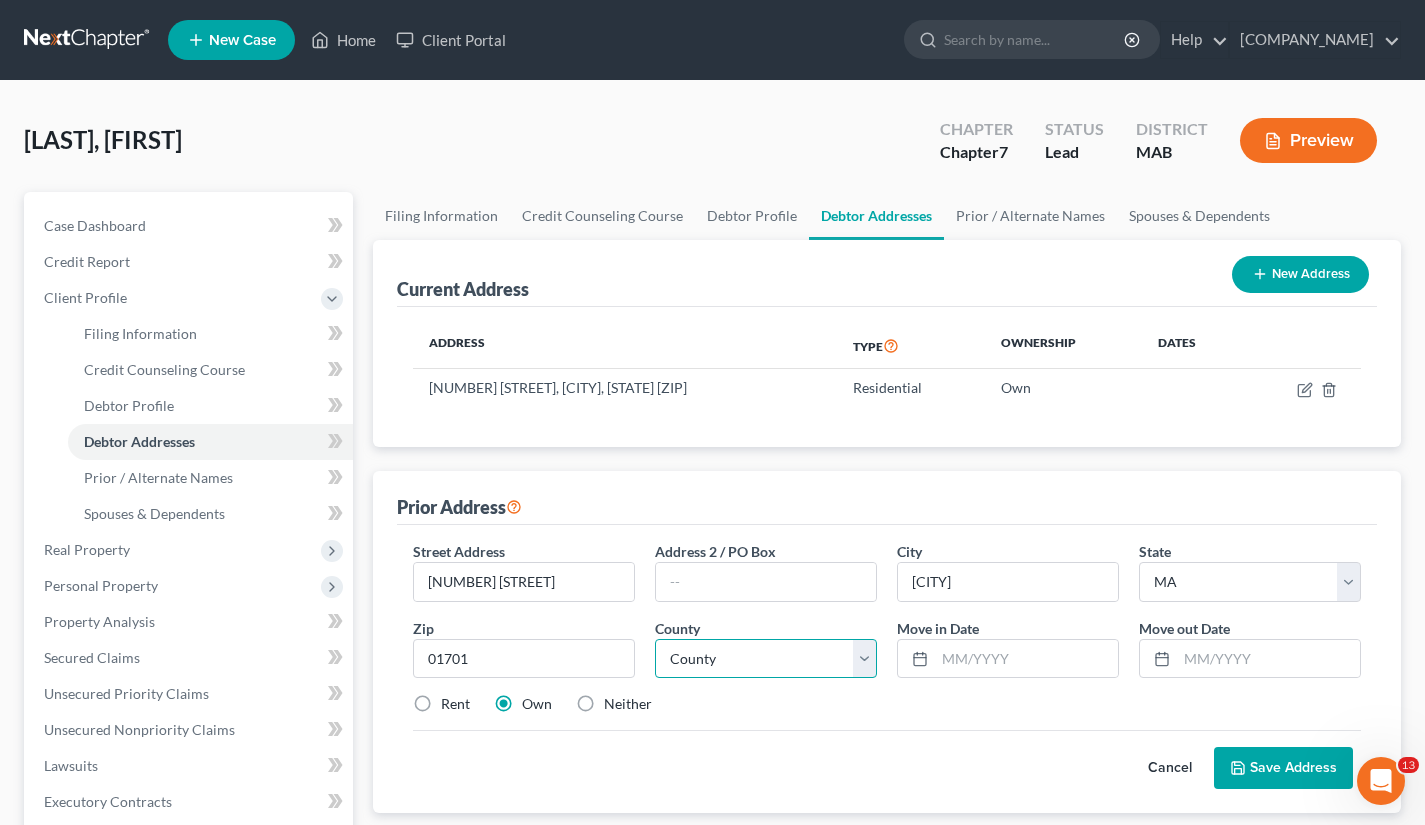 select on "8" 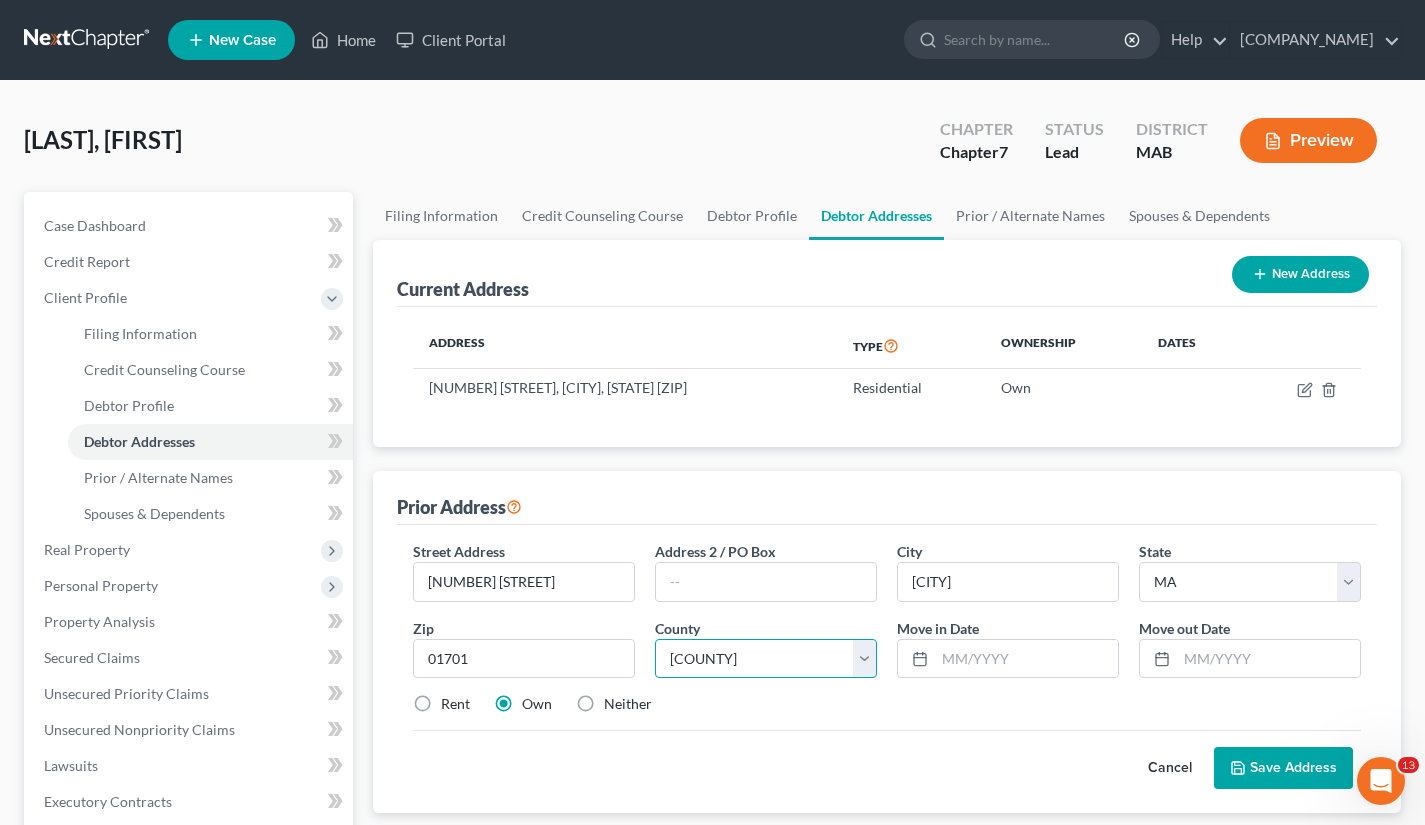 click on "County Barnstable County Berkshire County Bristol County Dukes County Essex County Franklin County Hampden County Hampshire County Middlesex County Nantucket County Norfolk County Plymouth County Suffolk County Worcester County" at bounding box center (766, 659) 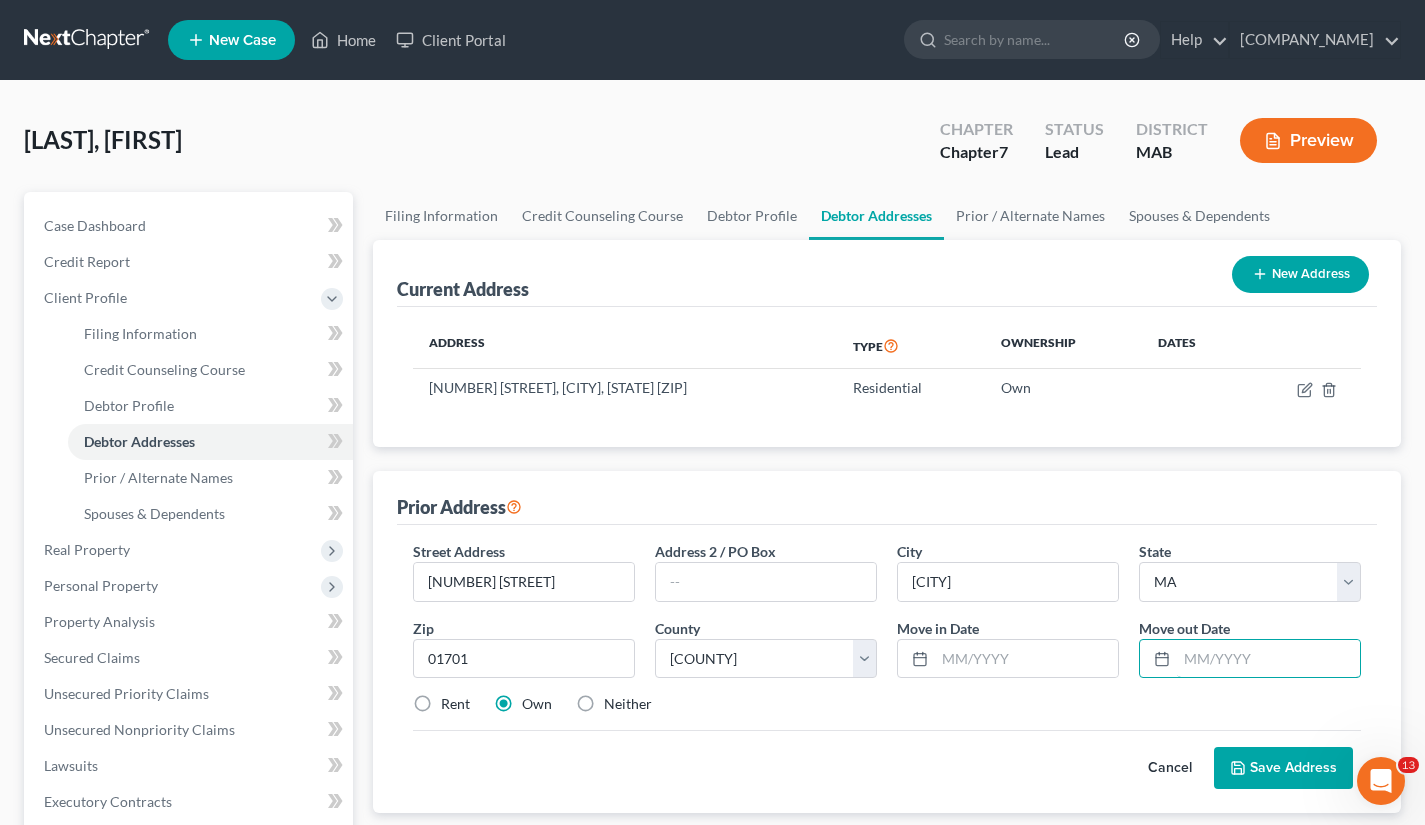 click at bounding box center (1268, 659) 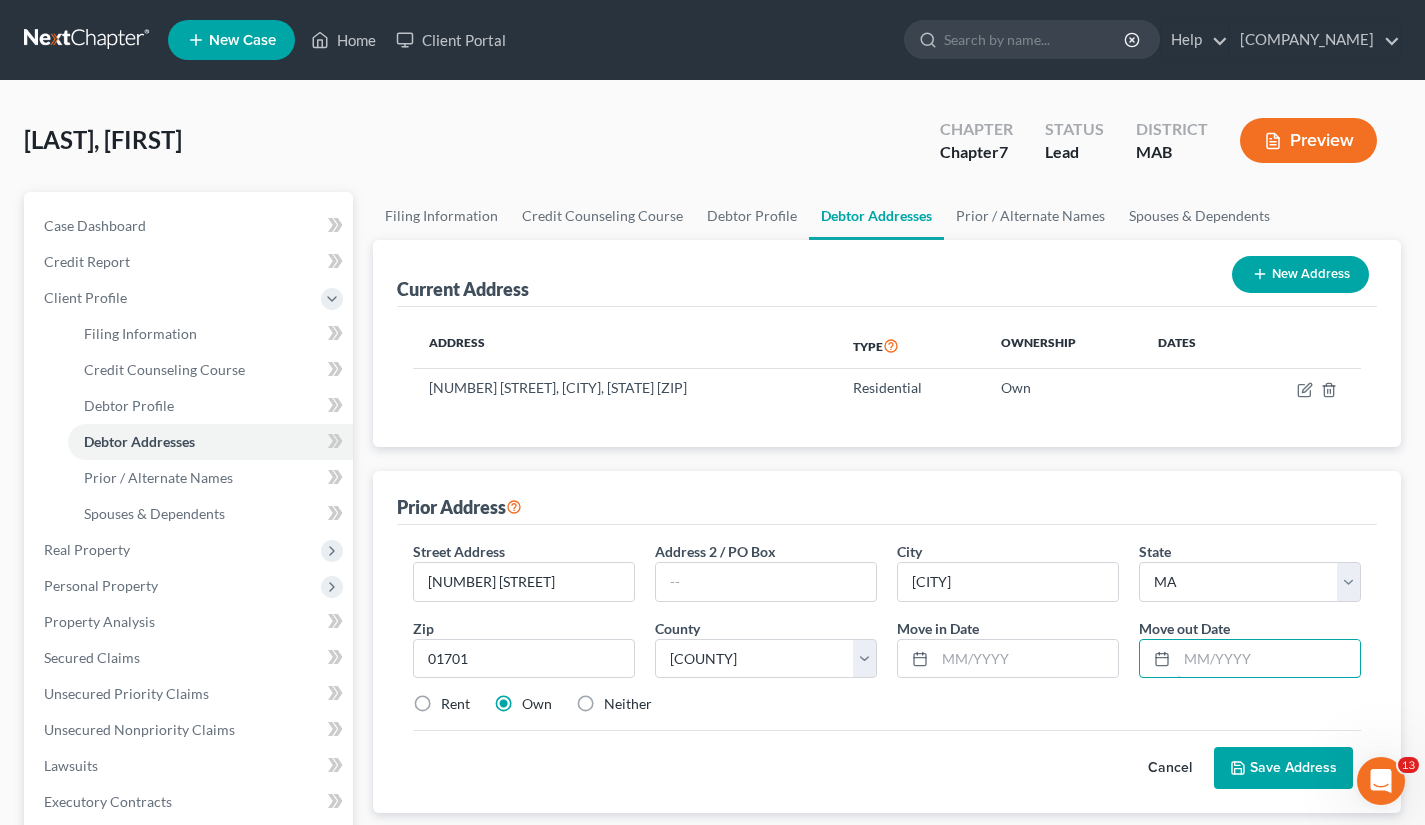 type on "12/2023" 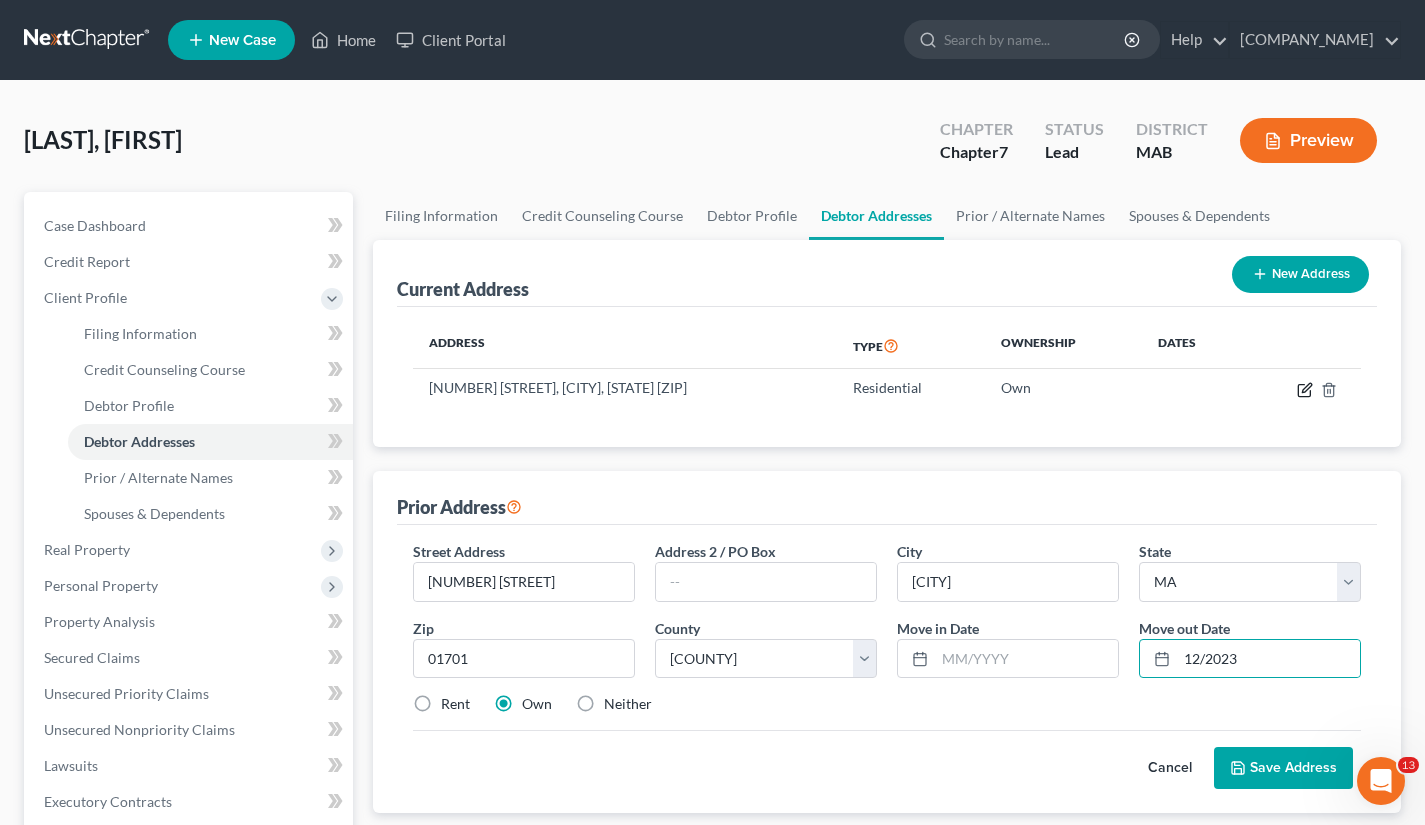 click 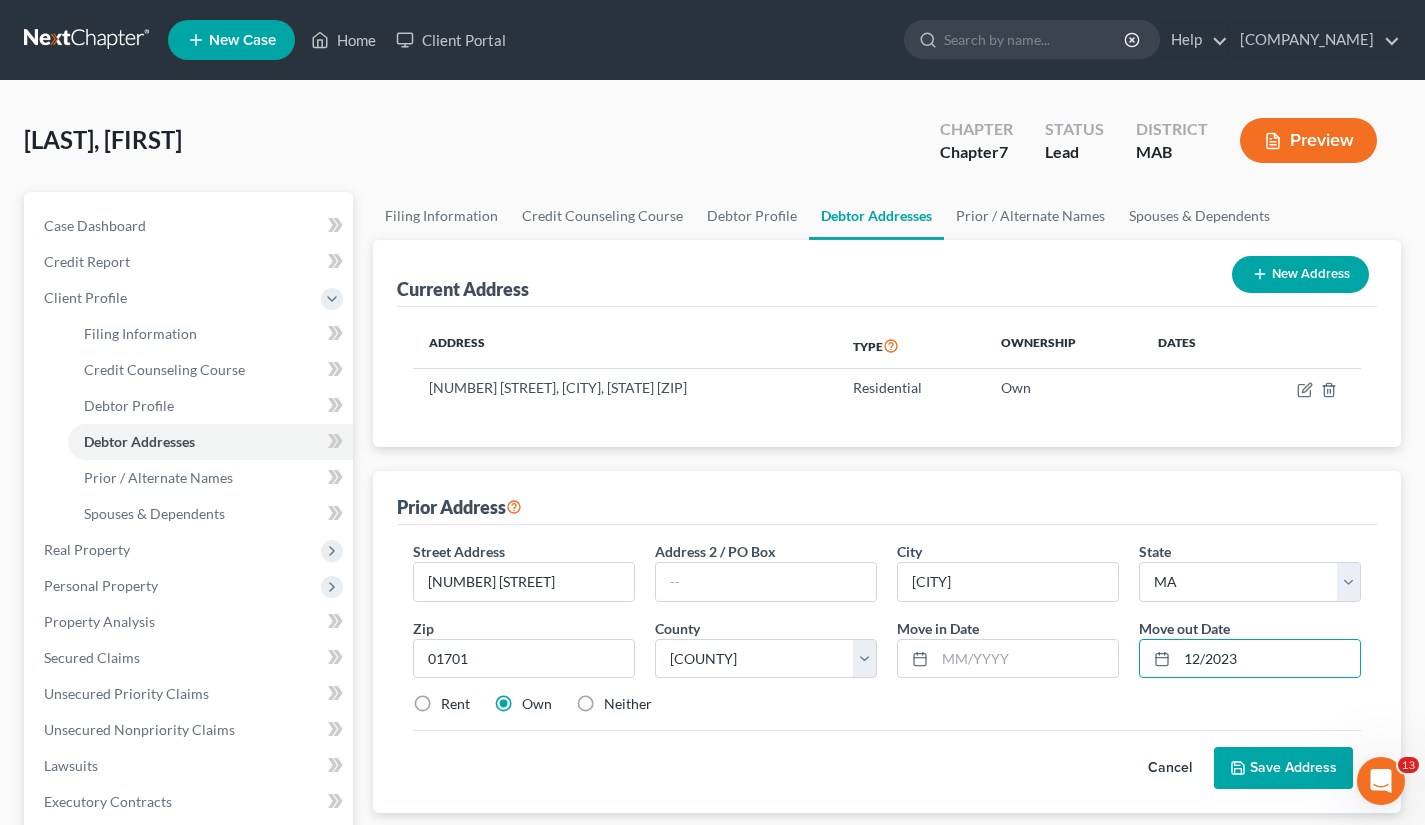 select on "22" 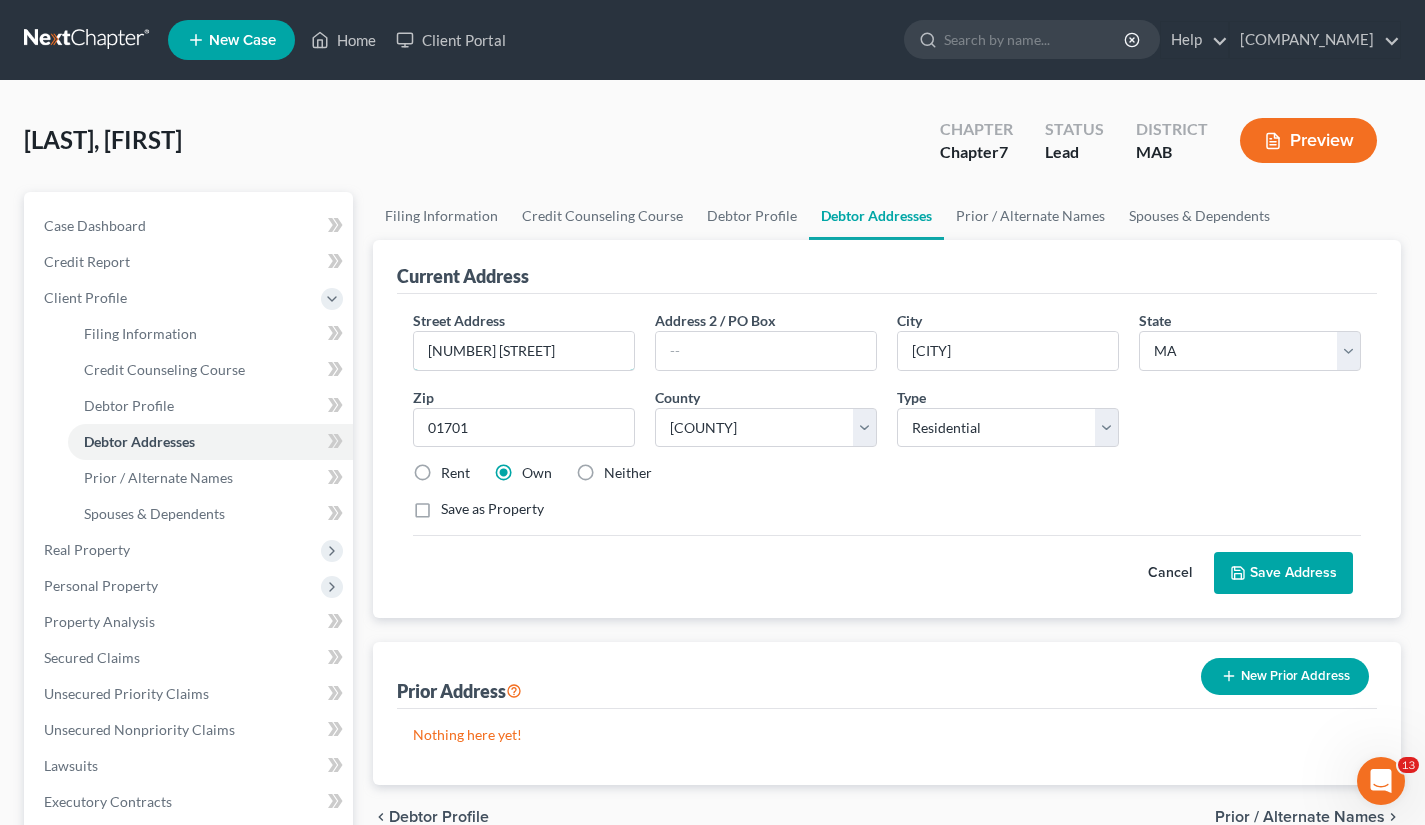 click on "[NUMBER] [STREET]" at bounding box center [524, 351] 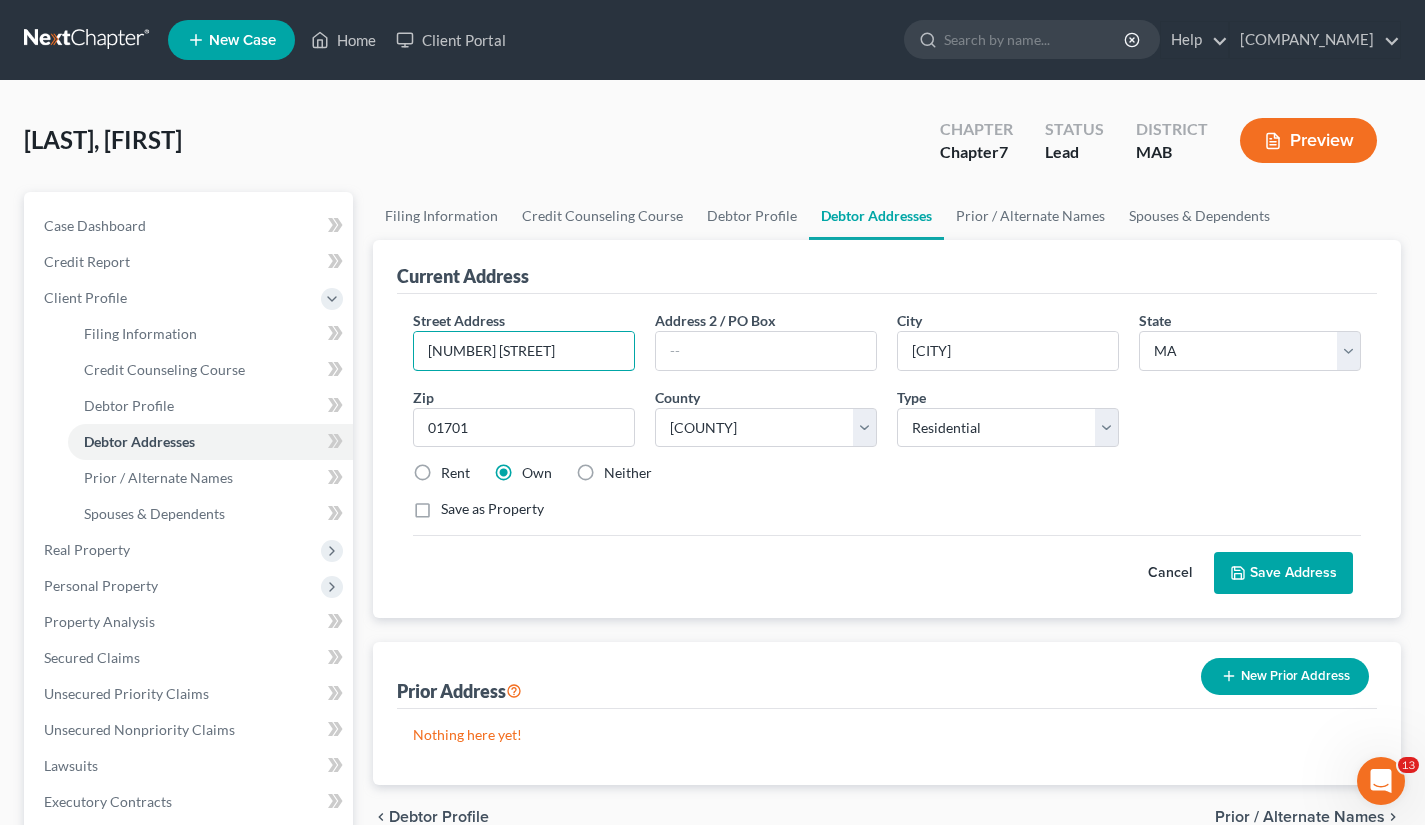 click on "[NUMBER] [STREET]" at bounding box center [524, 351] 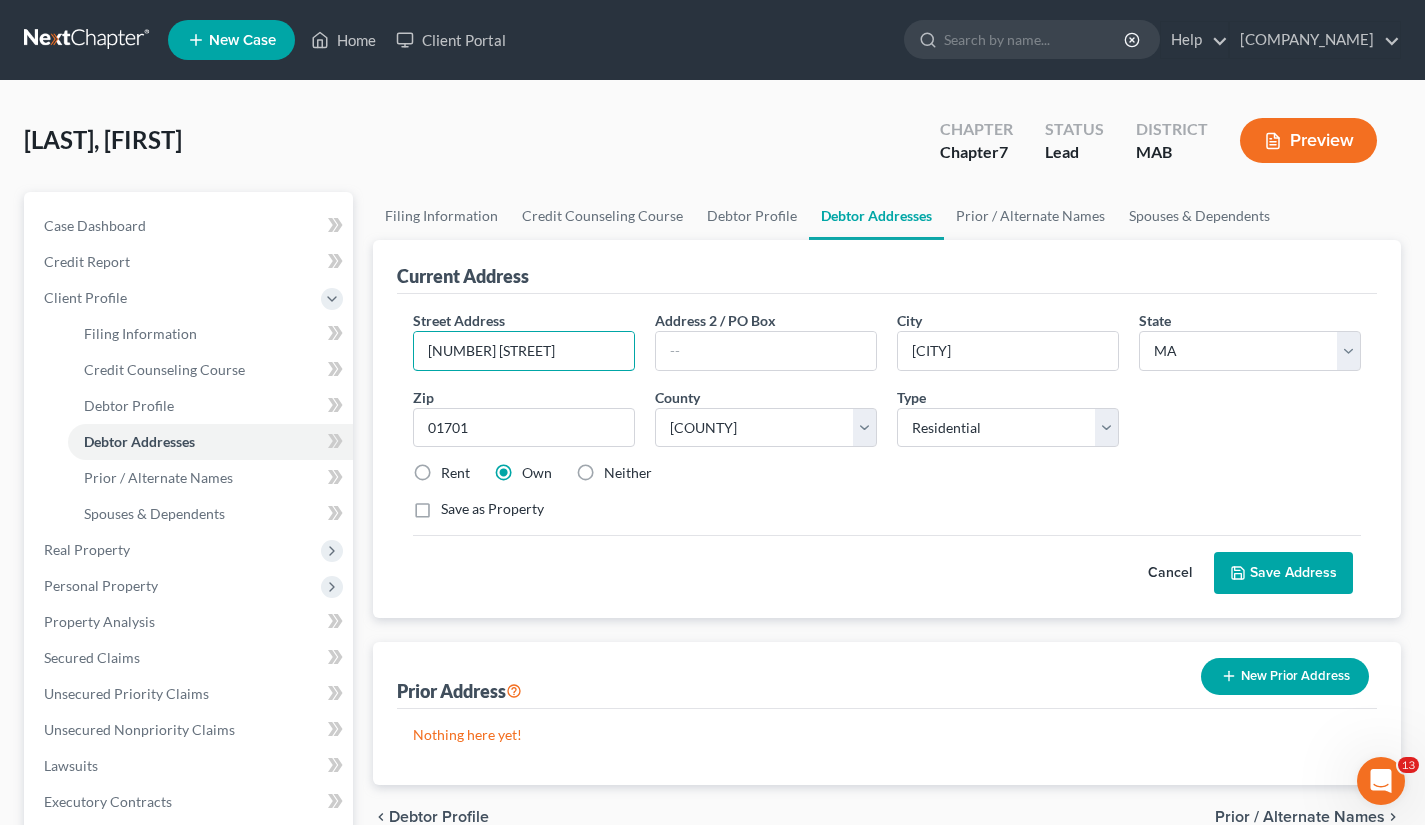 paste on "[NUMBER] [STREET]" 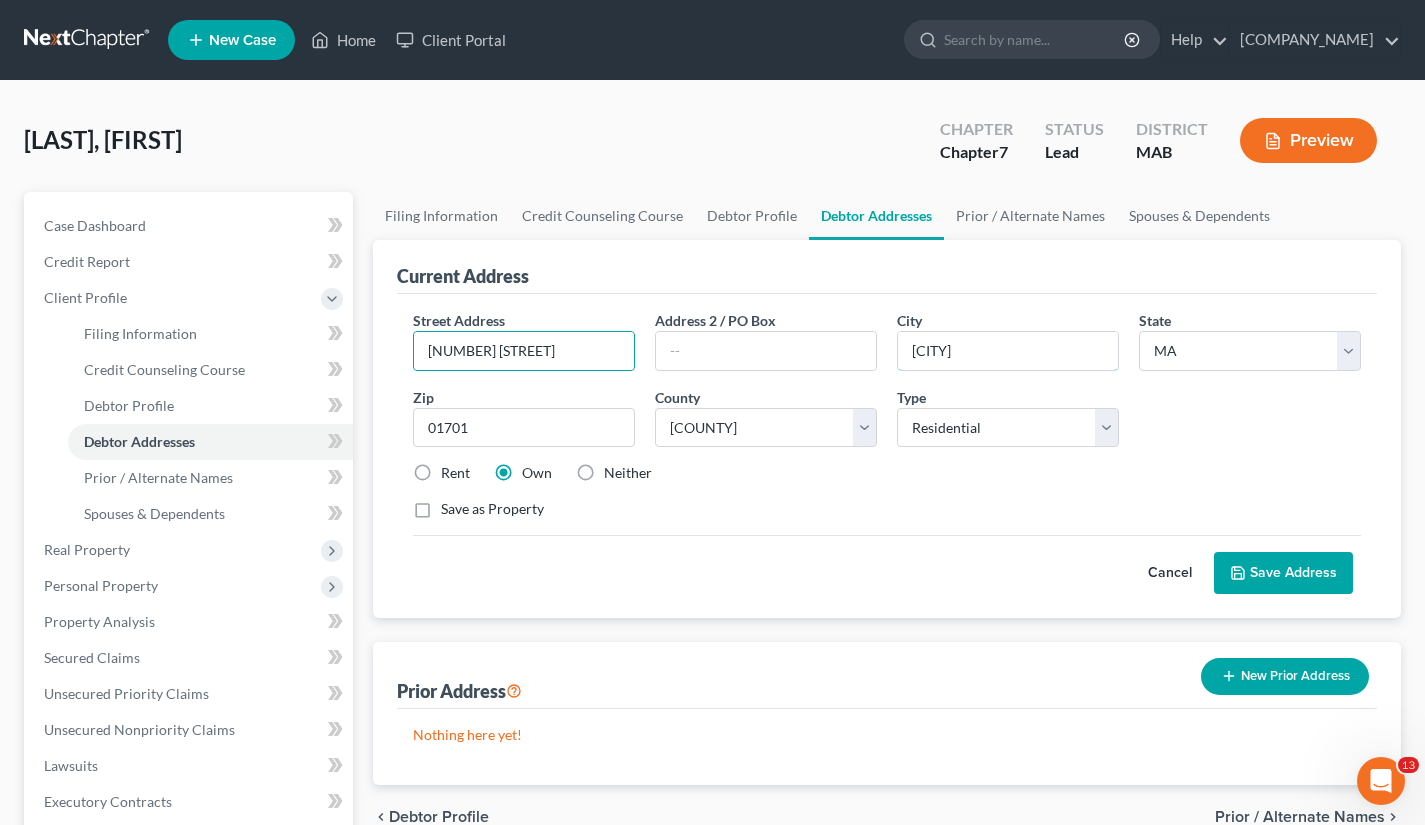 click on "[CITY]" at bounding box center (1008, 351) 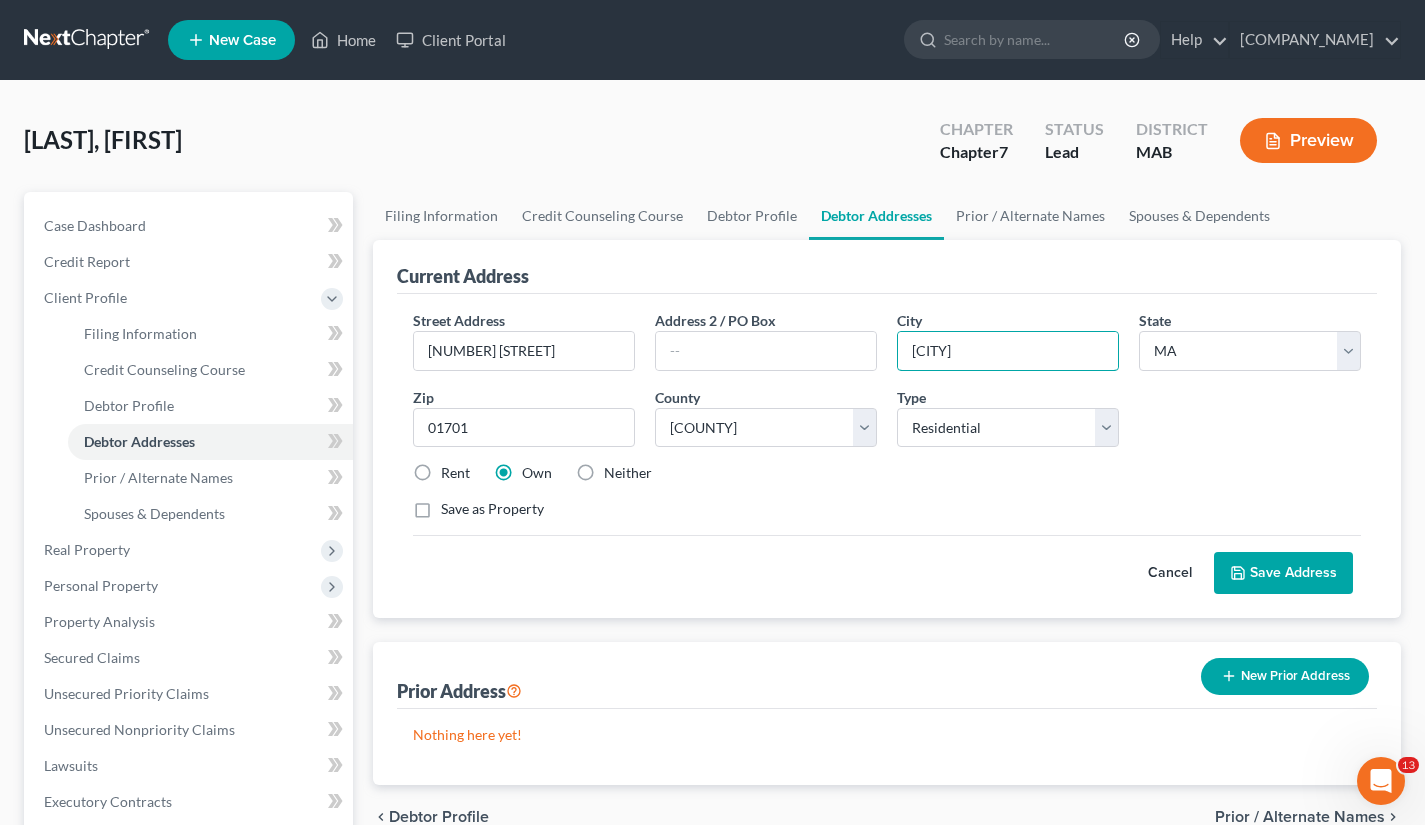 click on "[CITY]" at bounding box center [1008, 351] 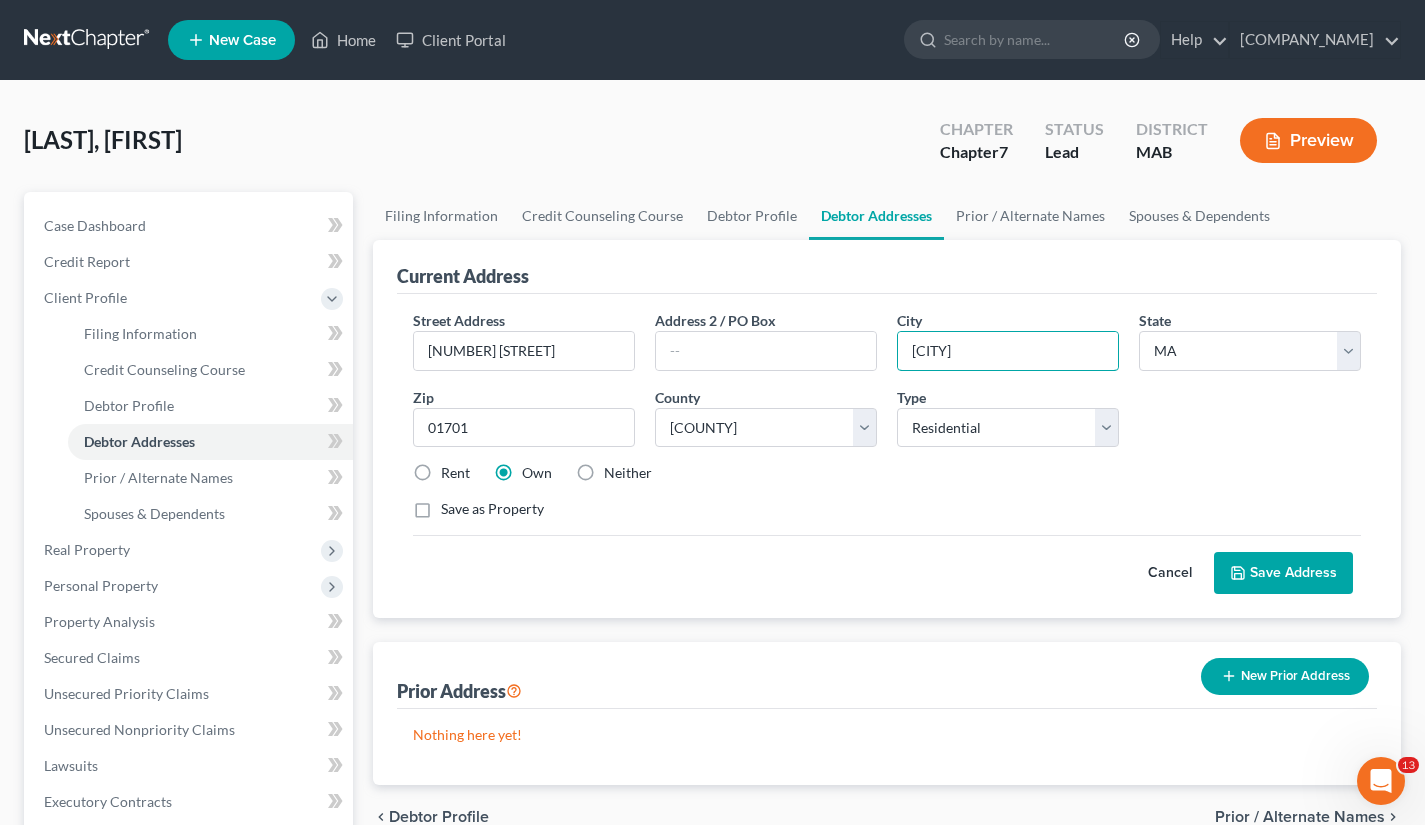type on "[CITY]" 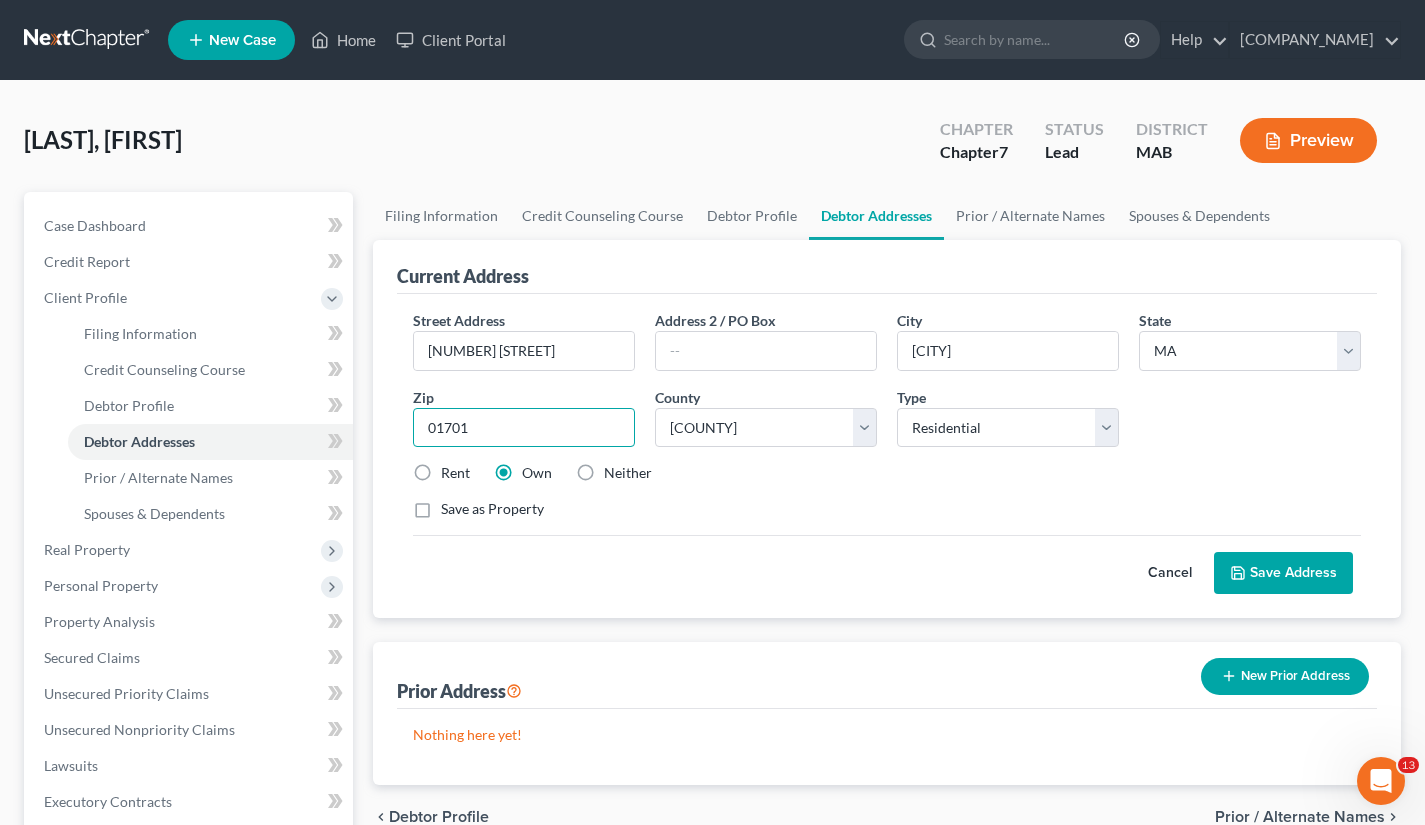 click on "01701" at bounding box center [524, 428] 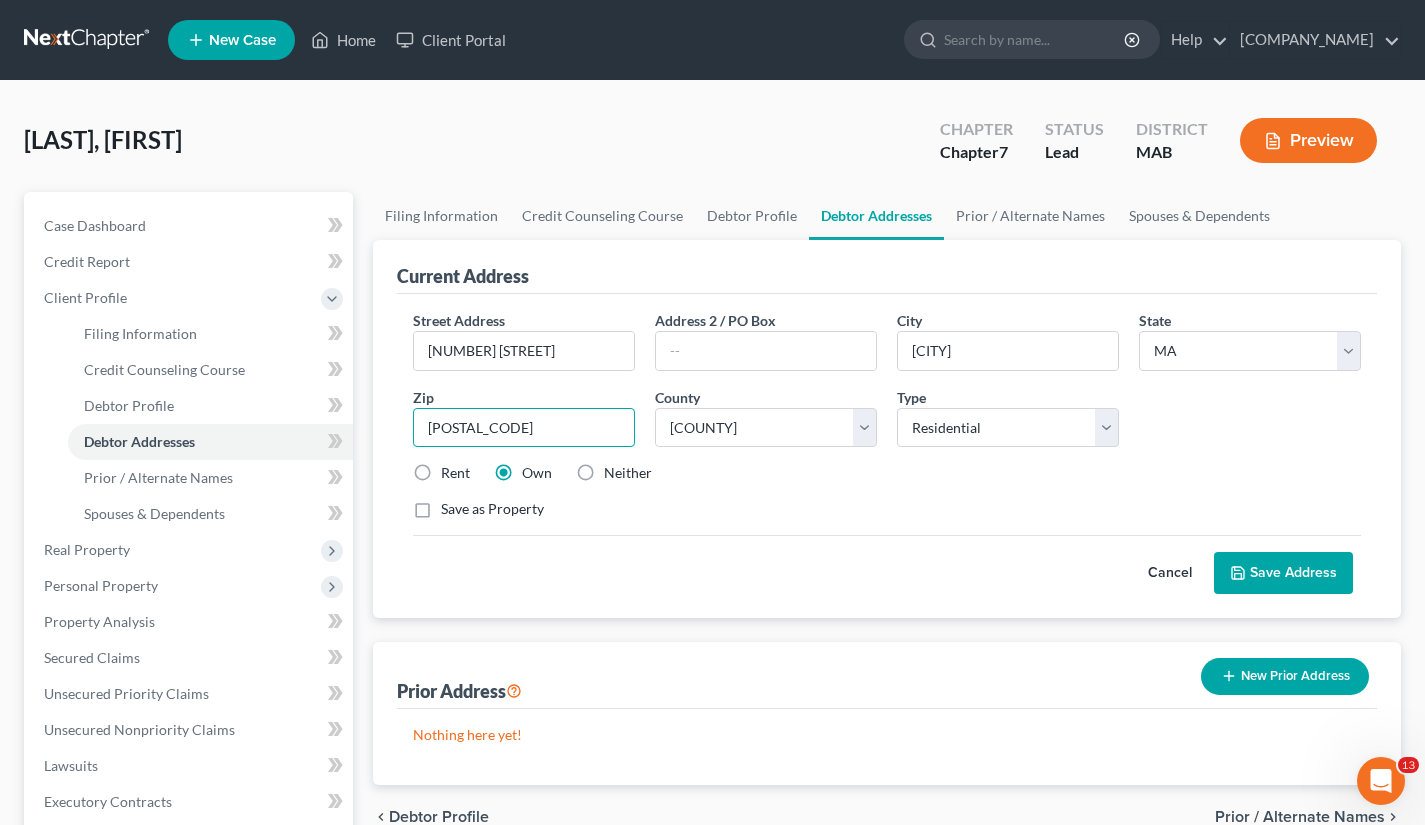 type on "[POSTAL_CODE]" 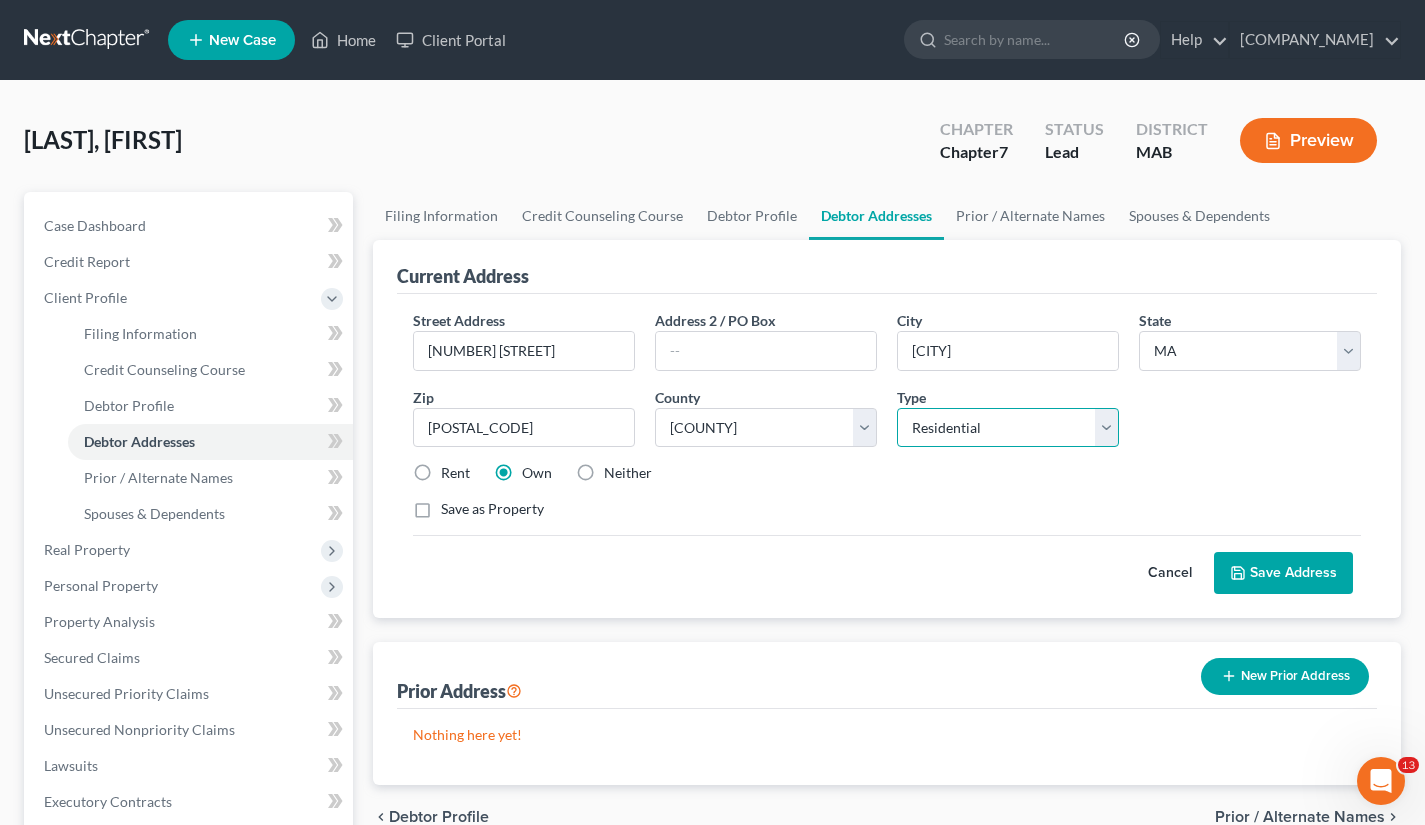 click on "Select Residential Mailing Rental Business" at bounding box center (1008, 428) 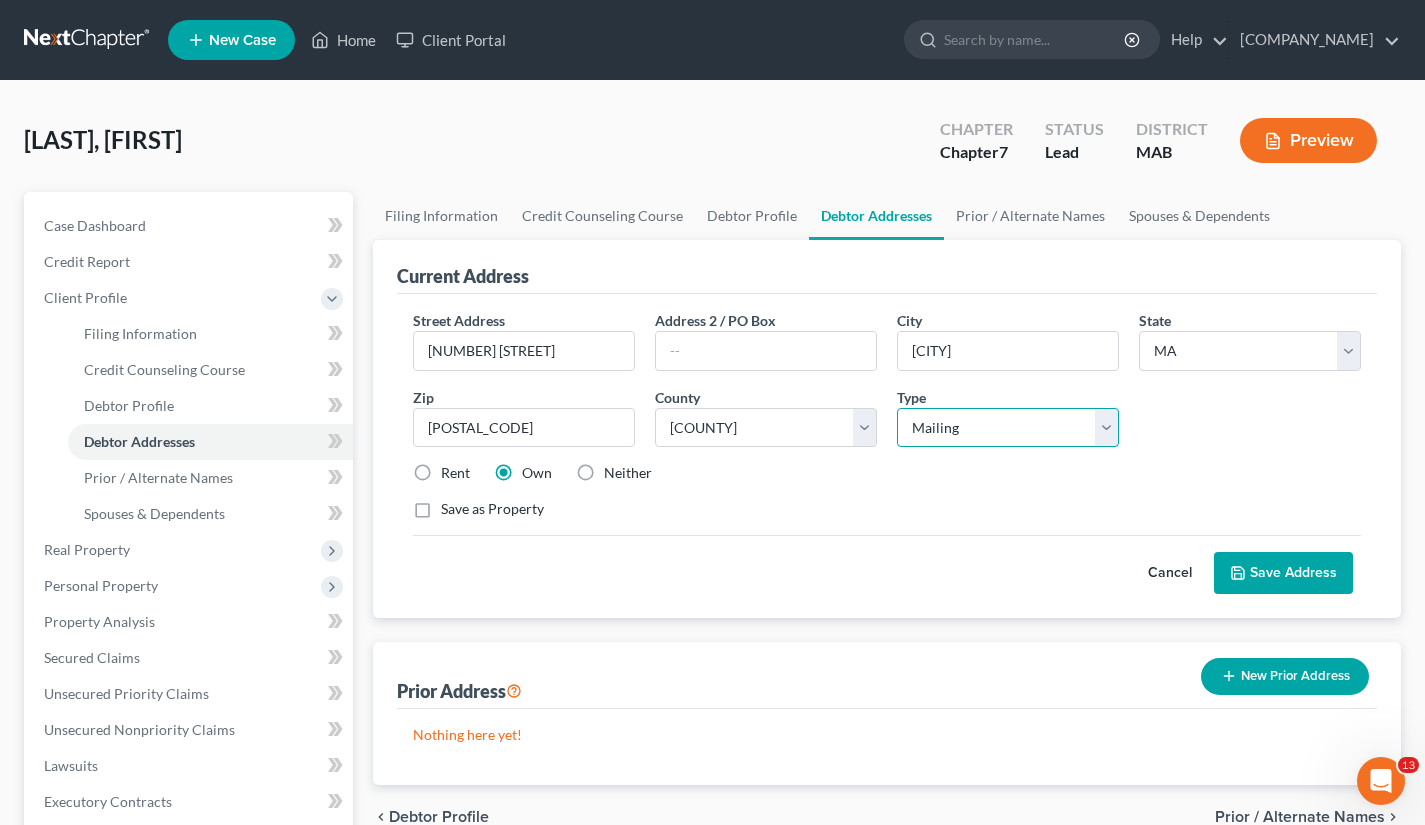 click on "Select Residential Mailing Rental Business" at bounding box center (1008, 428) 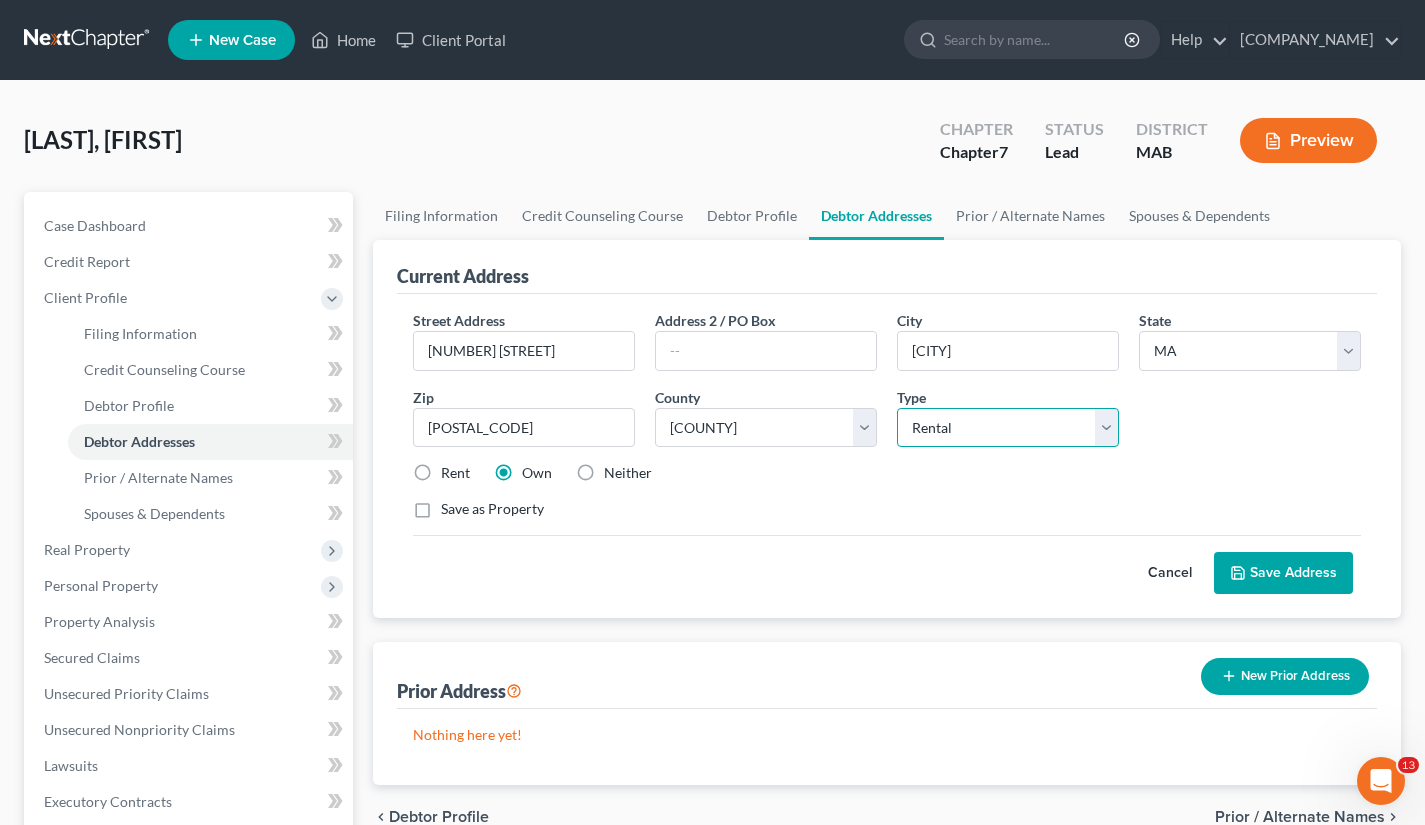 click on "Select Mailing Rental Business" at bounding box center [1008, 428] 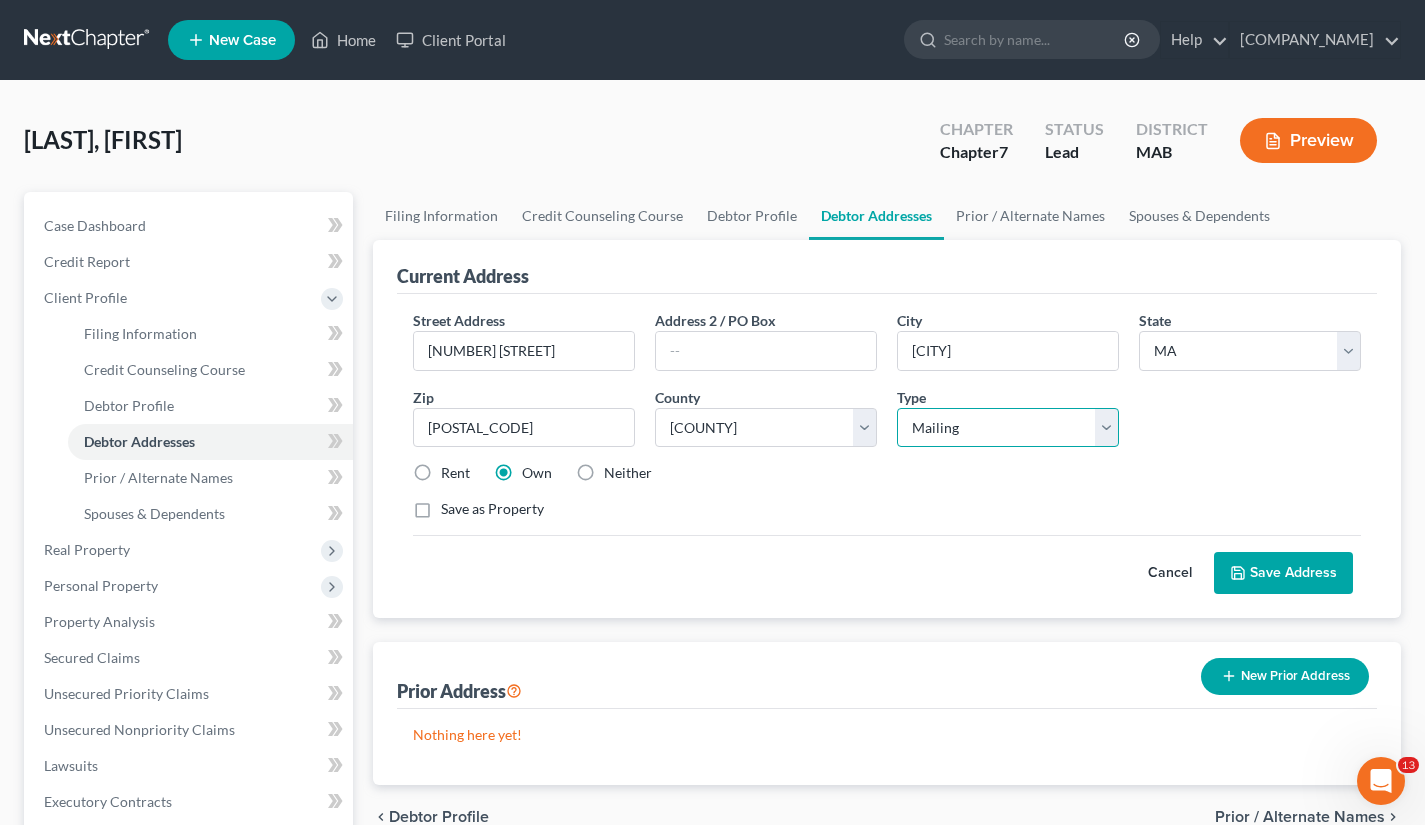 click on "Select Mailing Rental Business" at bounding box center (1008, 428) 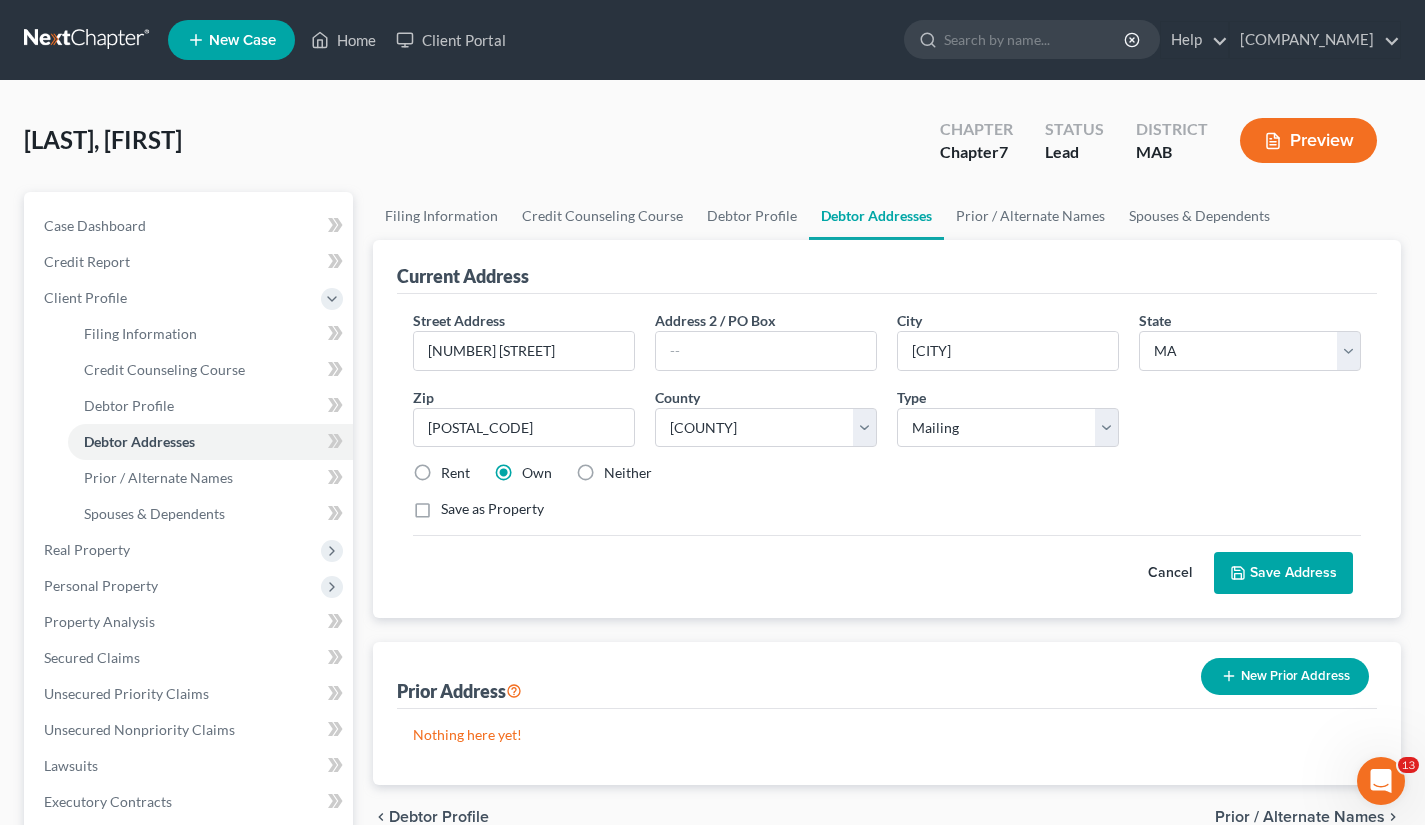 click on "Neither" at bounding box center (628, 473) 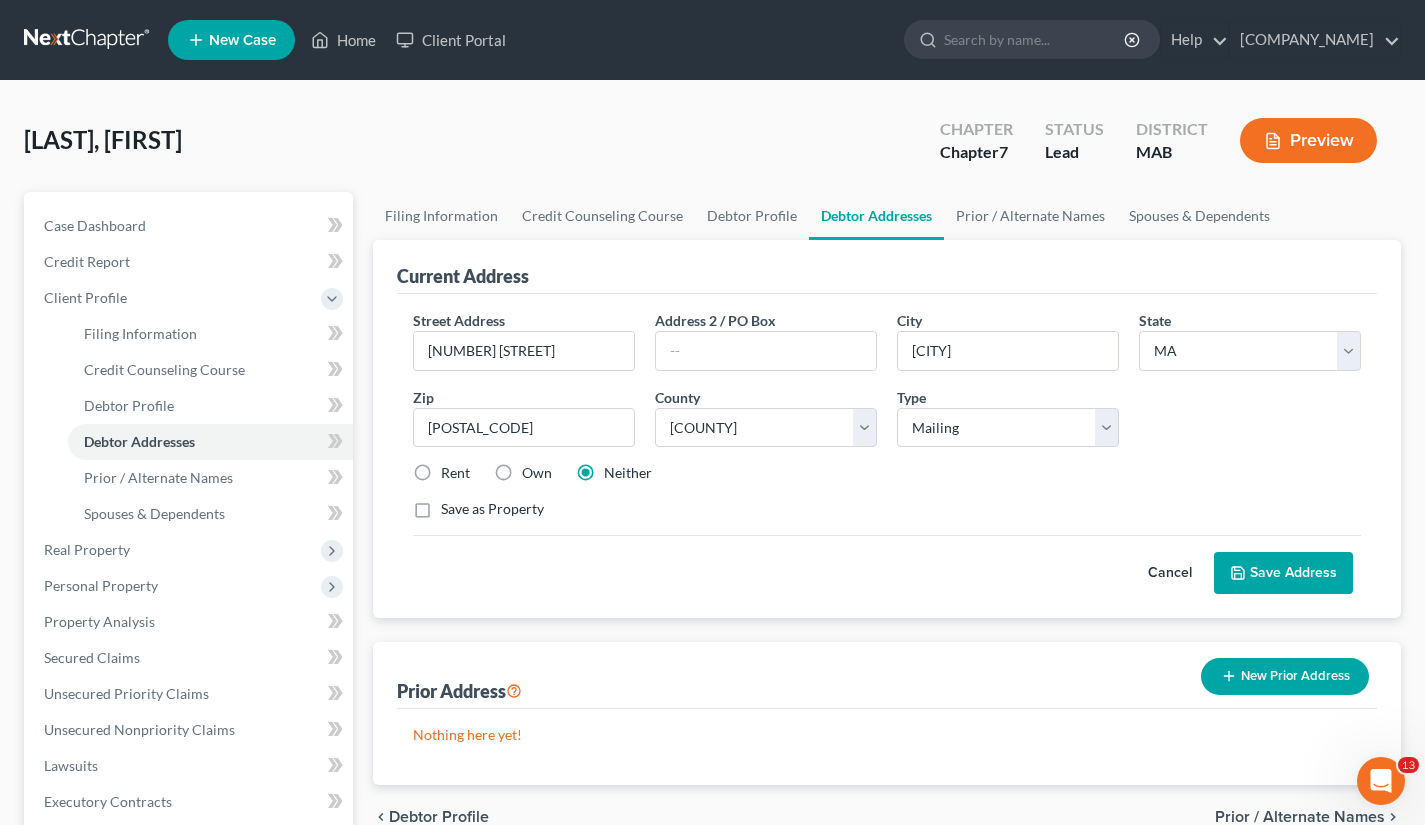 click on "Rent Own Neither" at bounding box center [887, 473] 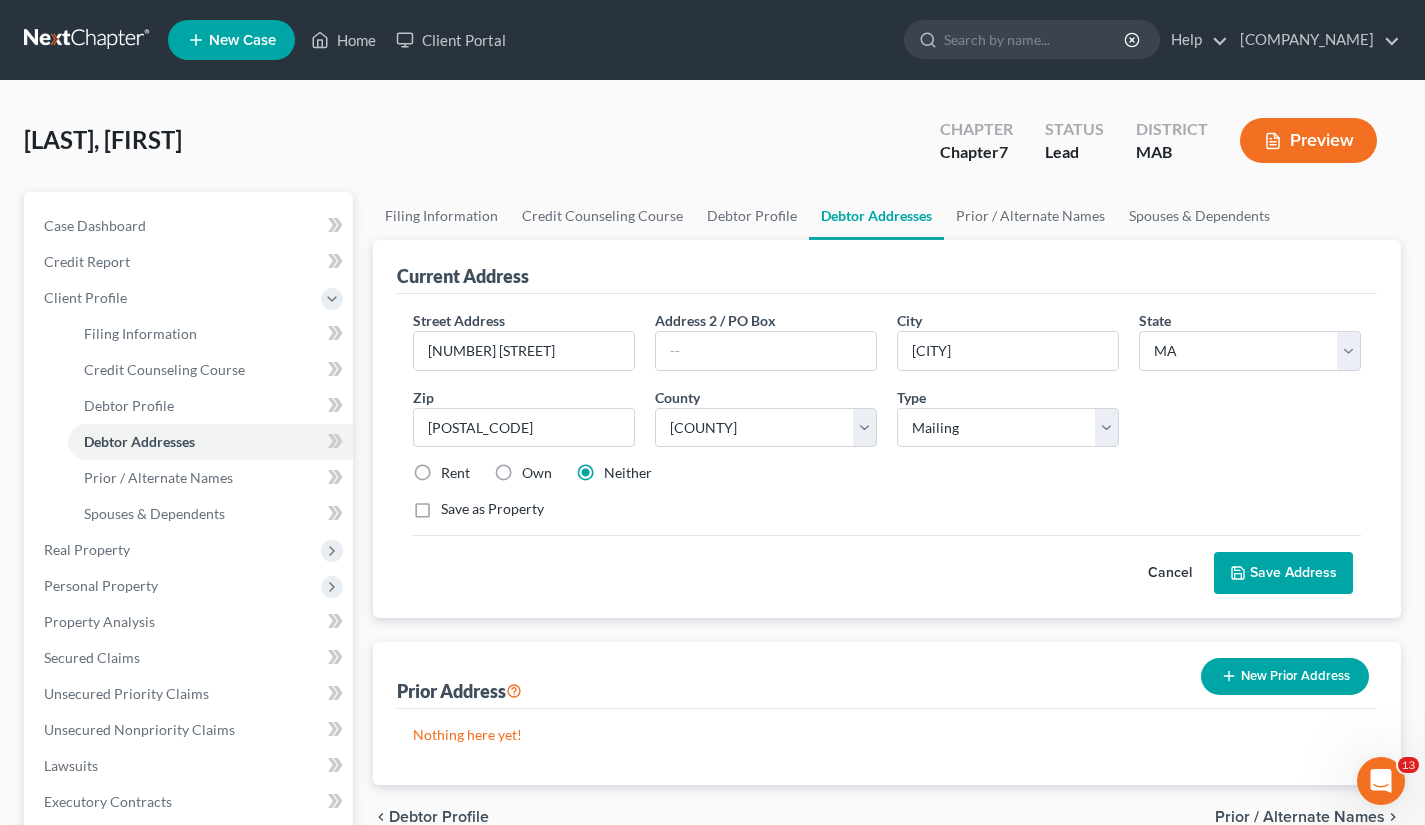 click on "Save Address" at bounding box center [1283, 573] 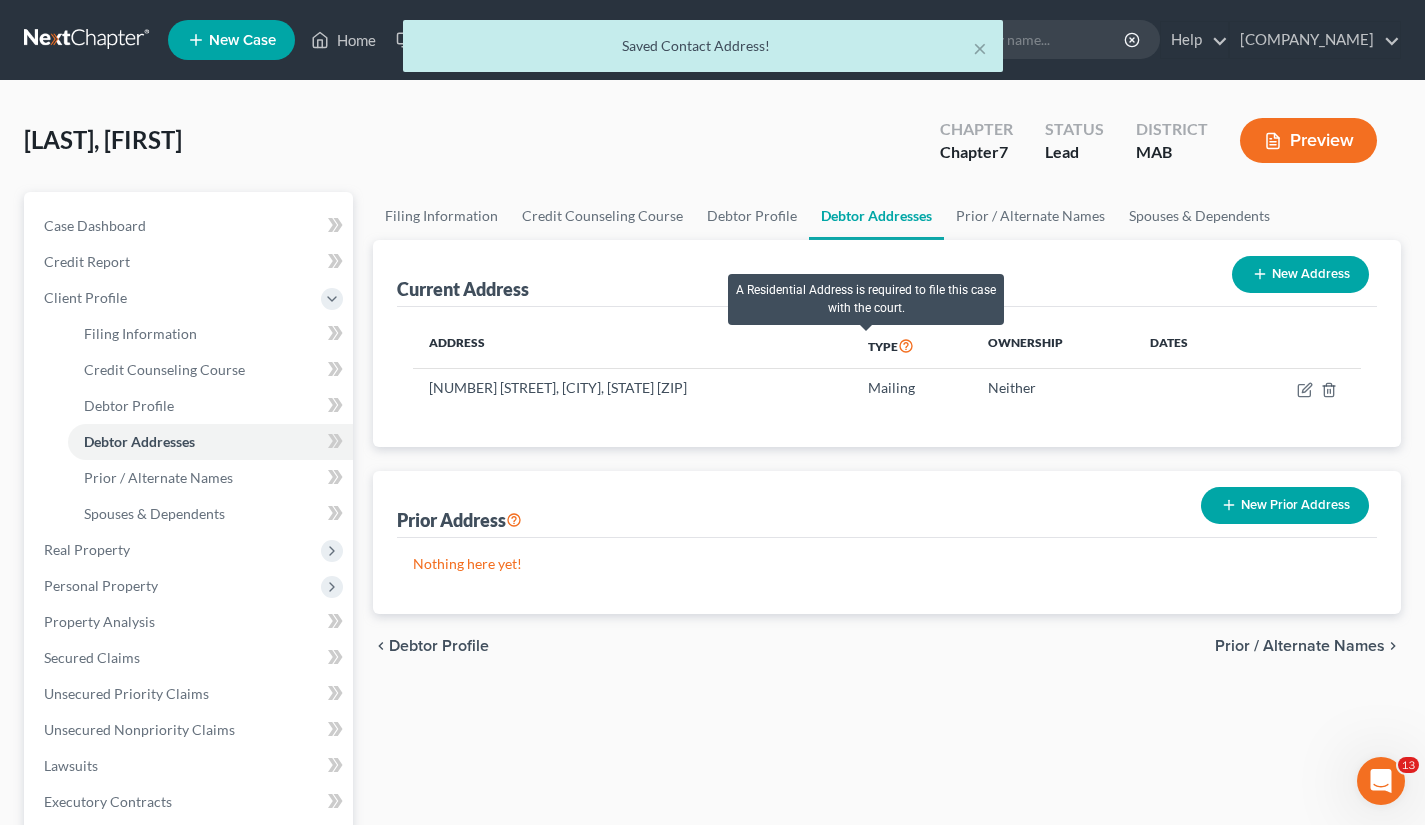 click at bounding box center (906, 344) 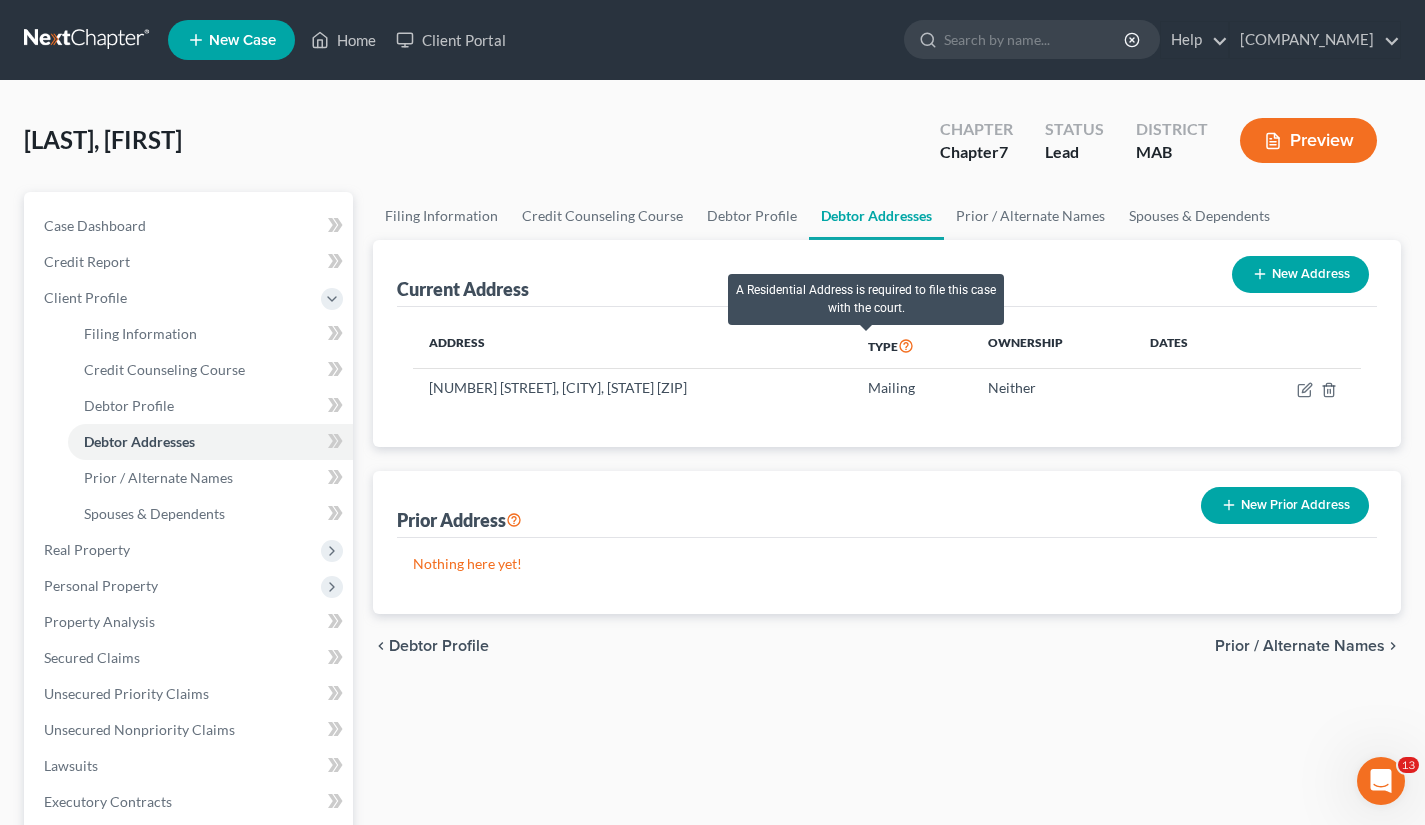 click at bounding box center (906, 344) 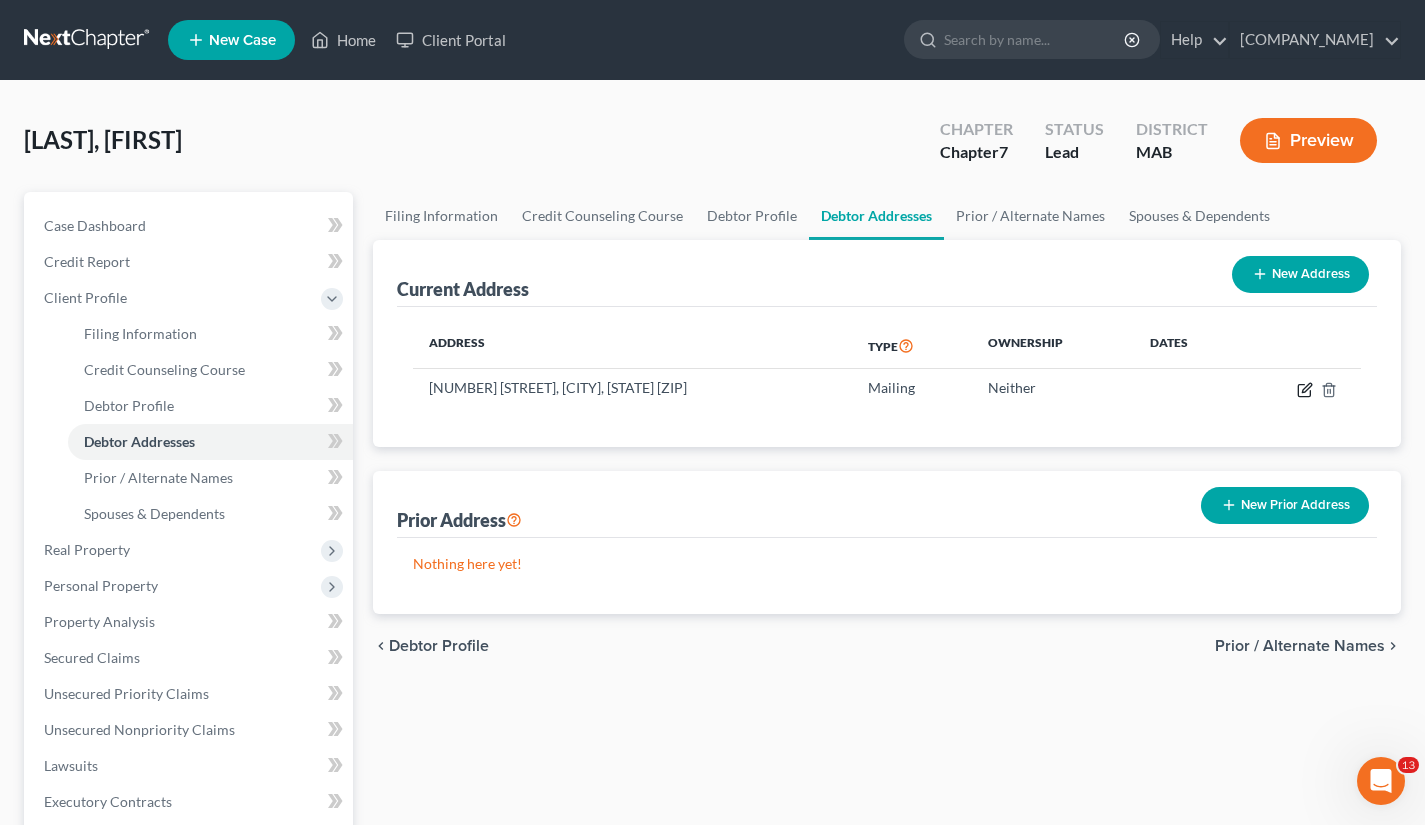 click 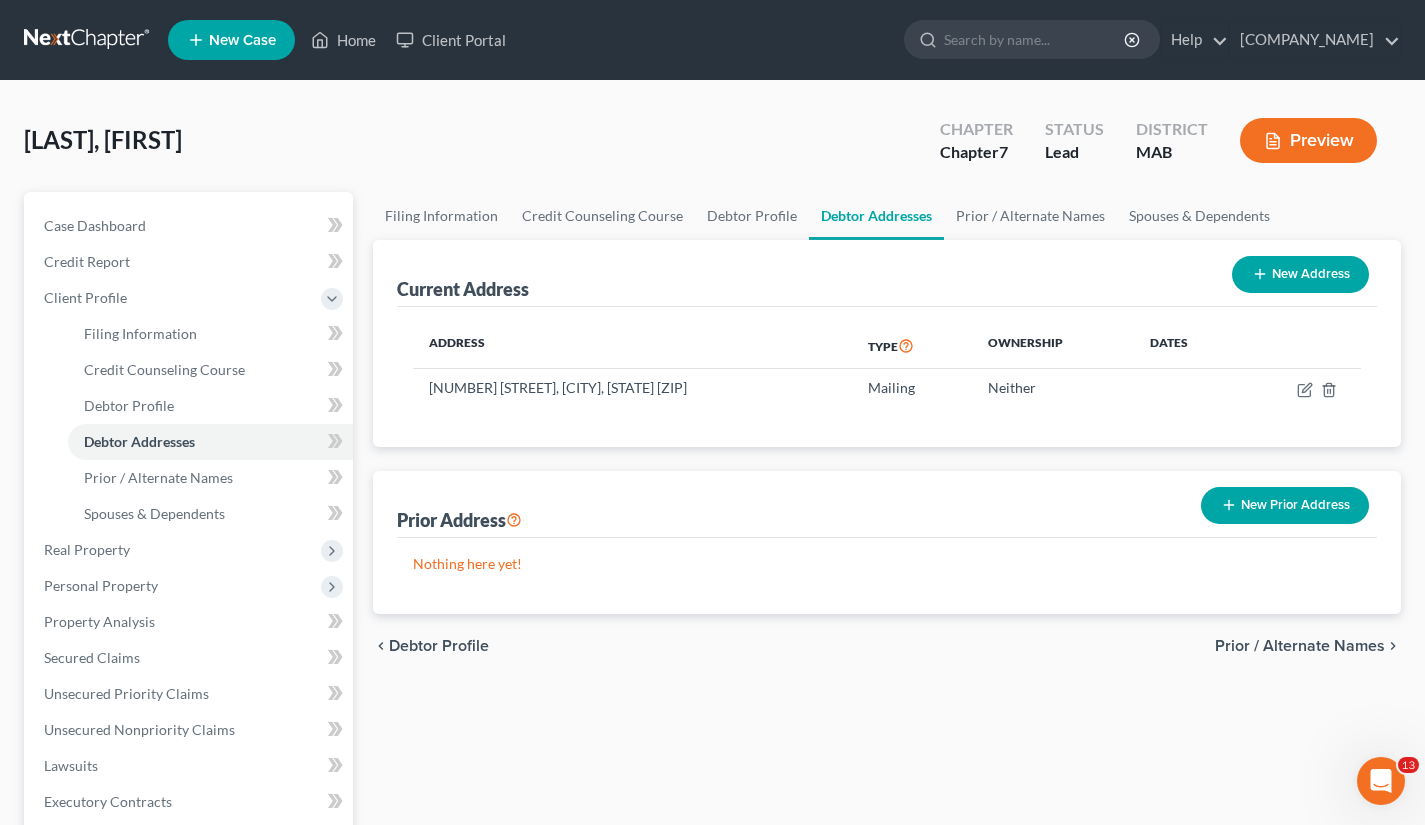 select on "22" 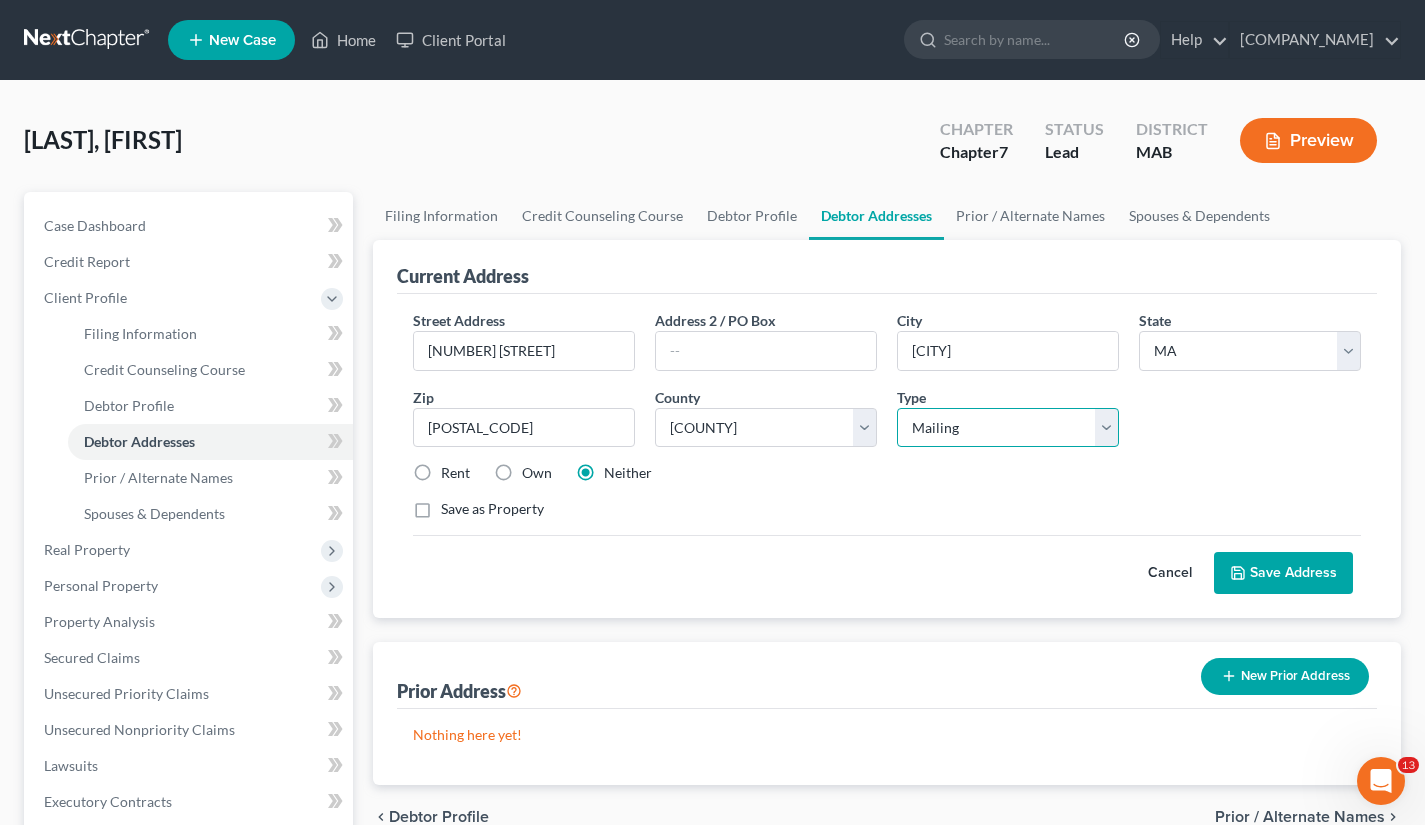 click on "Select Residential Mailing Rental Business" at bounding box center (1008, 428) 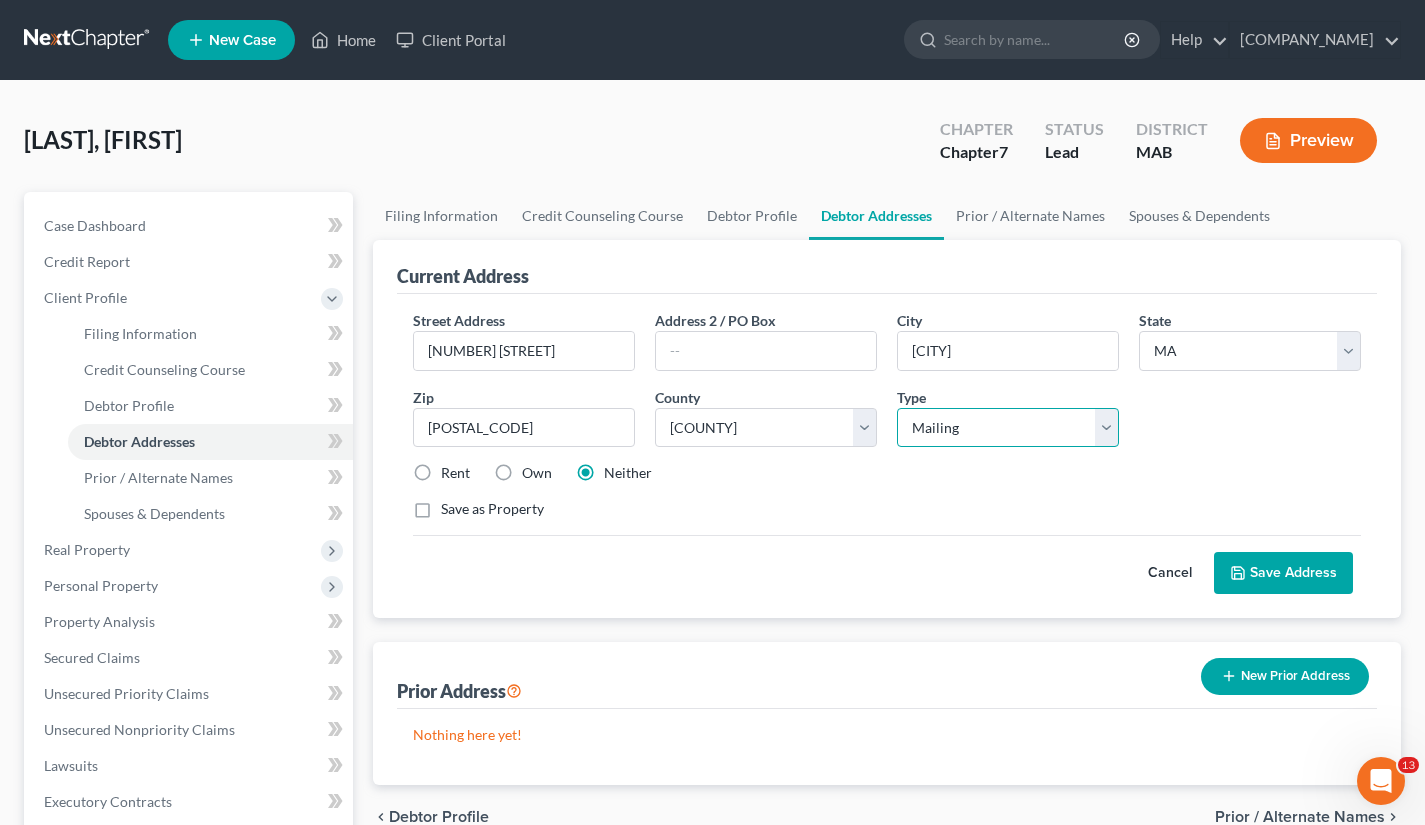select on "0" 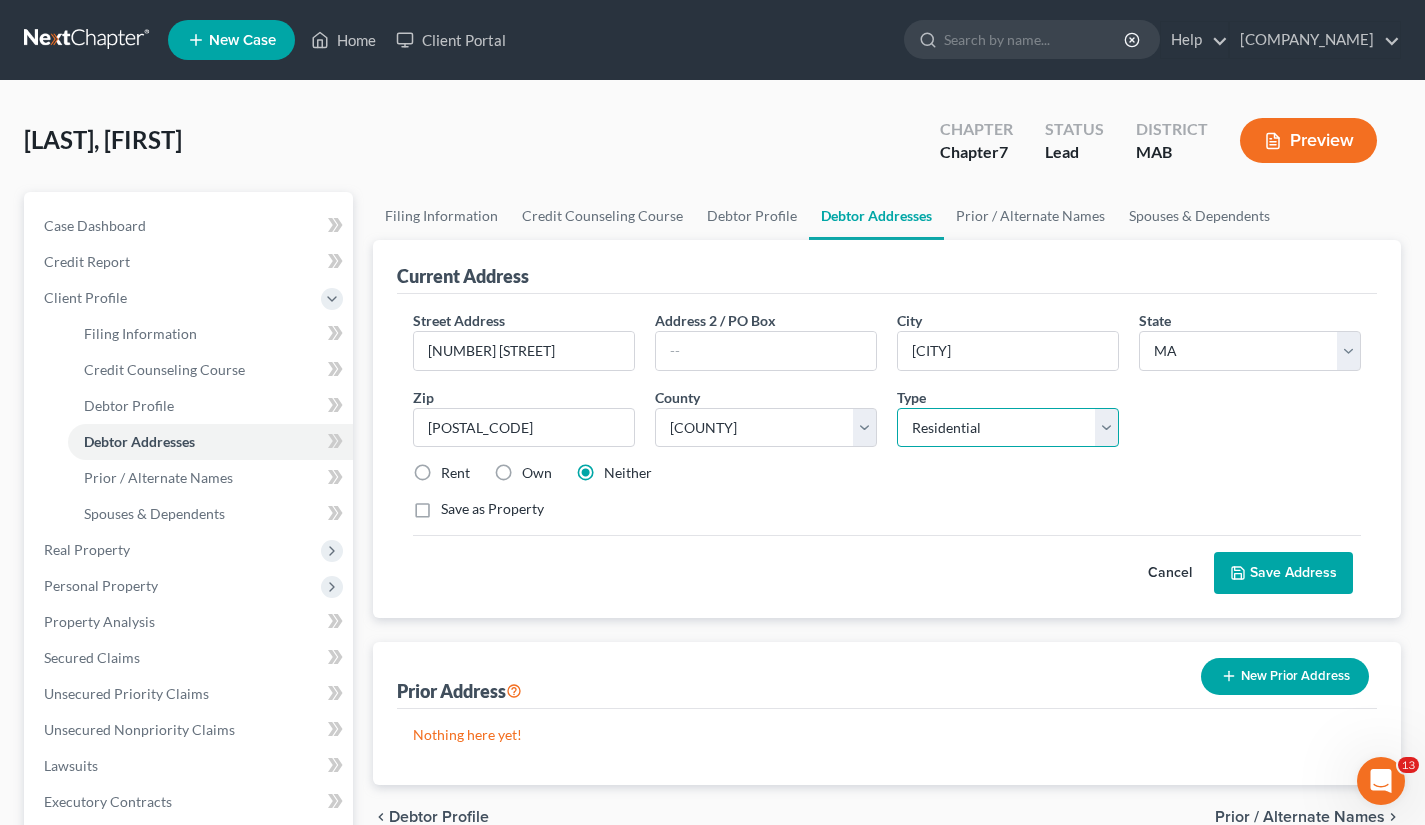 click on "Select Residential Mailing Rental Business" at bounding box center (1008, 428) 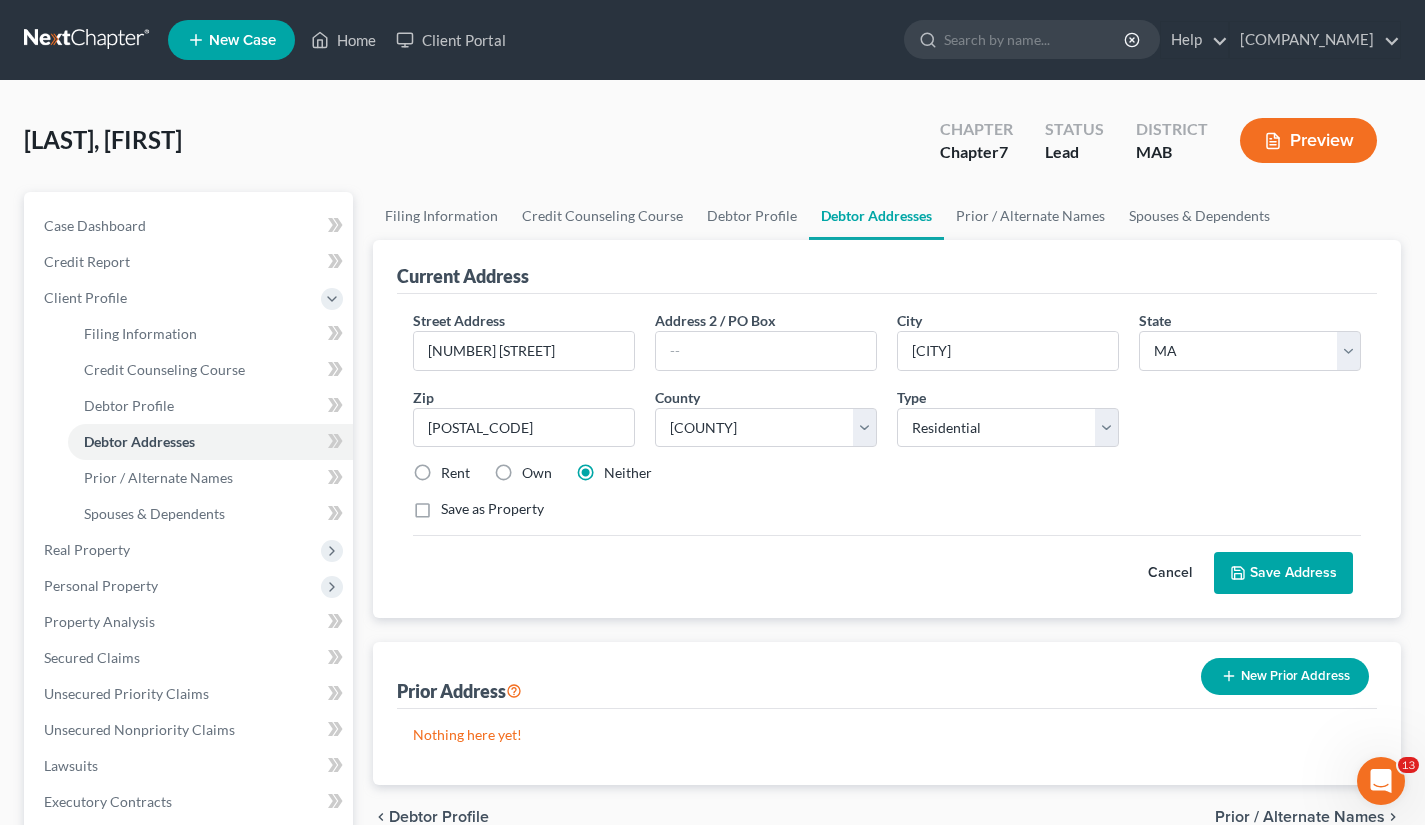 click on "Save Address" at bounding box center (1283, 573) 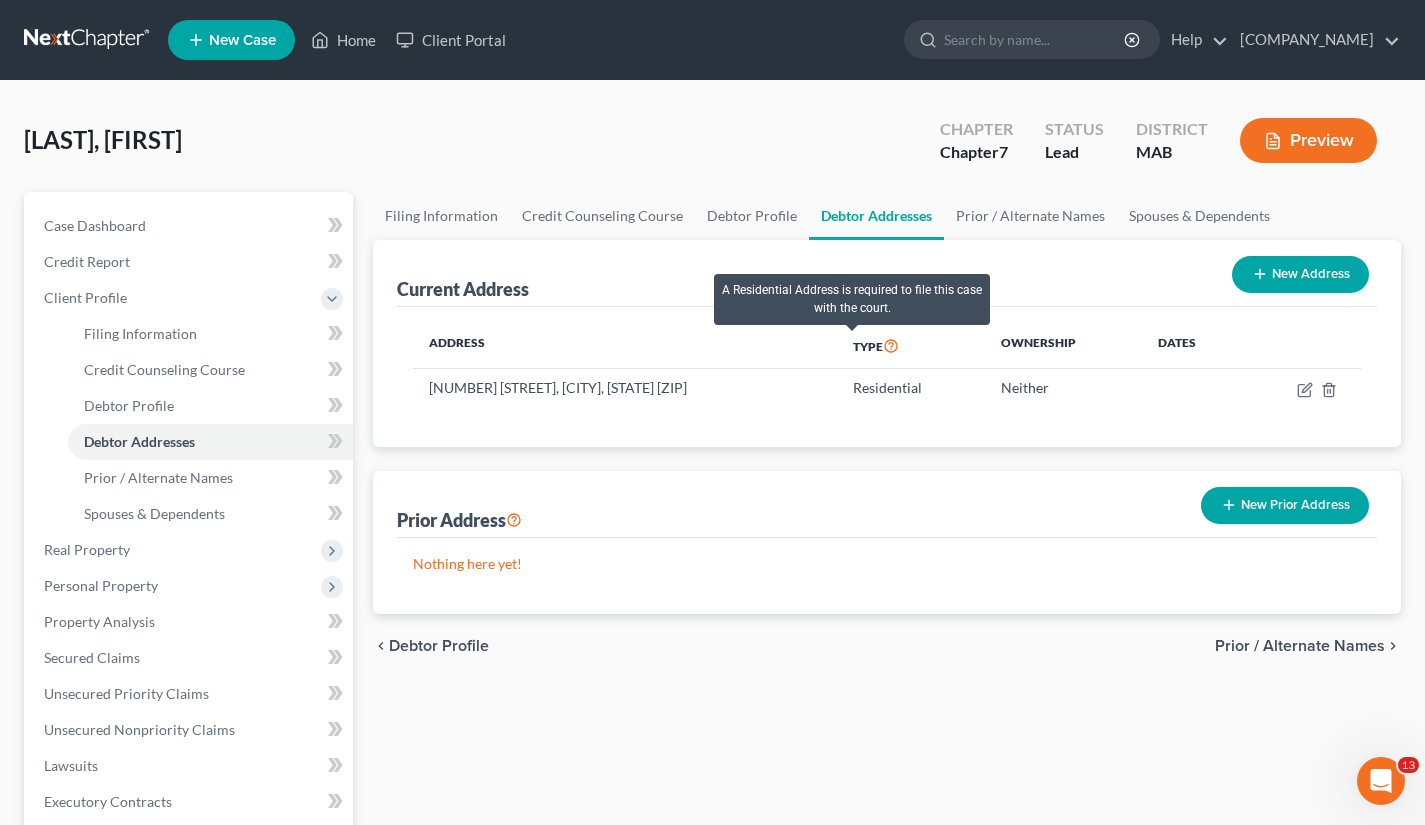 click at bounding box center [891, 344] 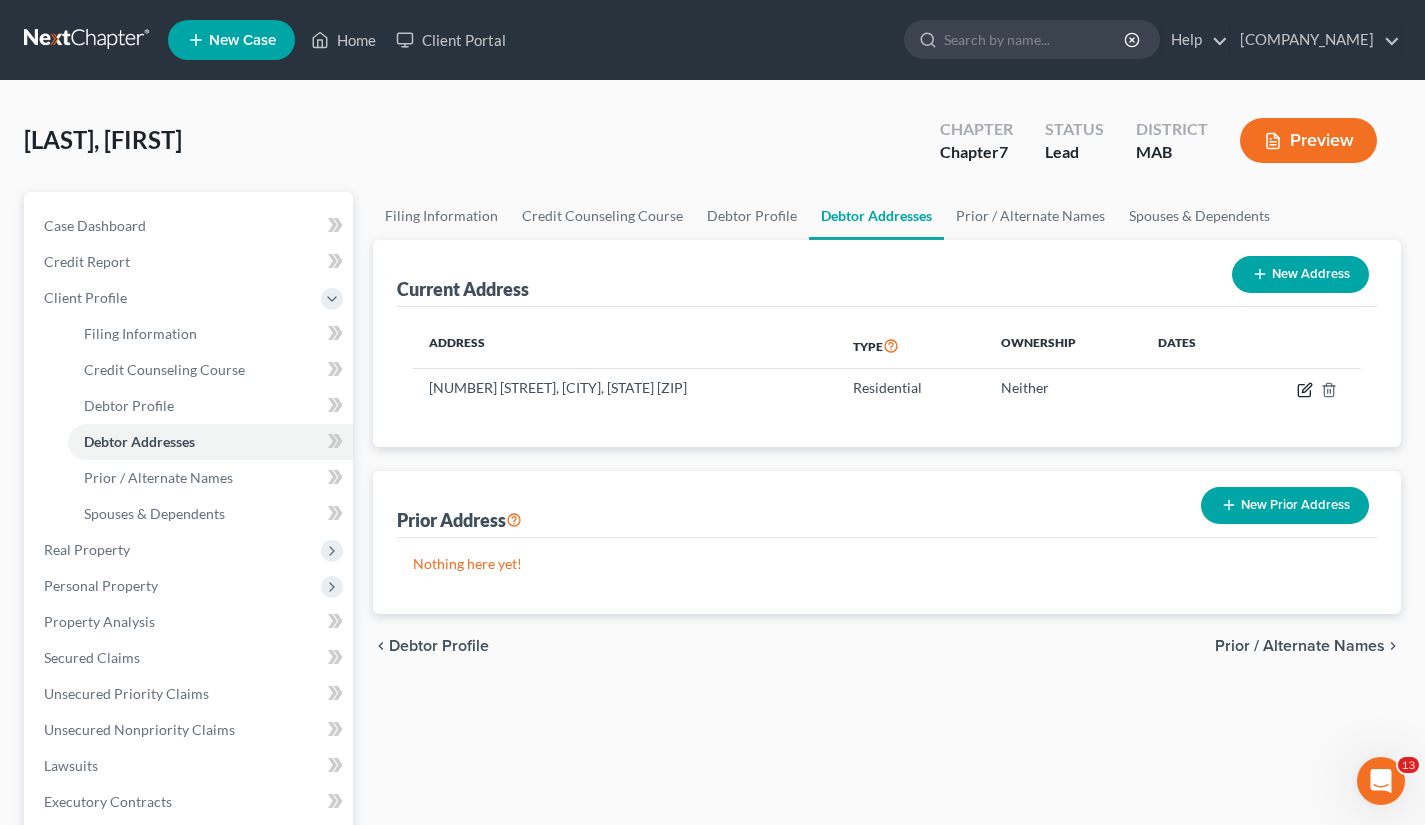 click 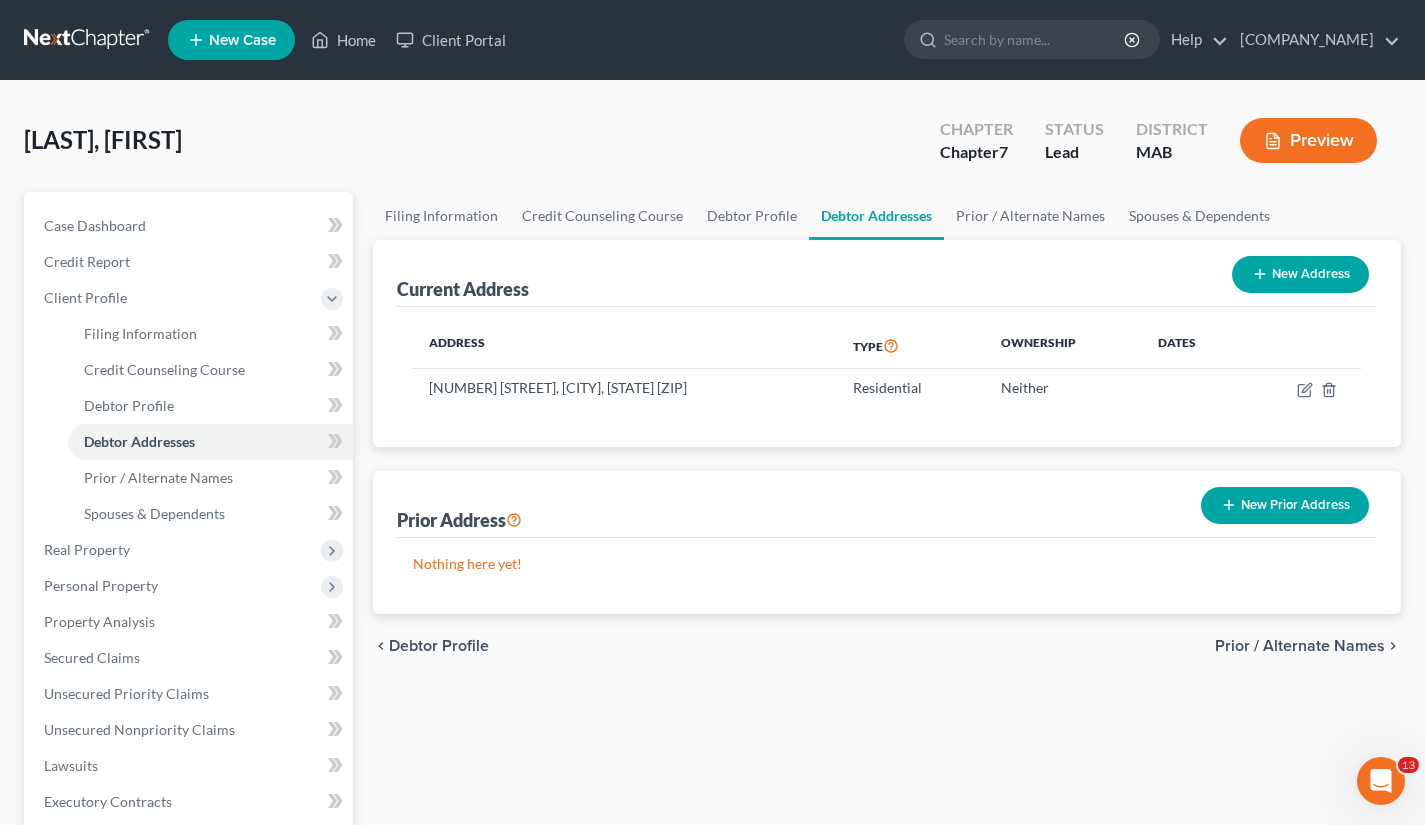 select on "22" 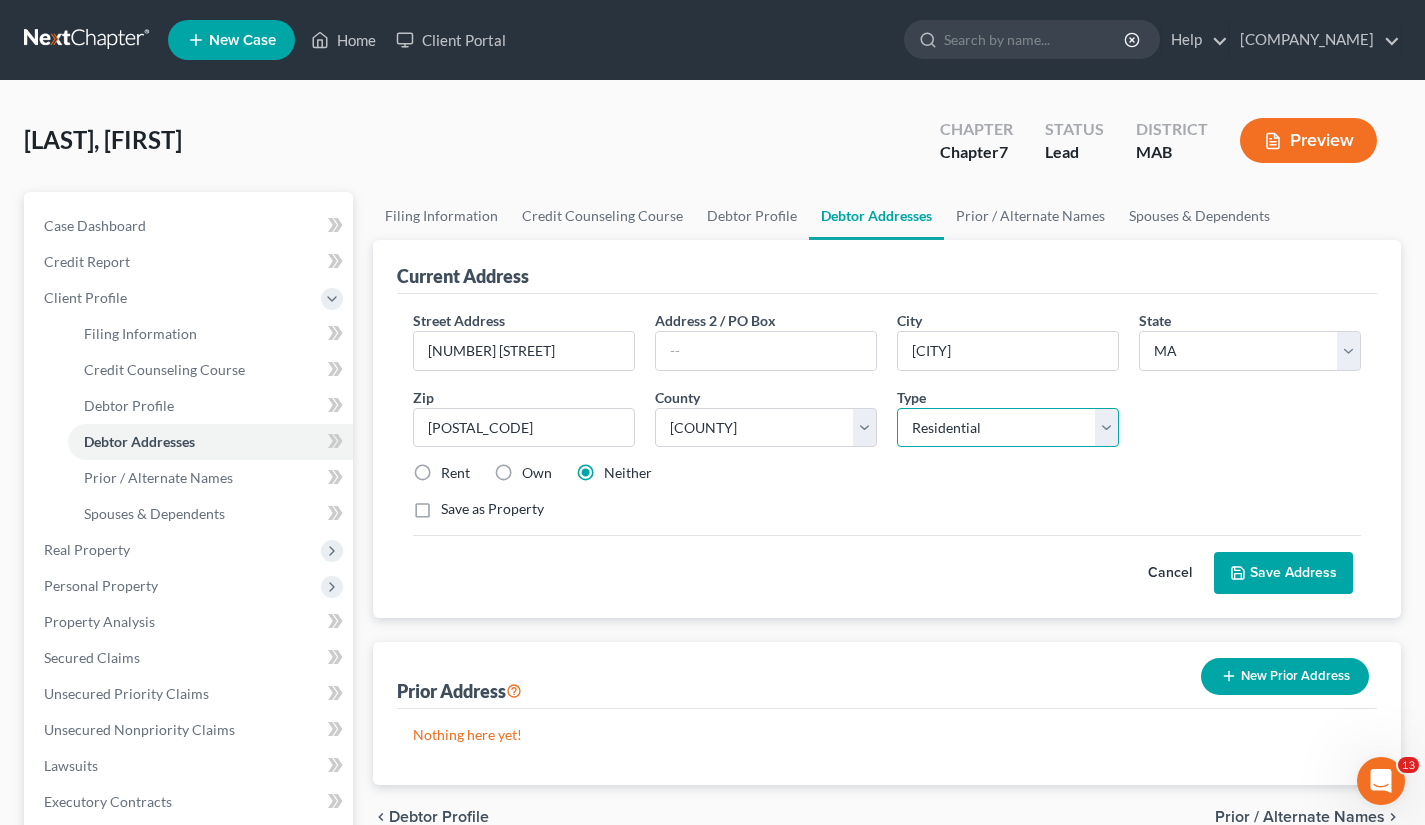 click on "Select Residential Mailing Rental Business" at bounding box center [1008, 428] 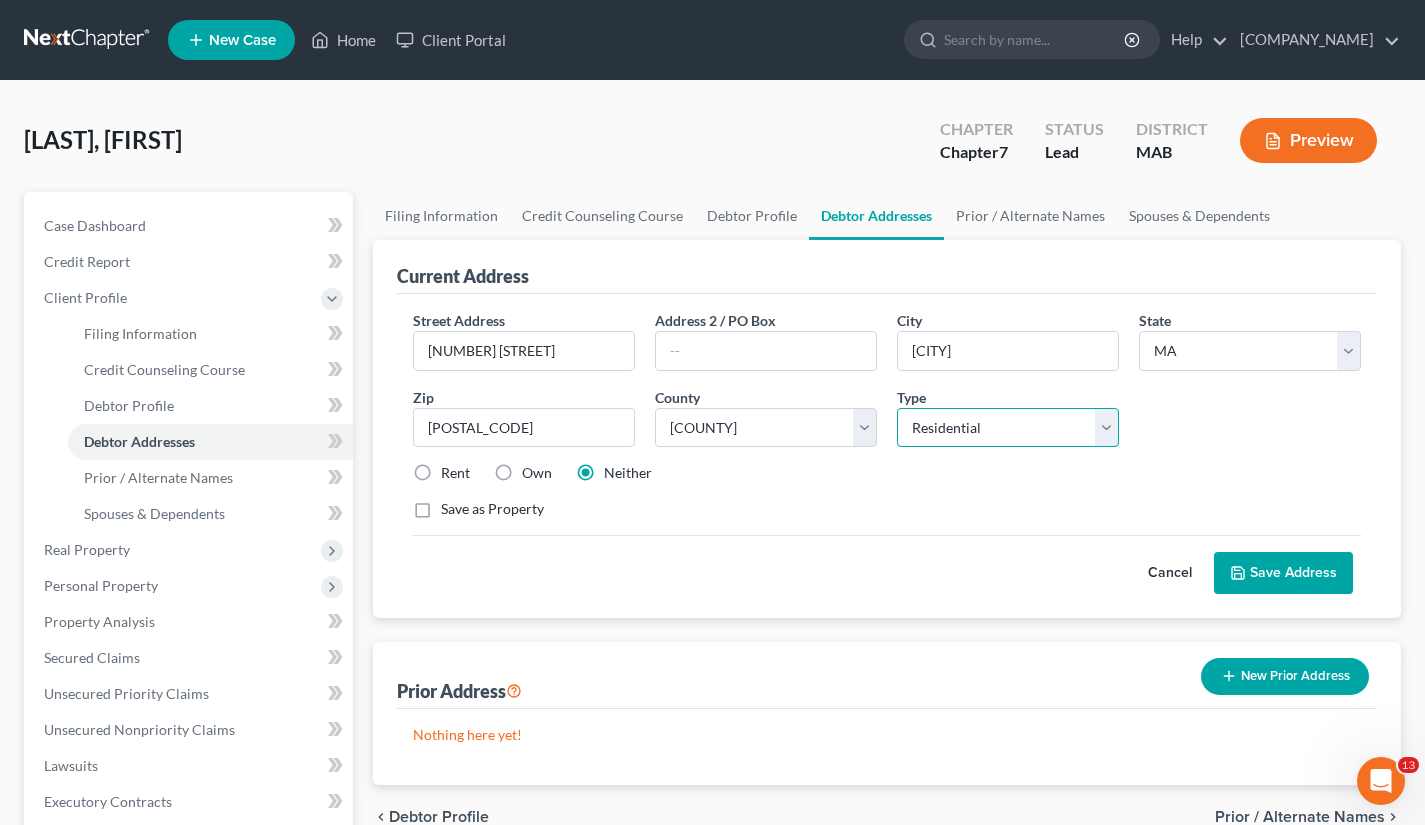 select on "1" 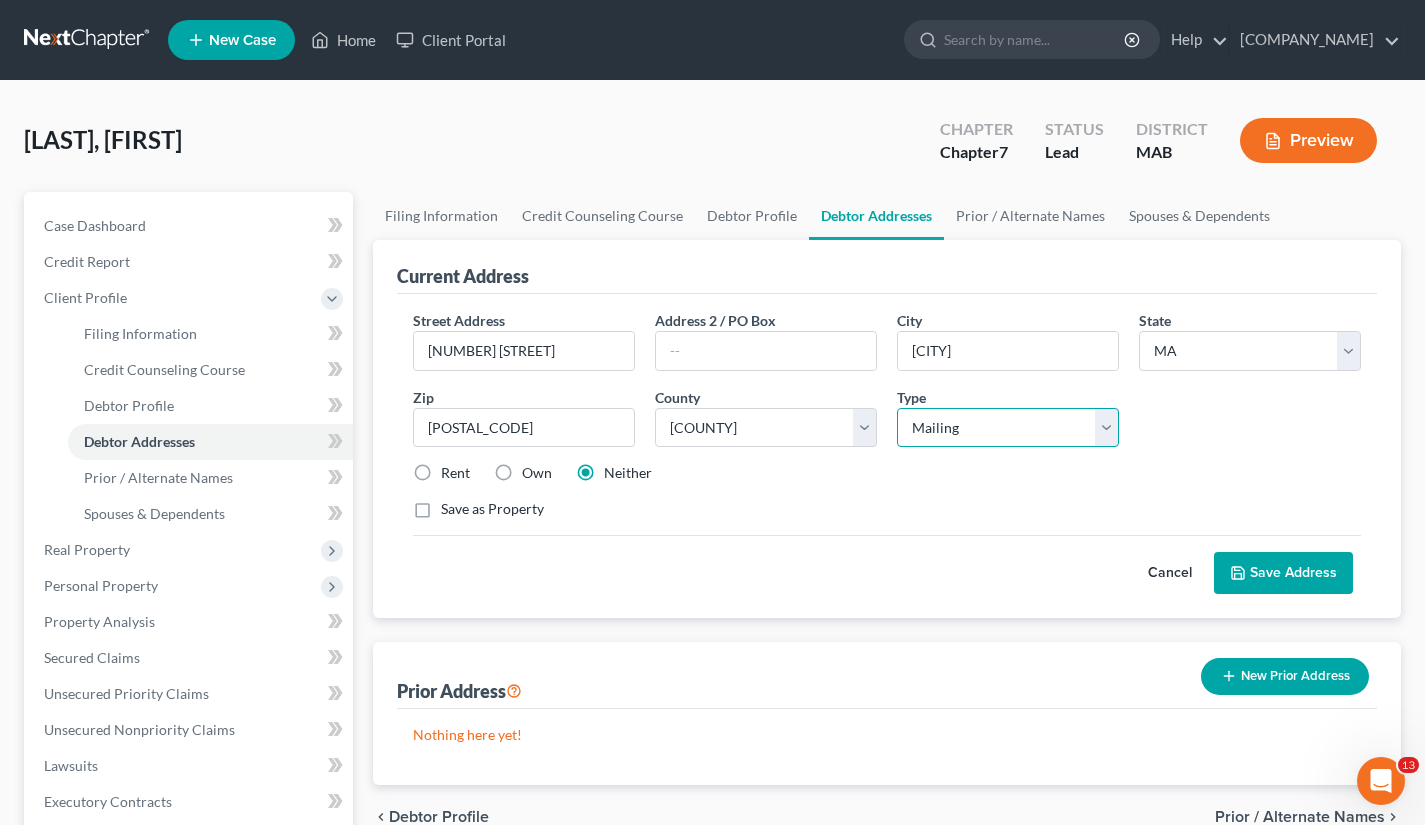 click on "Select Residential Mailing Rental Business" at bounding box center (1008, 428) 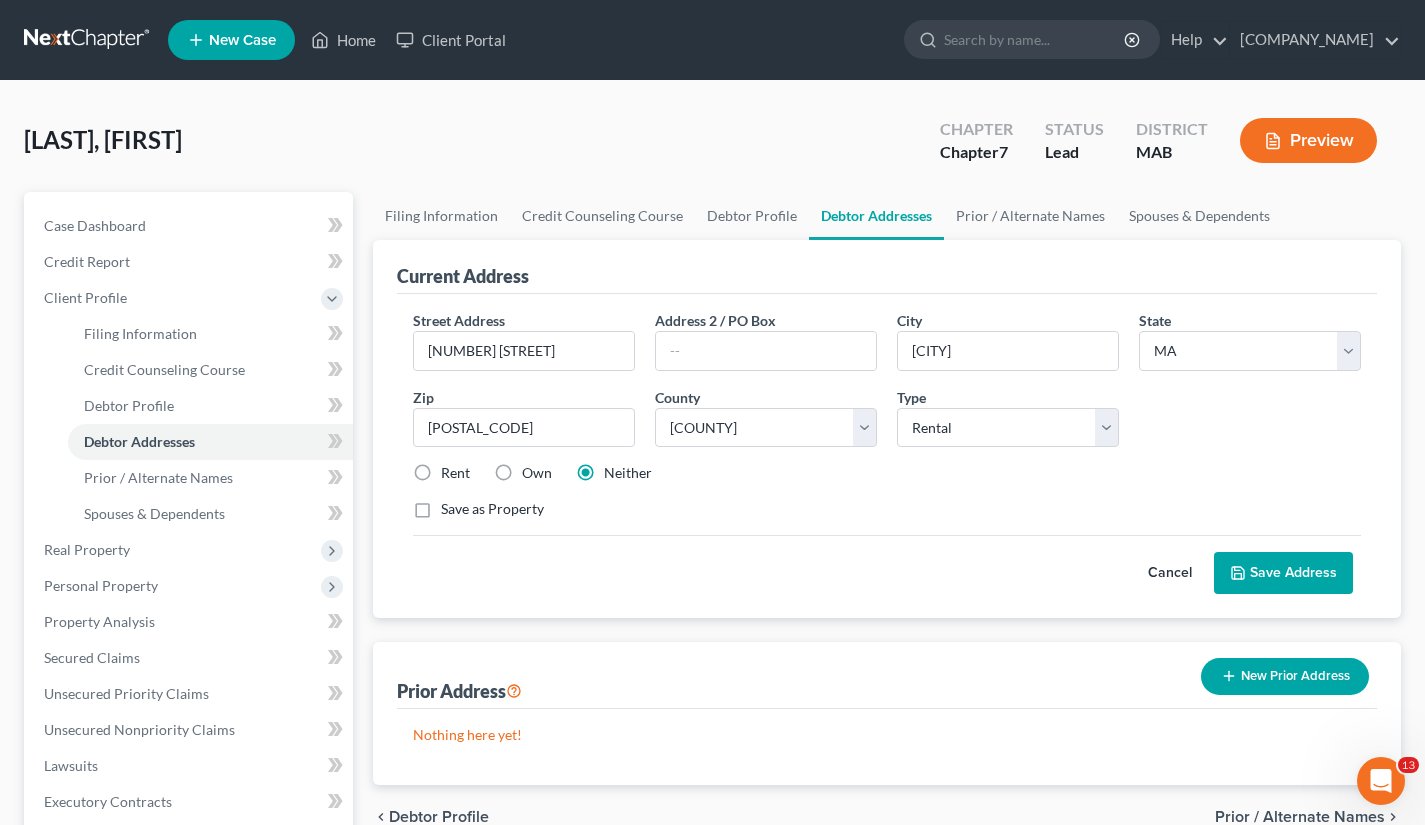 click on "Save Address" at bounding box center [1283, 573] 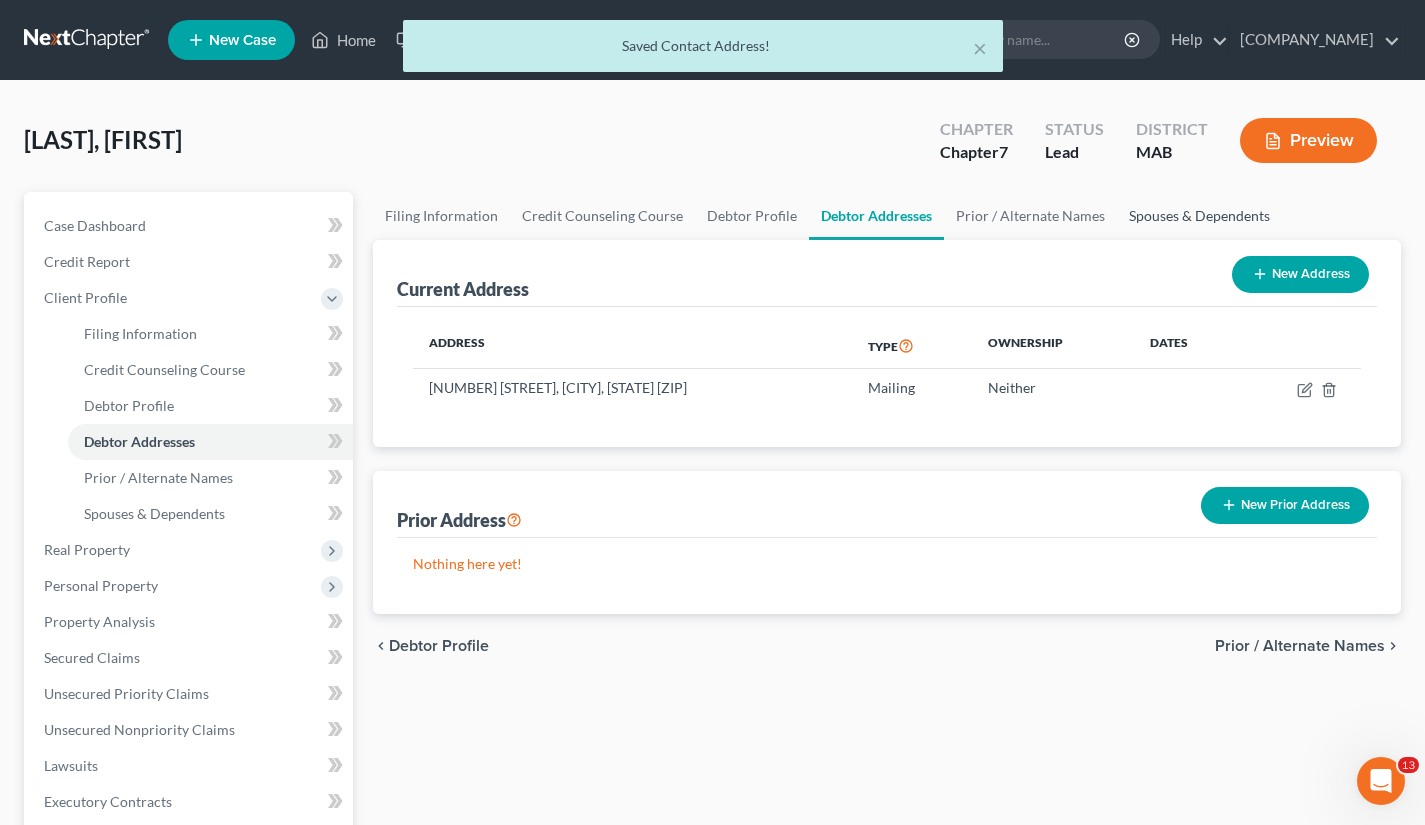 click on "Spouses & Dependents" at bounding box center (1199, 216) 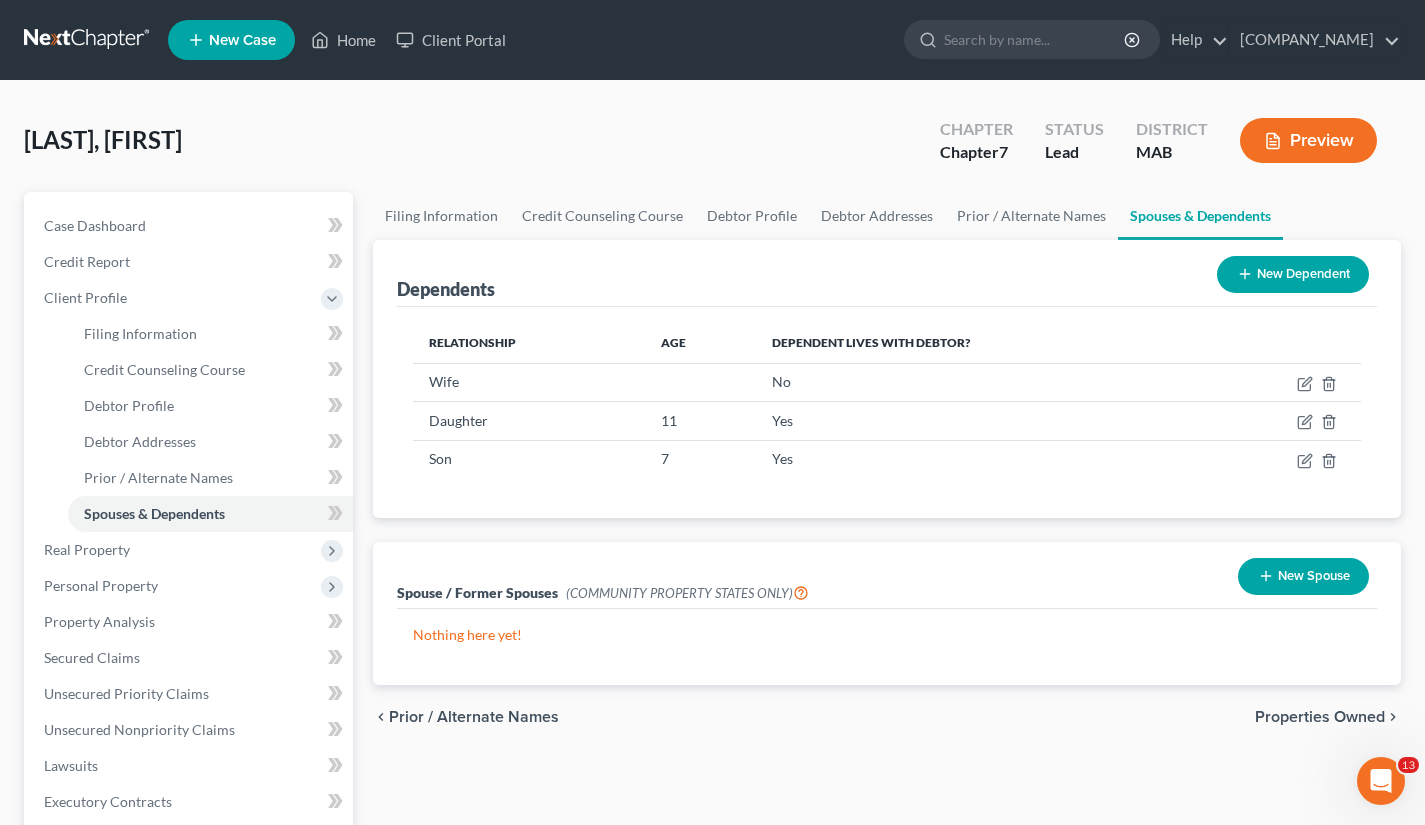 click at bounding box center (1283, 382) 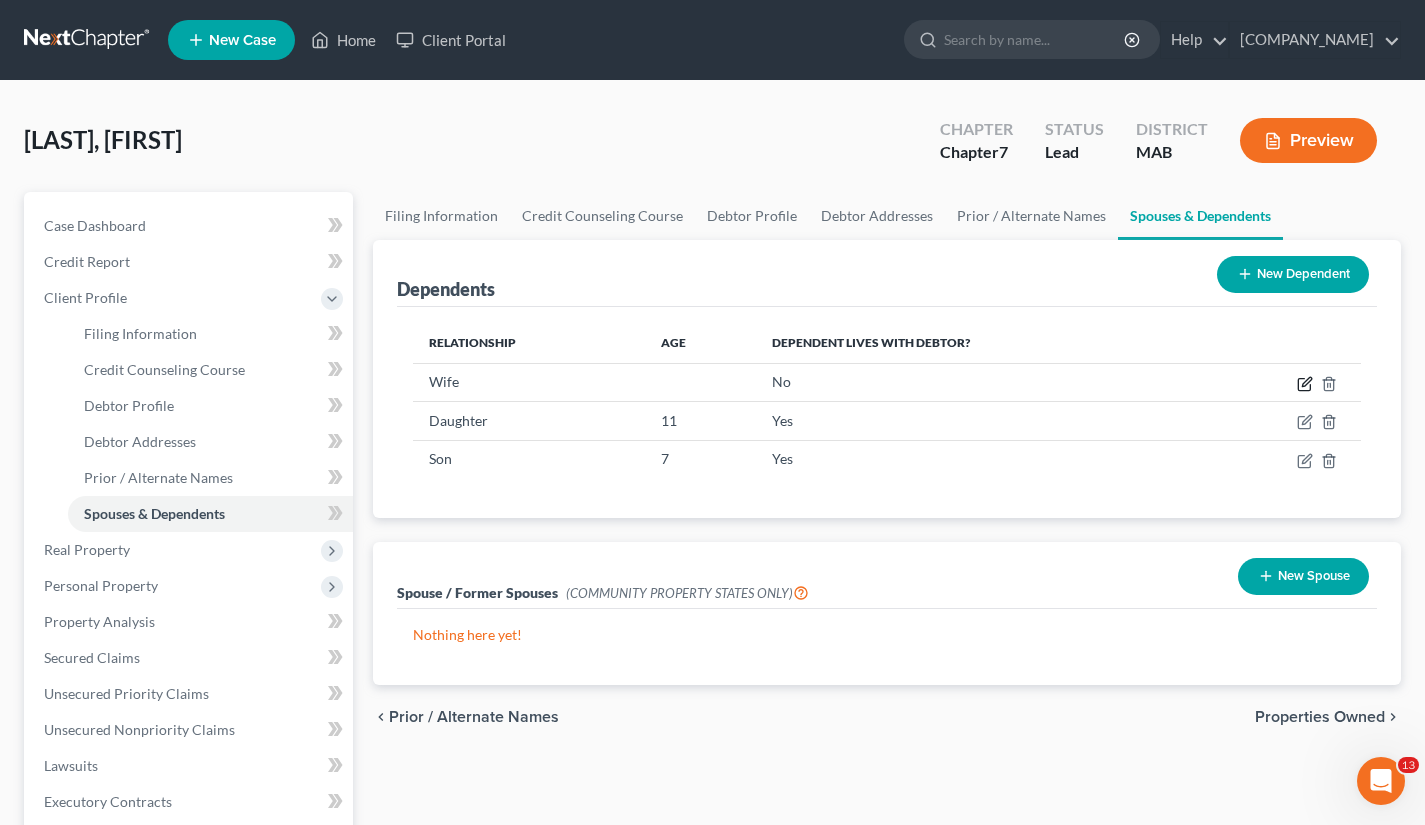 click 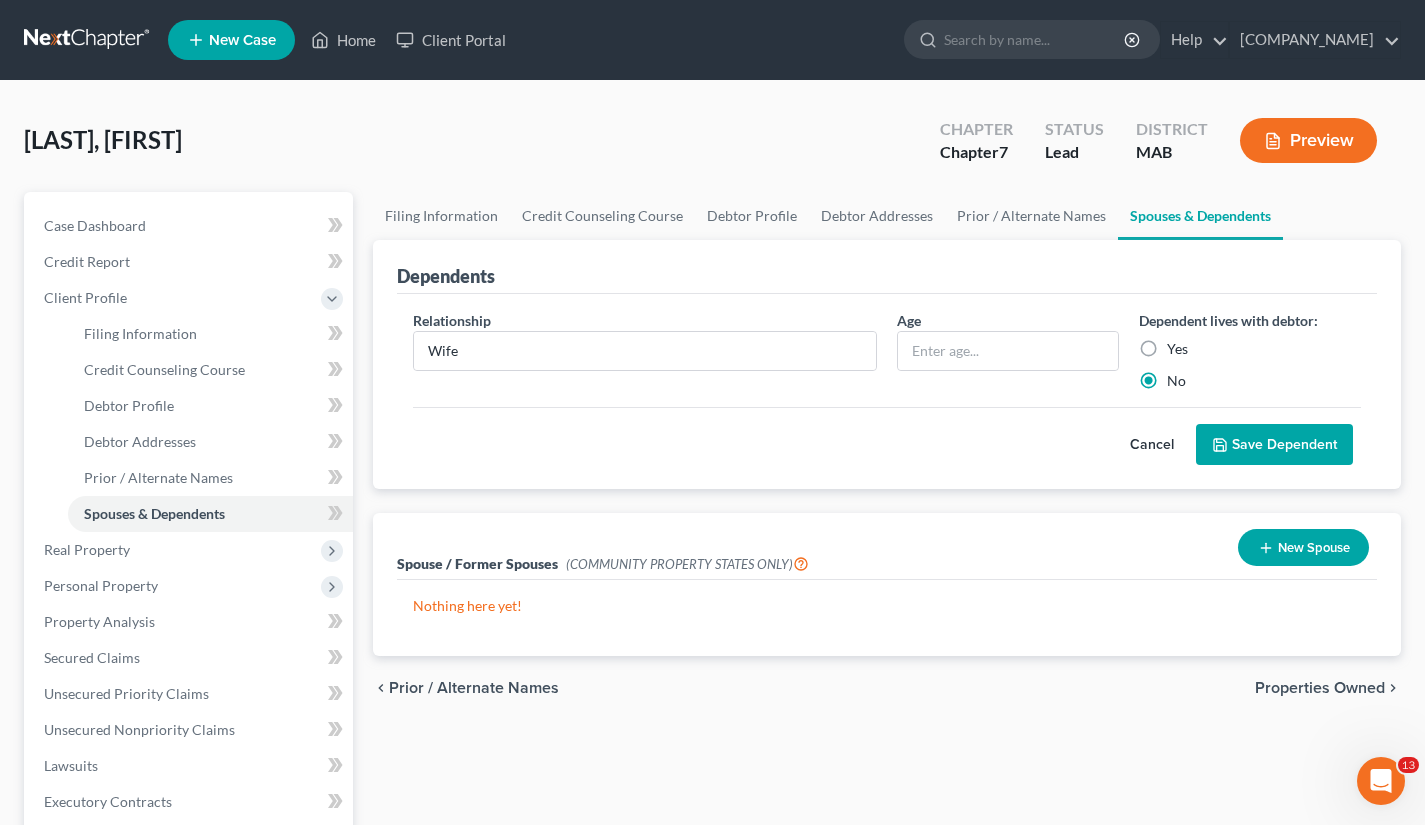 click on "Cancel" at bounding box center (1152, 445) 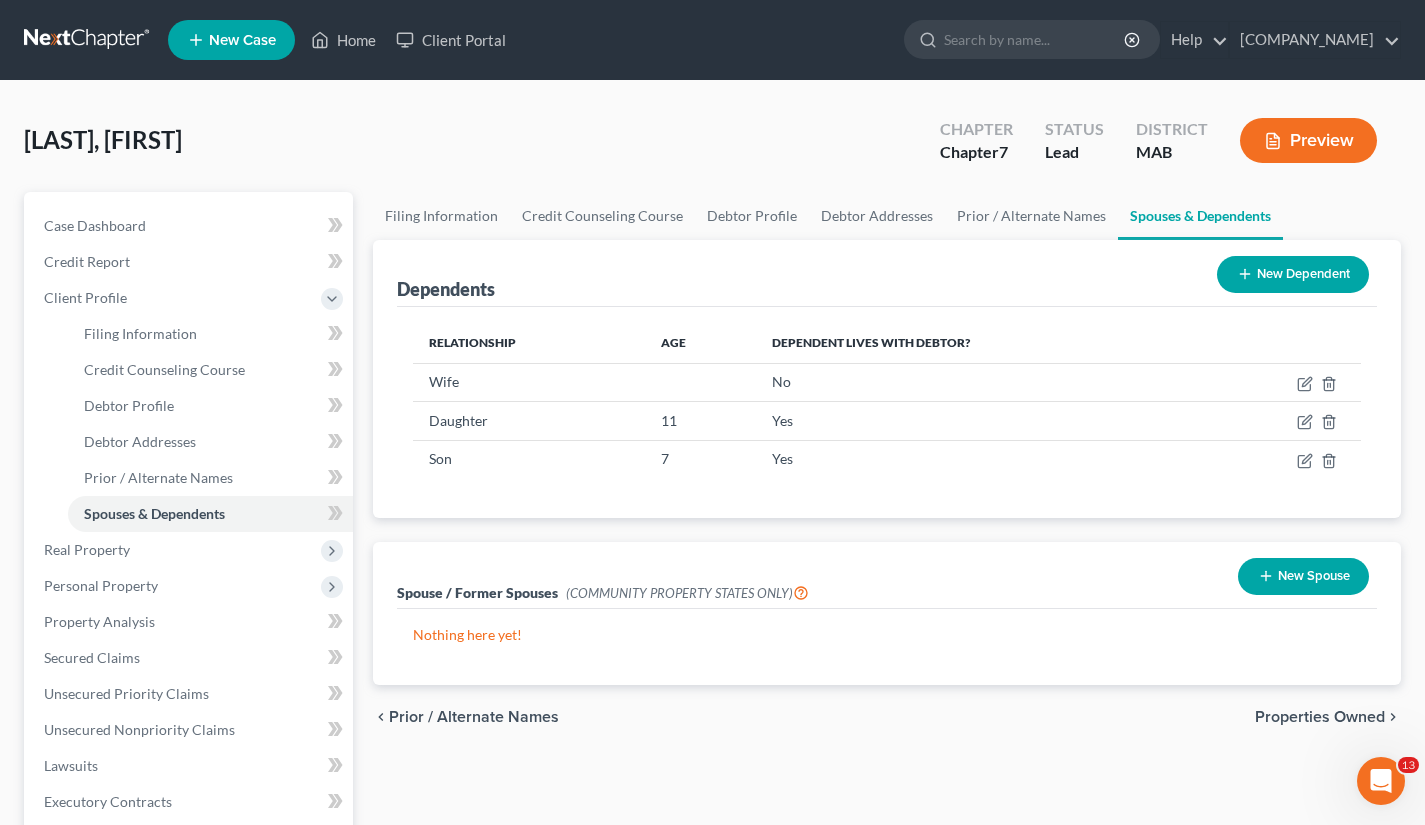 click on "Preview" at bounding box center (1308, 140) 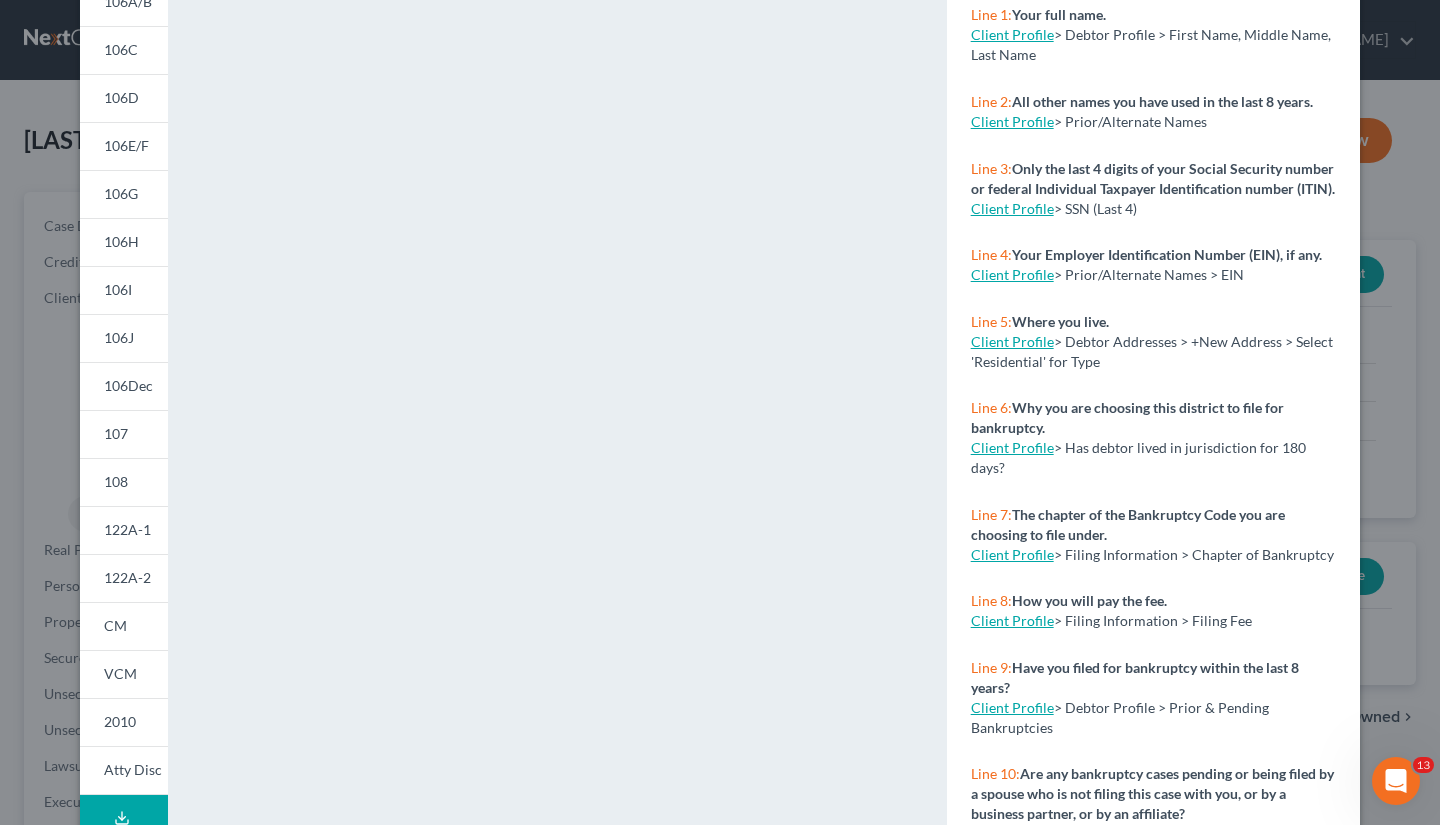 scroll, scrollTop: 302, scrollLeft: 0, axis: vertical 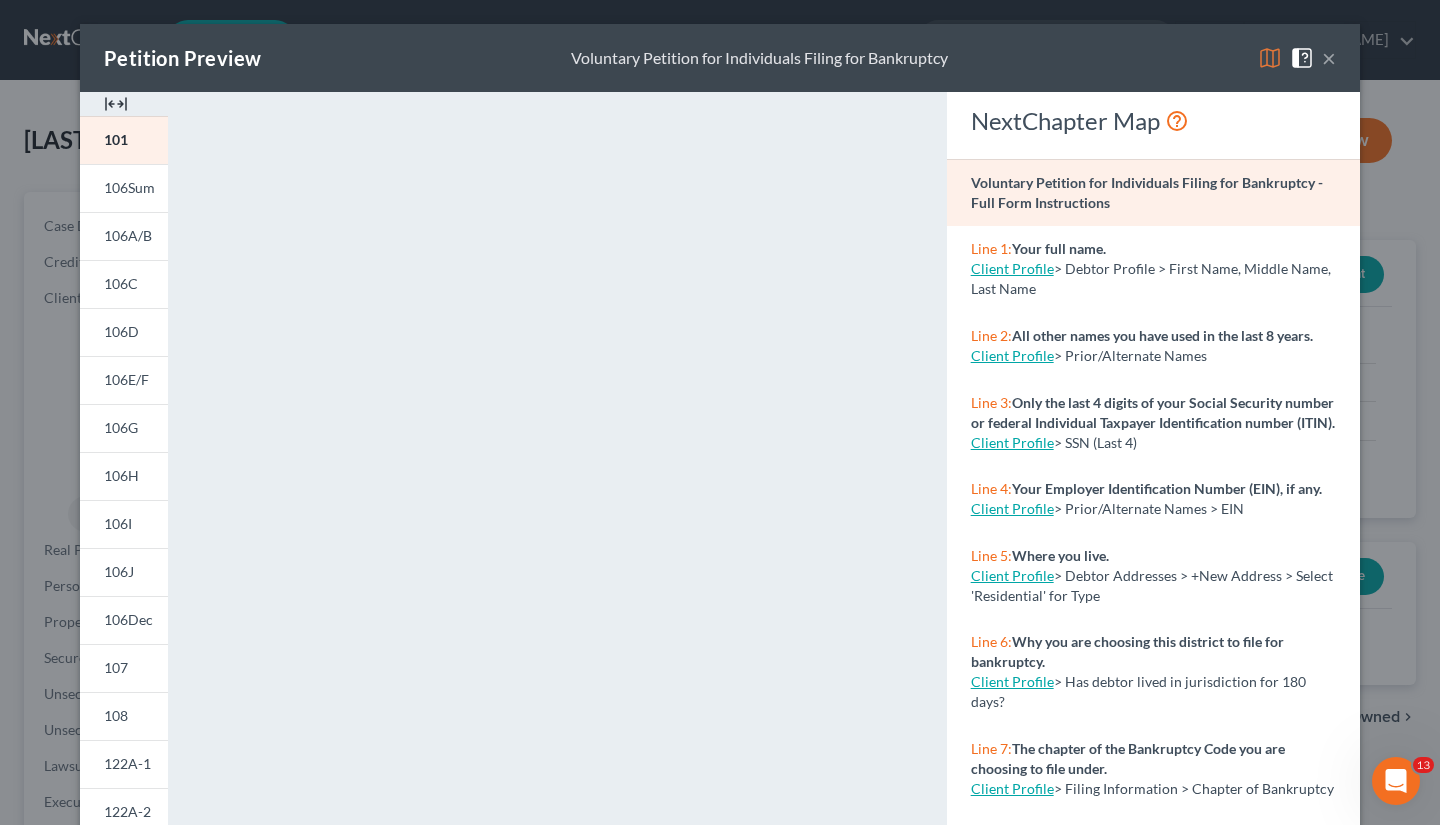 click on "×" at bounding box center (1329, 58) 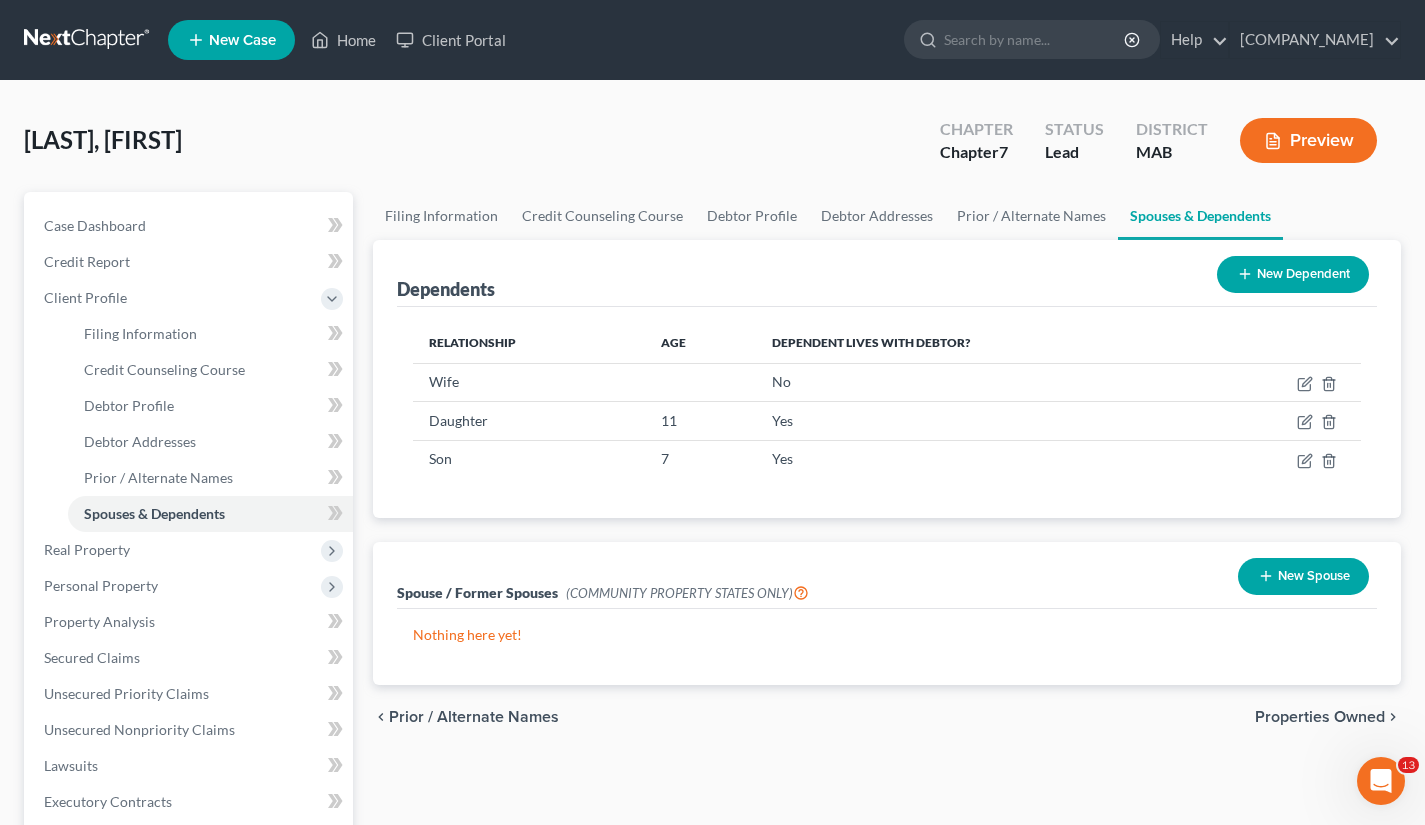 click on "Preview" at bounding box center (1308, 140) 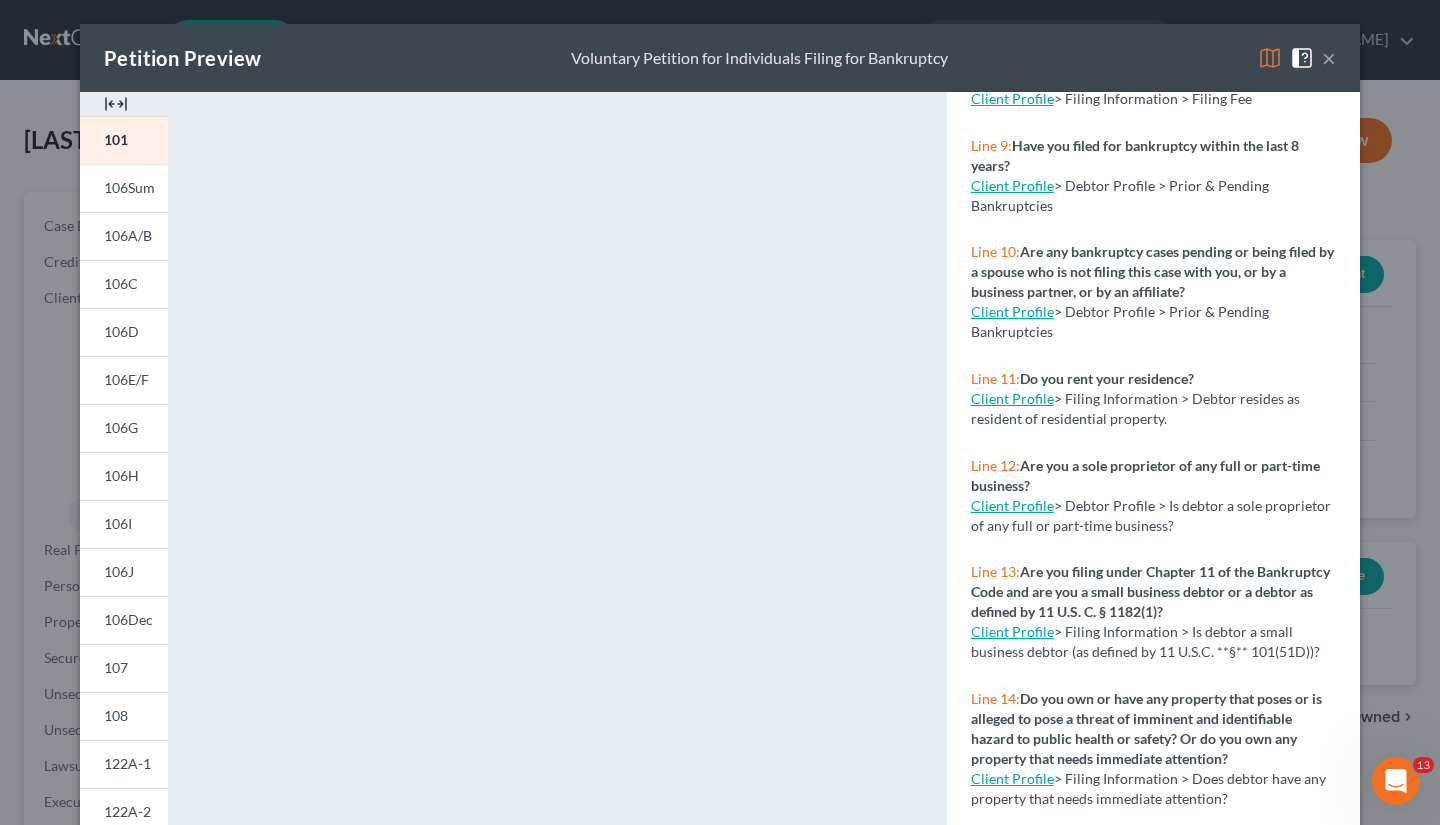 scroll, scrollTop: 766, scrollLeft: 0, axis: vertical 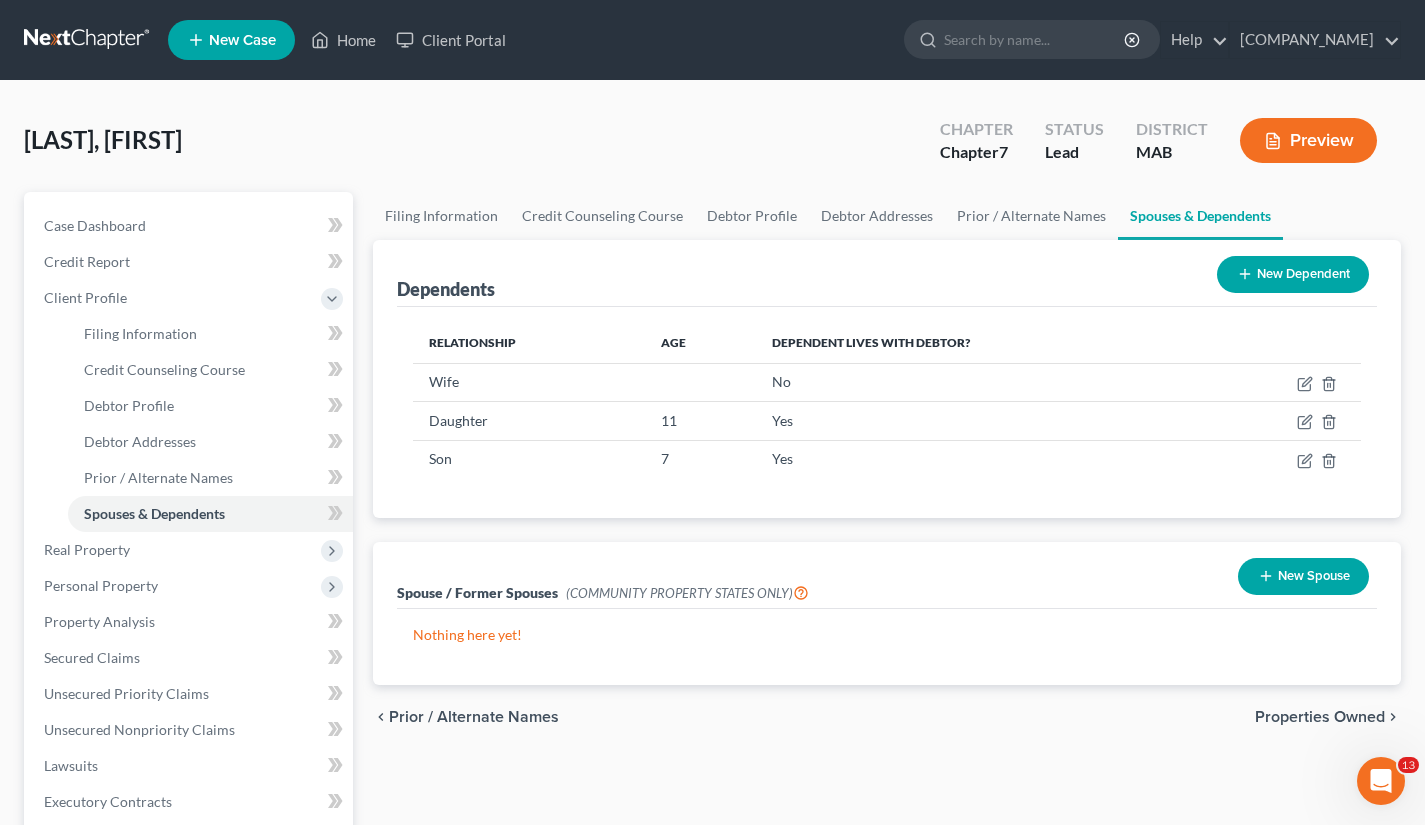 click on "Preview" at bounding box center [1308, 140] 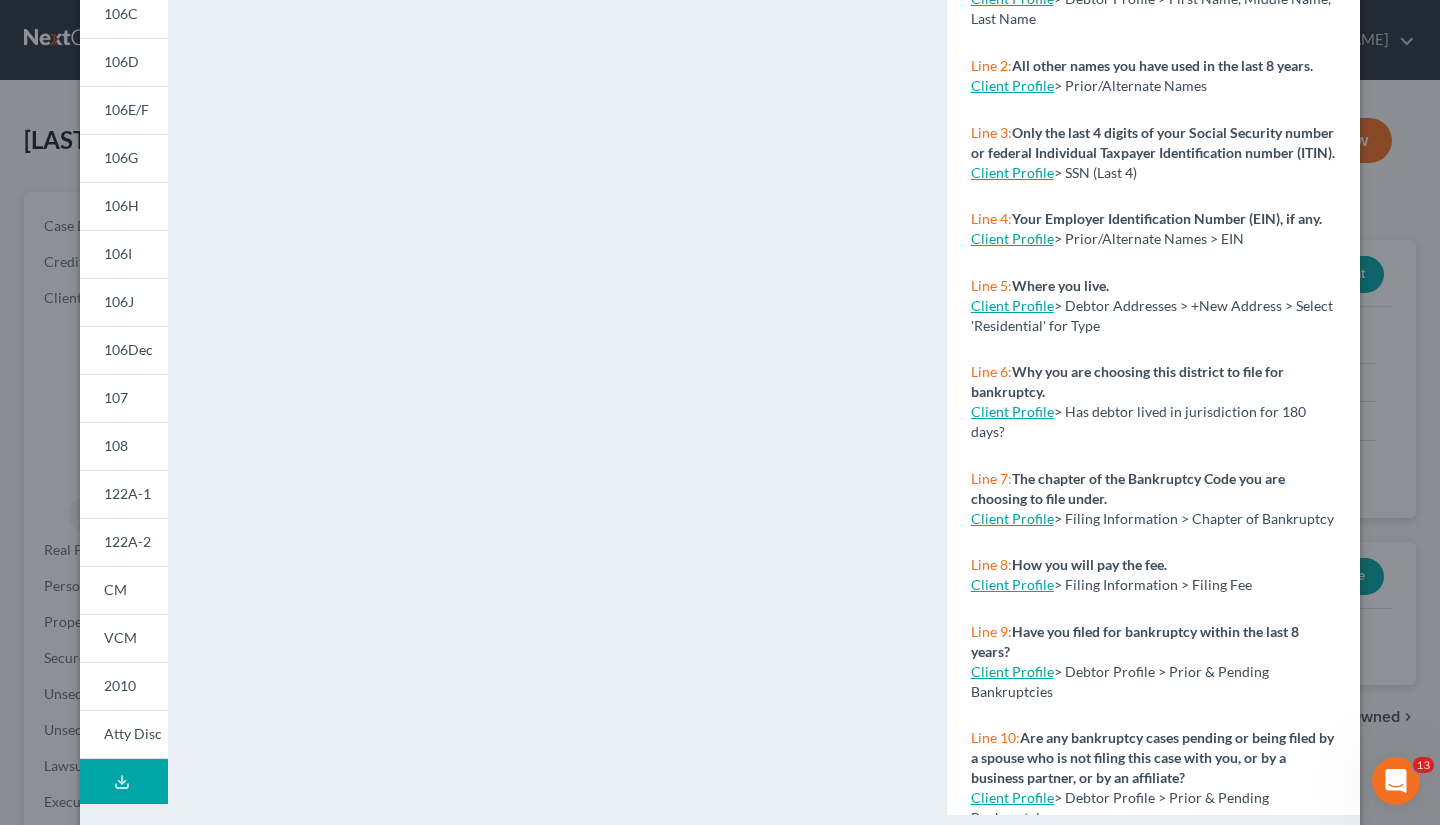 scroll, scrollTop: 302, scrollLeft: 0, axis: vertical 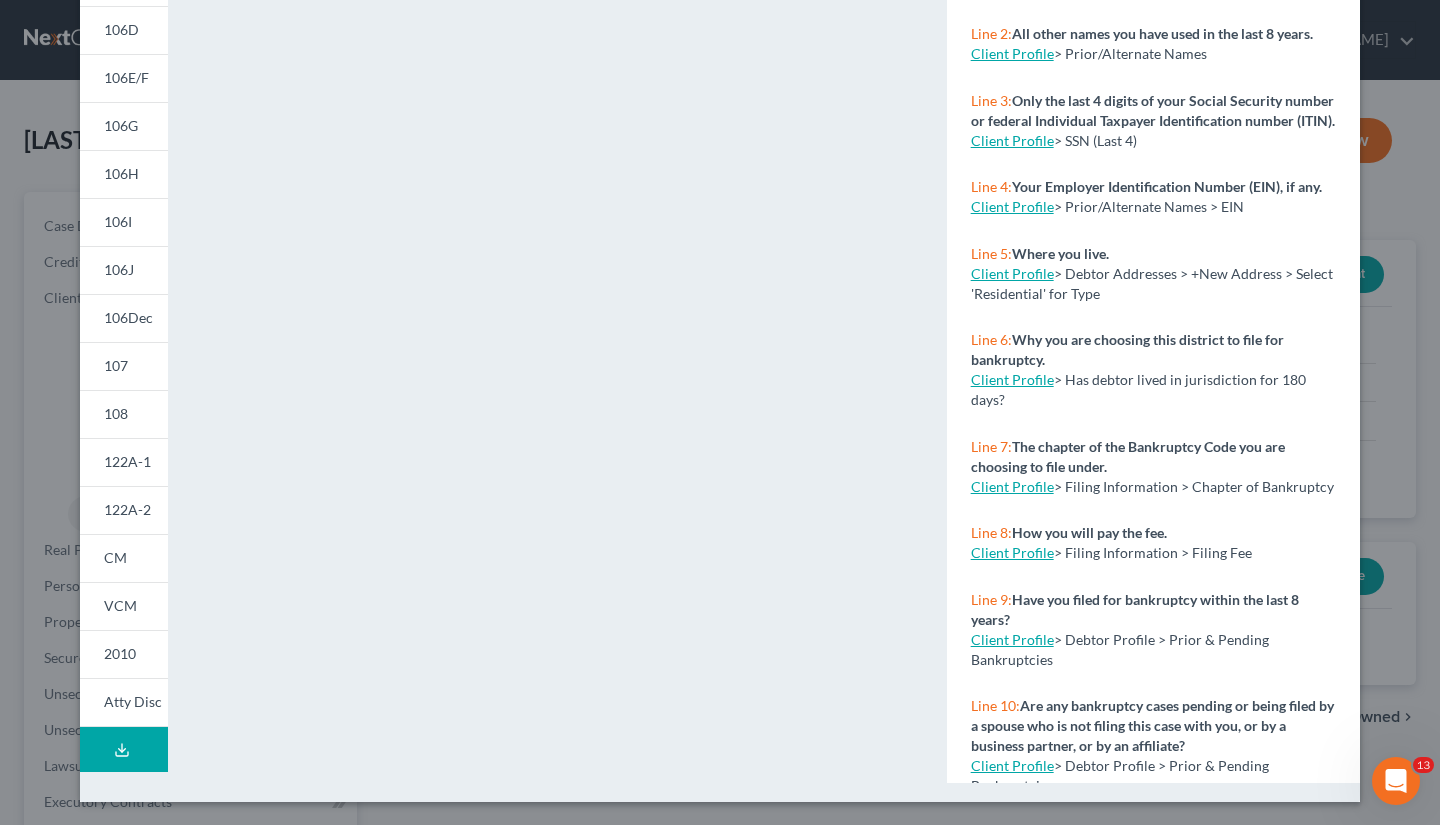 click on "<object ng-attr-data='https://nextchapter-prod.s3.amazonaws.com/pdfs/db46ef13-5c9c-4fe5-bba7-bb1c19bdd689.pdf' type='application/pdf' width='100%' height='975px'></object>
<p><a href='https://nextchapter-prod.s3.amazonaws.com/pdfs/db46ef13-5c9c-4fe5-bba7-bb1c19bdd689.pdf' target='_blank'>Click here</a> to open in a new window.</p>" at bounding box center (557, 296) 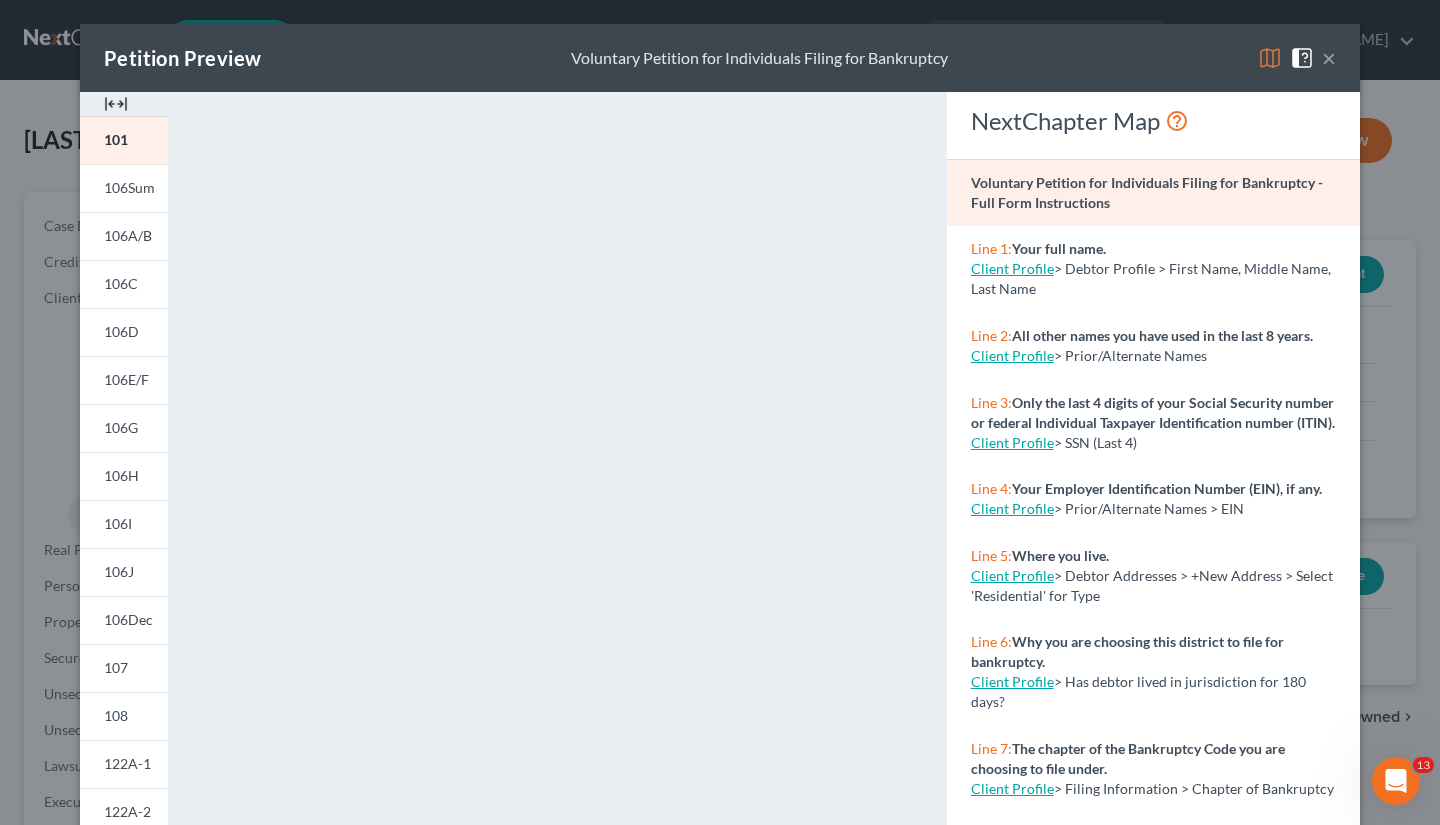click on "×" at bounding box center (1329, 58) 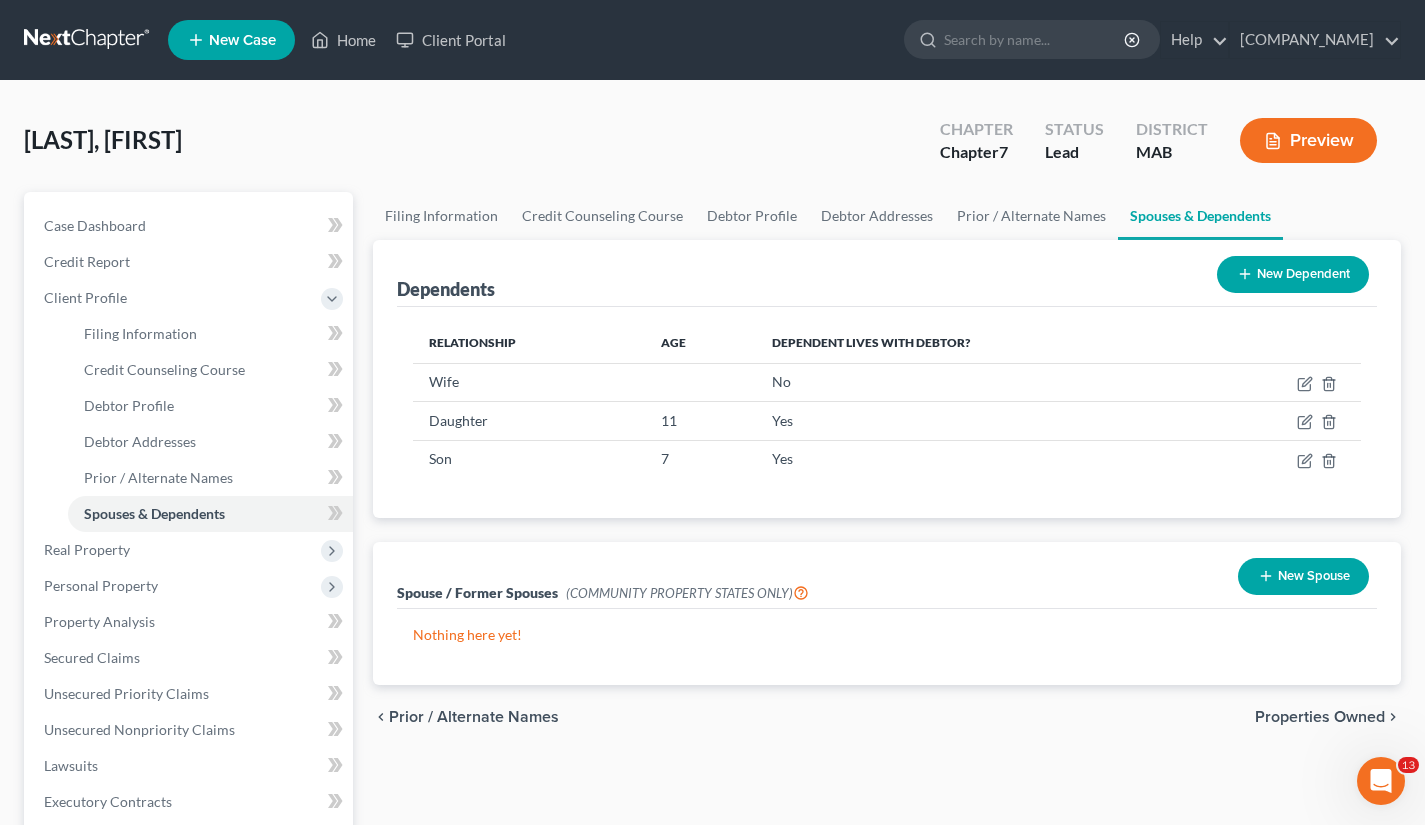 click on "Filing Information
Credit Counseling Course
Debtor Profile
Debtor Addresses
Prior / Alternate Names
Spouses & Dependents
Dependents New Dependent
Relationship Age Dependent lives with debtor? Wife No Daughter 11 Yes Son 7 Yes
Spouse / Former Spouses (COMMUNITY PROPERTY STATES ONLY)  New Spouse
Nothing here yet!
chevron_left
Prior / Alternate Names
Properties Owned
chevron_right" at bounding box center (887, 697) 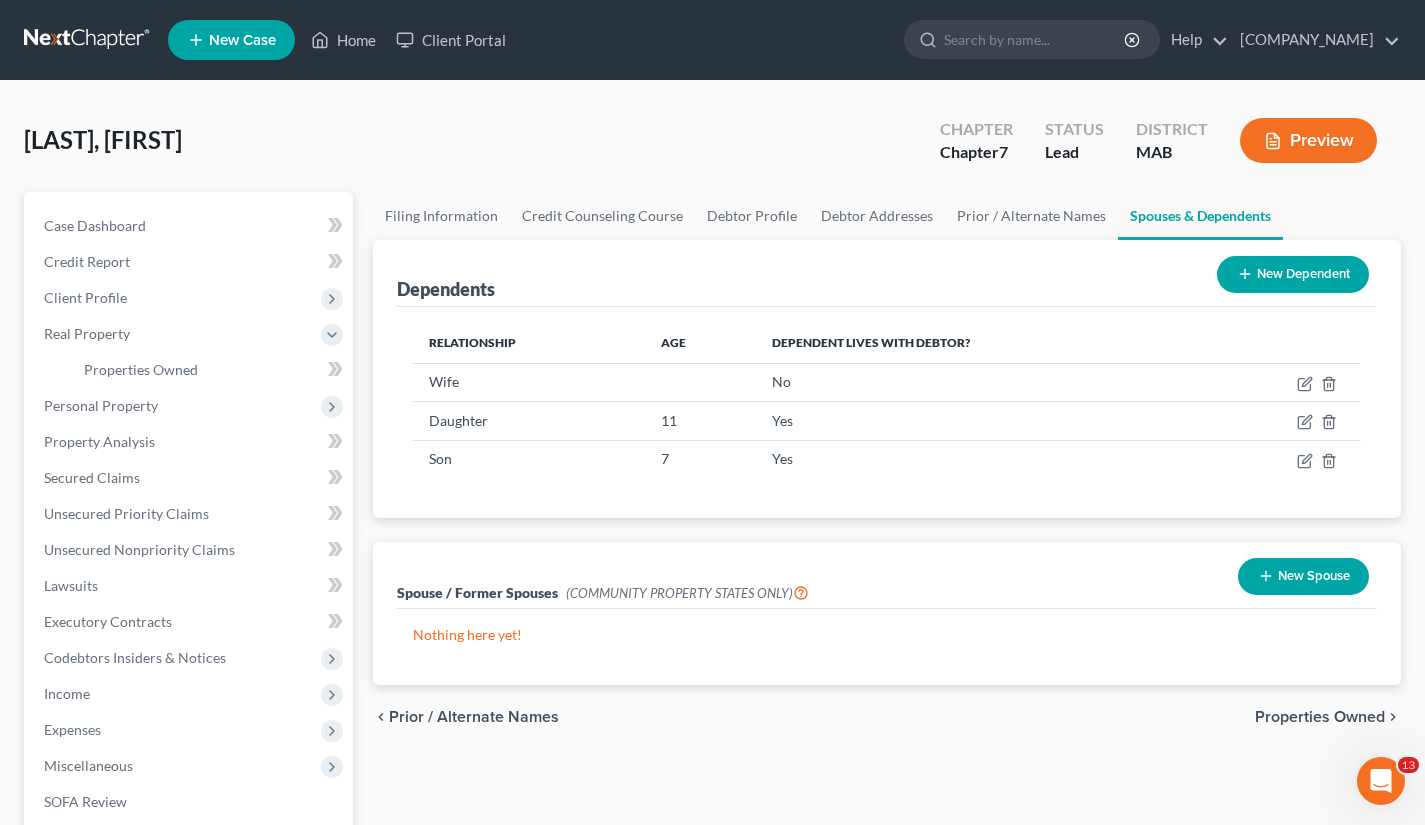 click on "Filing Information
Credit Counseling Course
Debtor Profile
Debtor Addresses
Prior / Alternate Names
Spouses & Dependents
Dependents New Dependent
Relationship Age Dependent lives with debtor? Wife No Daughter 11 Yes Son 7 Yes
Spouse / Former Spouses (COMMUNITY PROPERTY STATES ONLY)  New Spouse
Nothing here yet!
chevron_left
Prior / Alternate Names
Properties Owned
chevron_right" at bounding box center [887, 607] 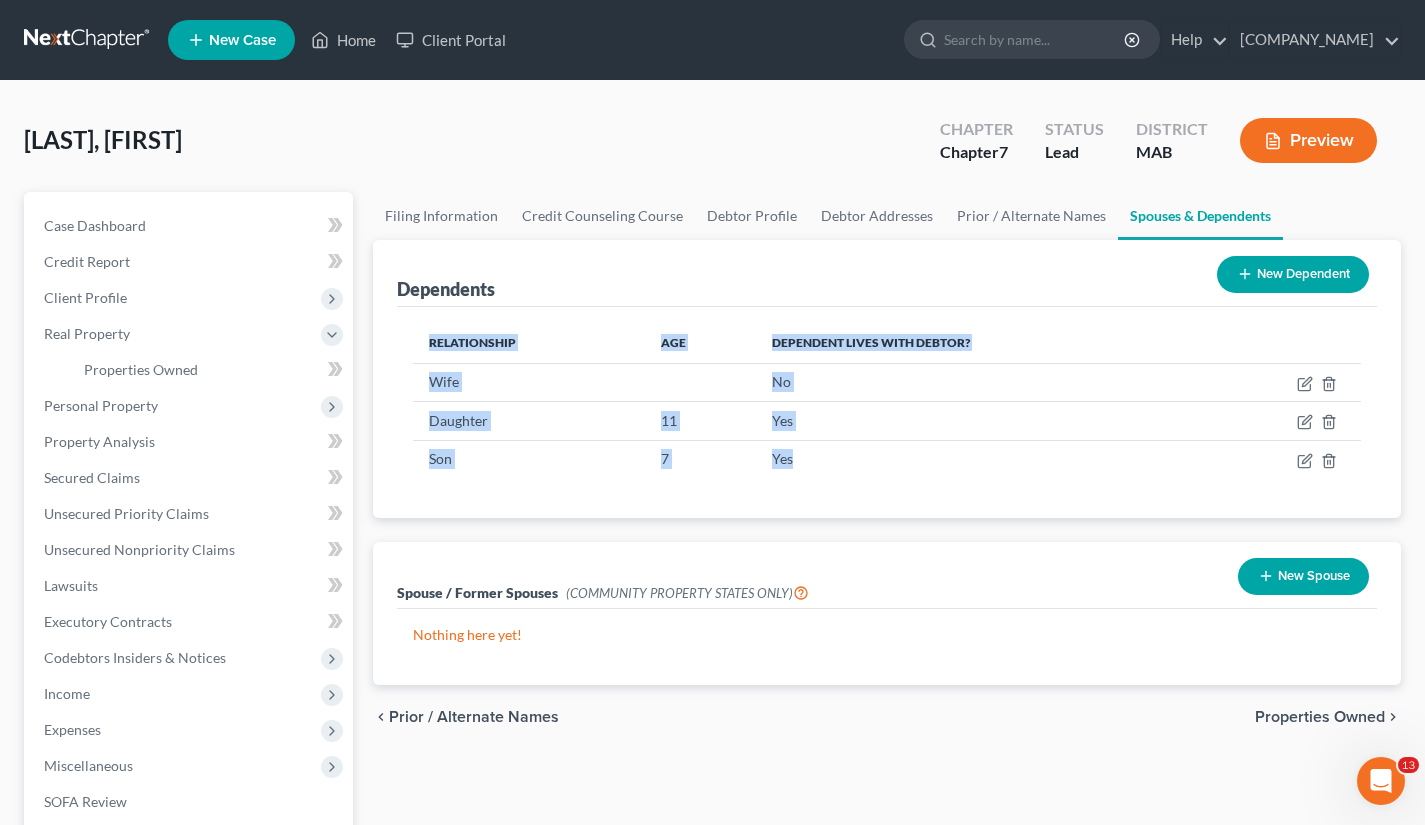 click on "[LAST], [FIRST] Upgraded Chapter Chapter  7 Status Lead District MAB Preview Petition Navigation
Case Dashboard
Payments
Invoices
Payments
Payments
Credit Report" at bounding box center [712, 572] 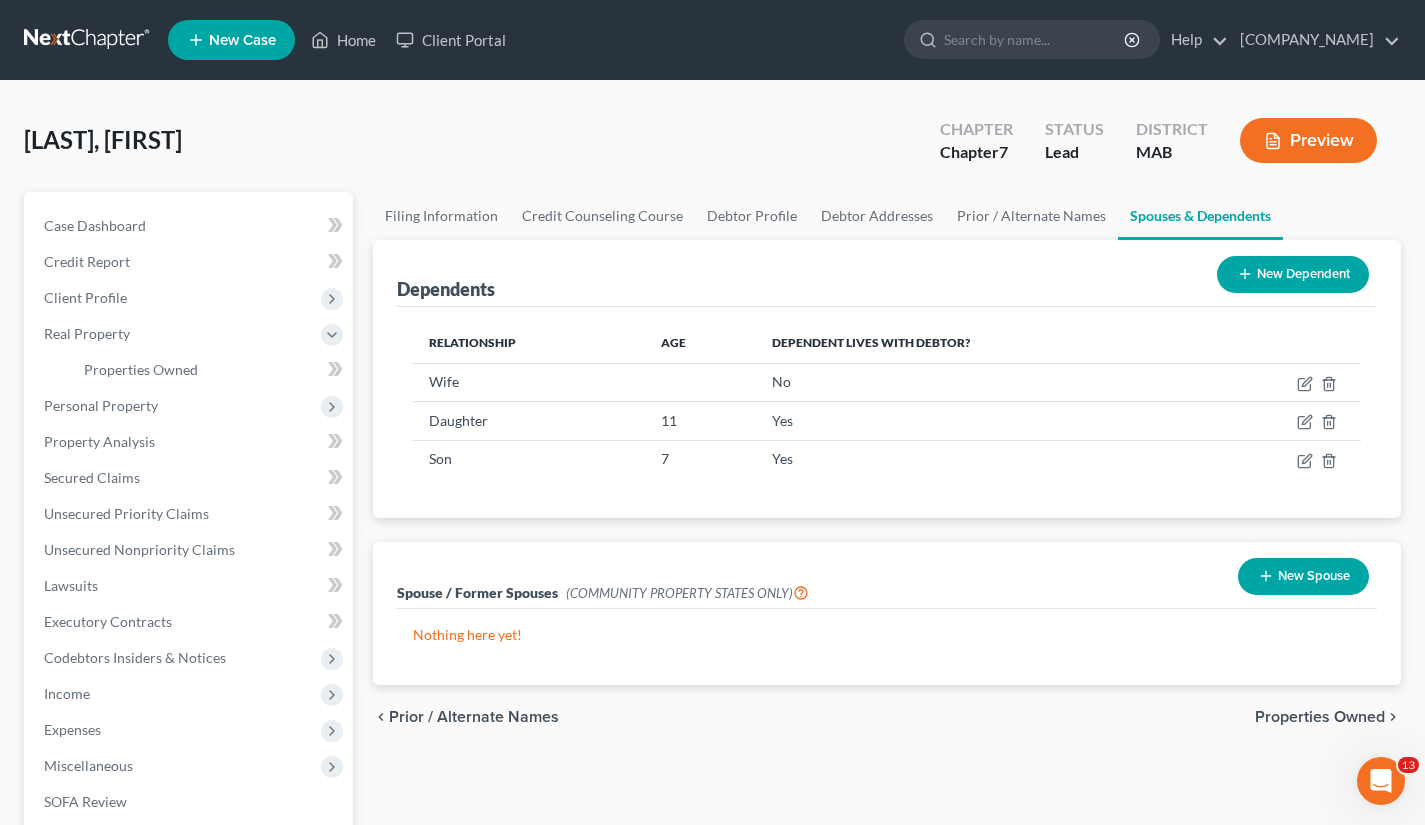 click on "Dependents New Dependent" at bounding box center (887, 273) 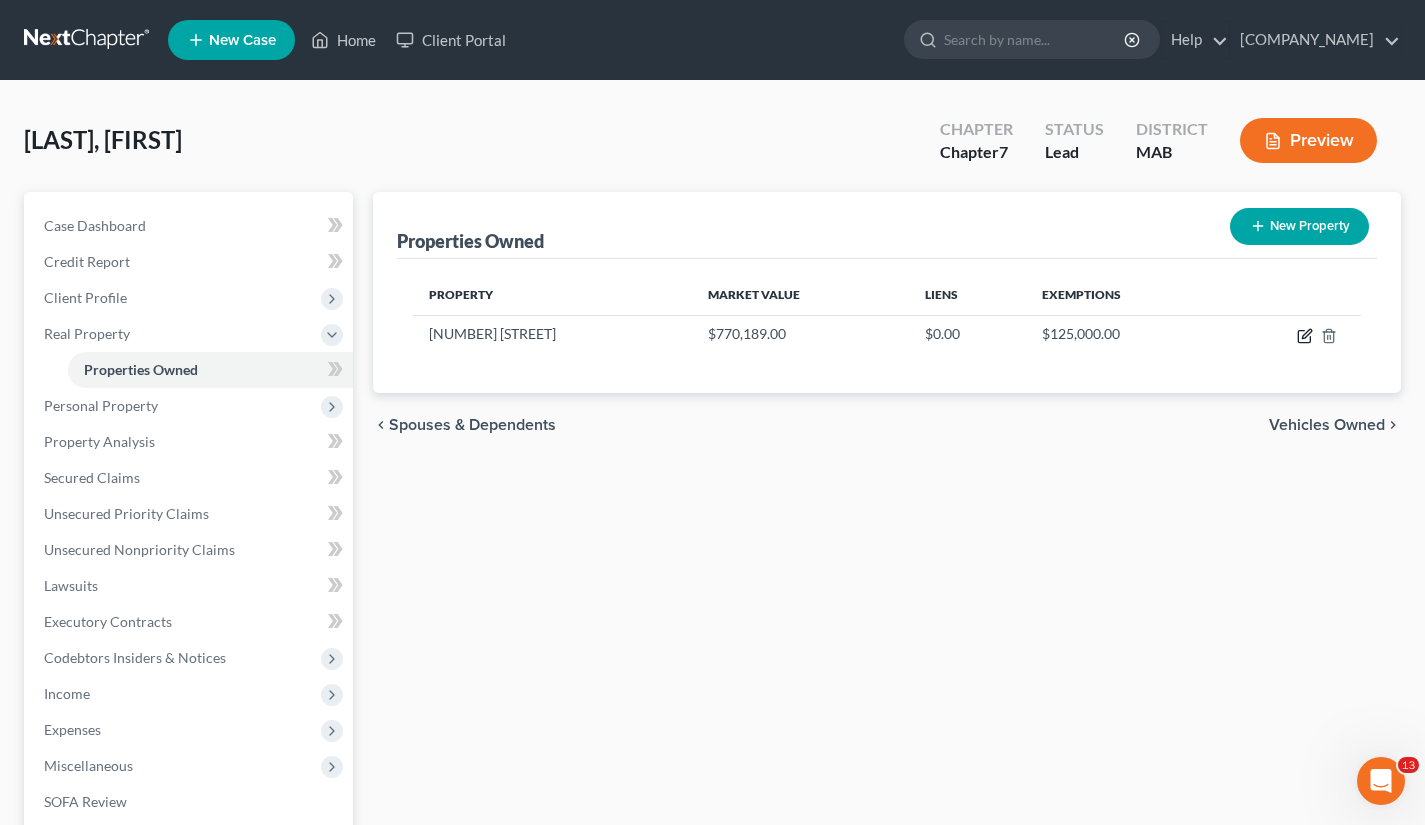 click 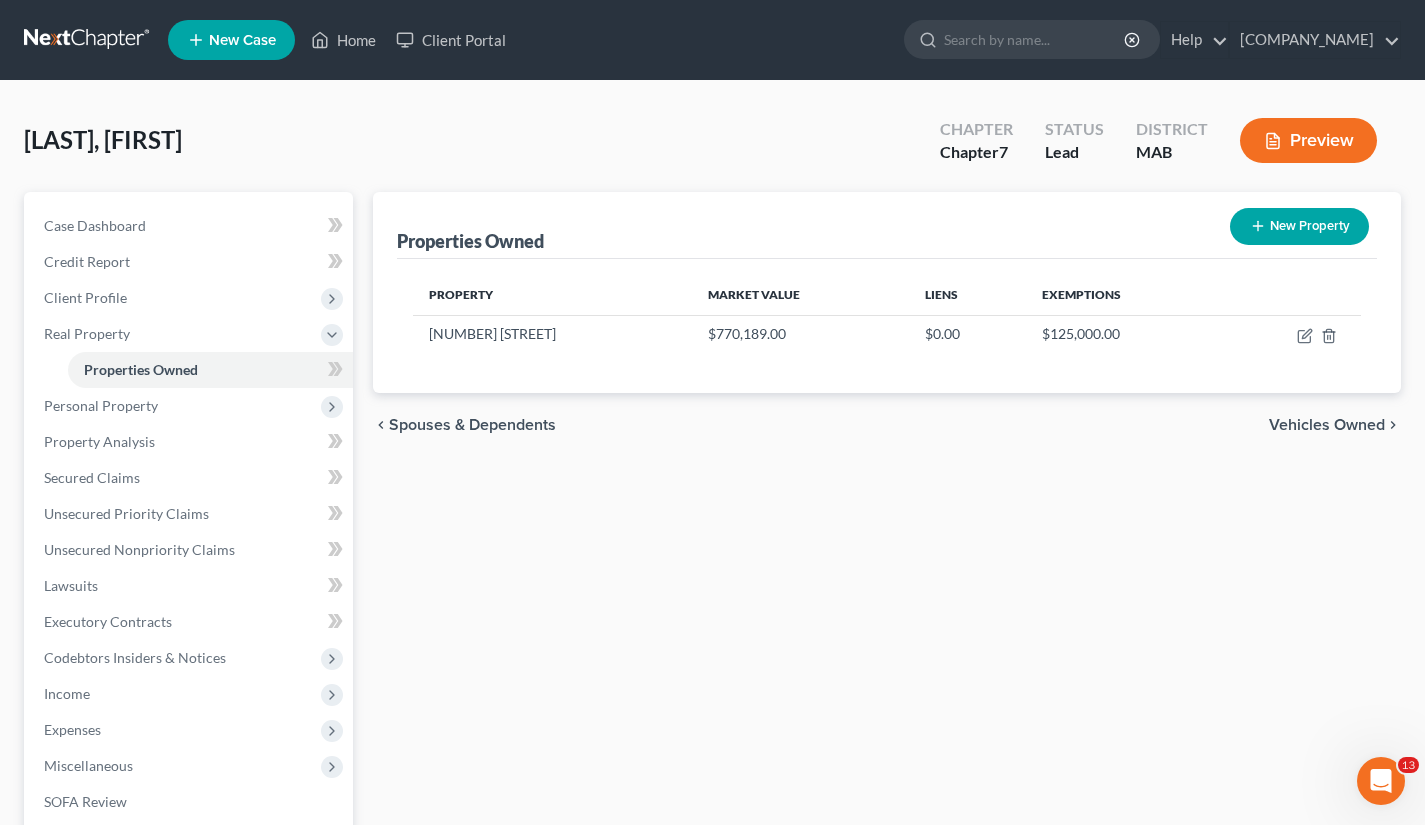 select on "22" 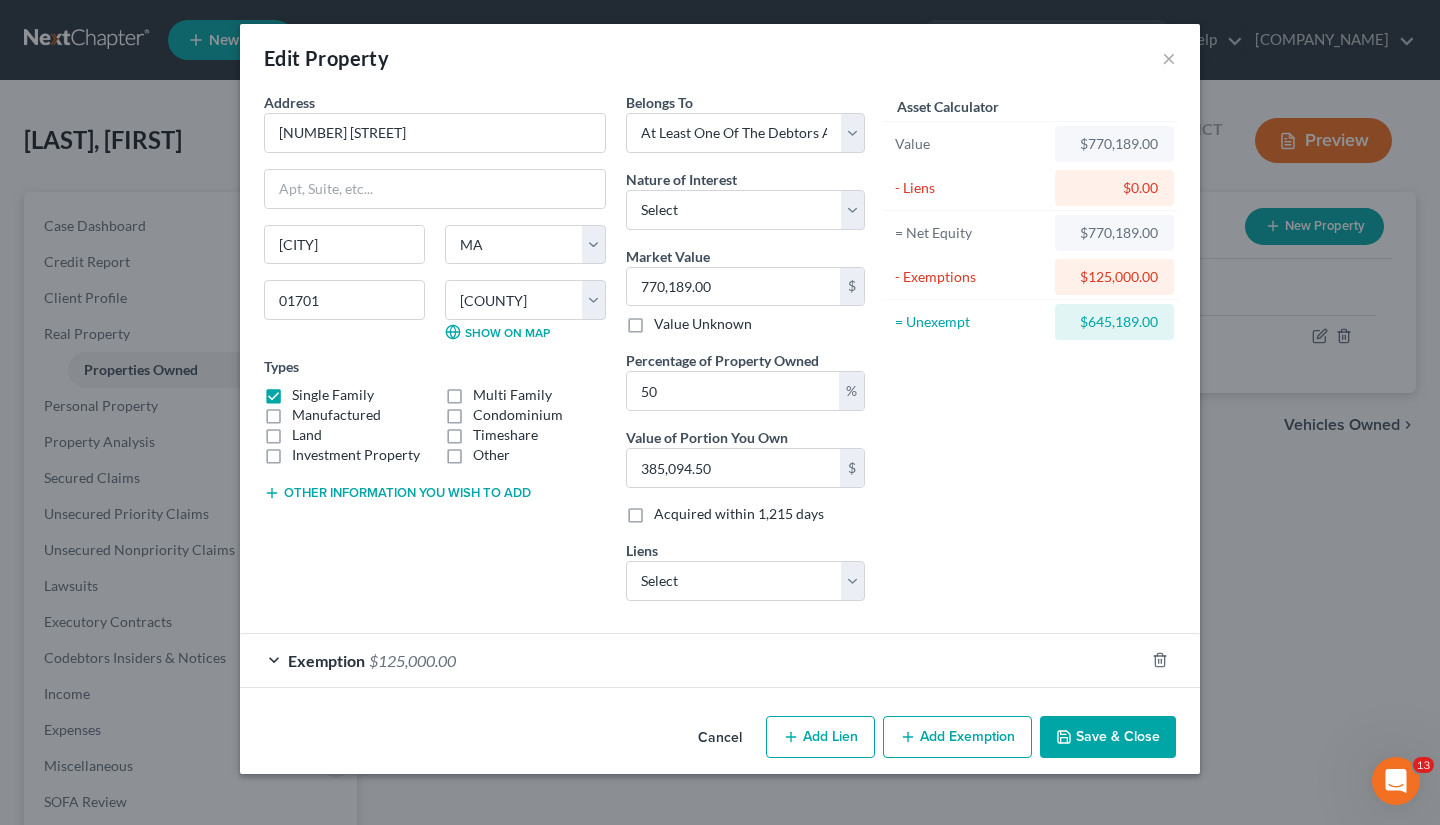 click on "Exemption $125,000.00" at bounding box center (692, 660) 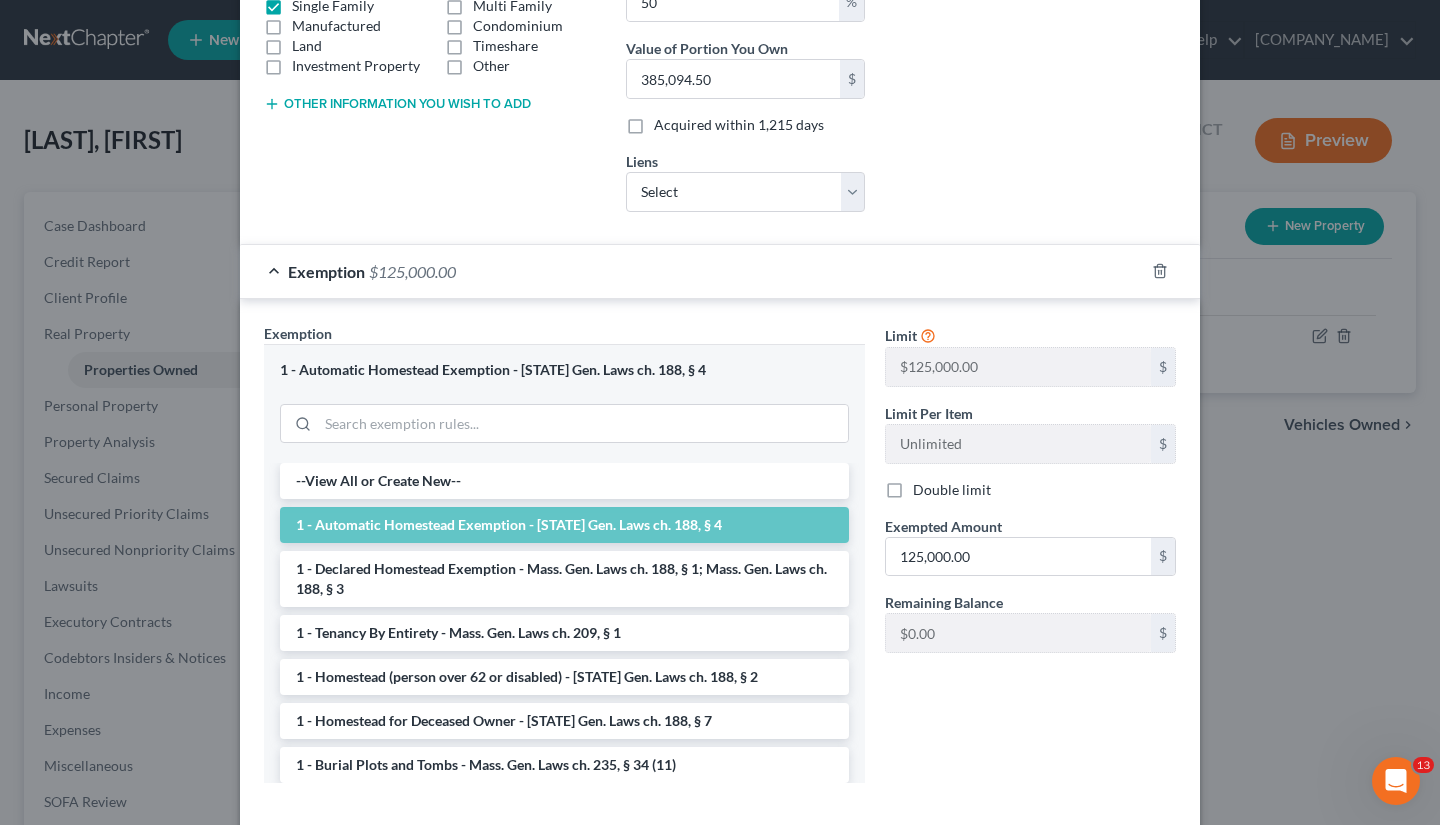 scroll, scrollTop: 400, scrollLeft: 0, axis: vertical 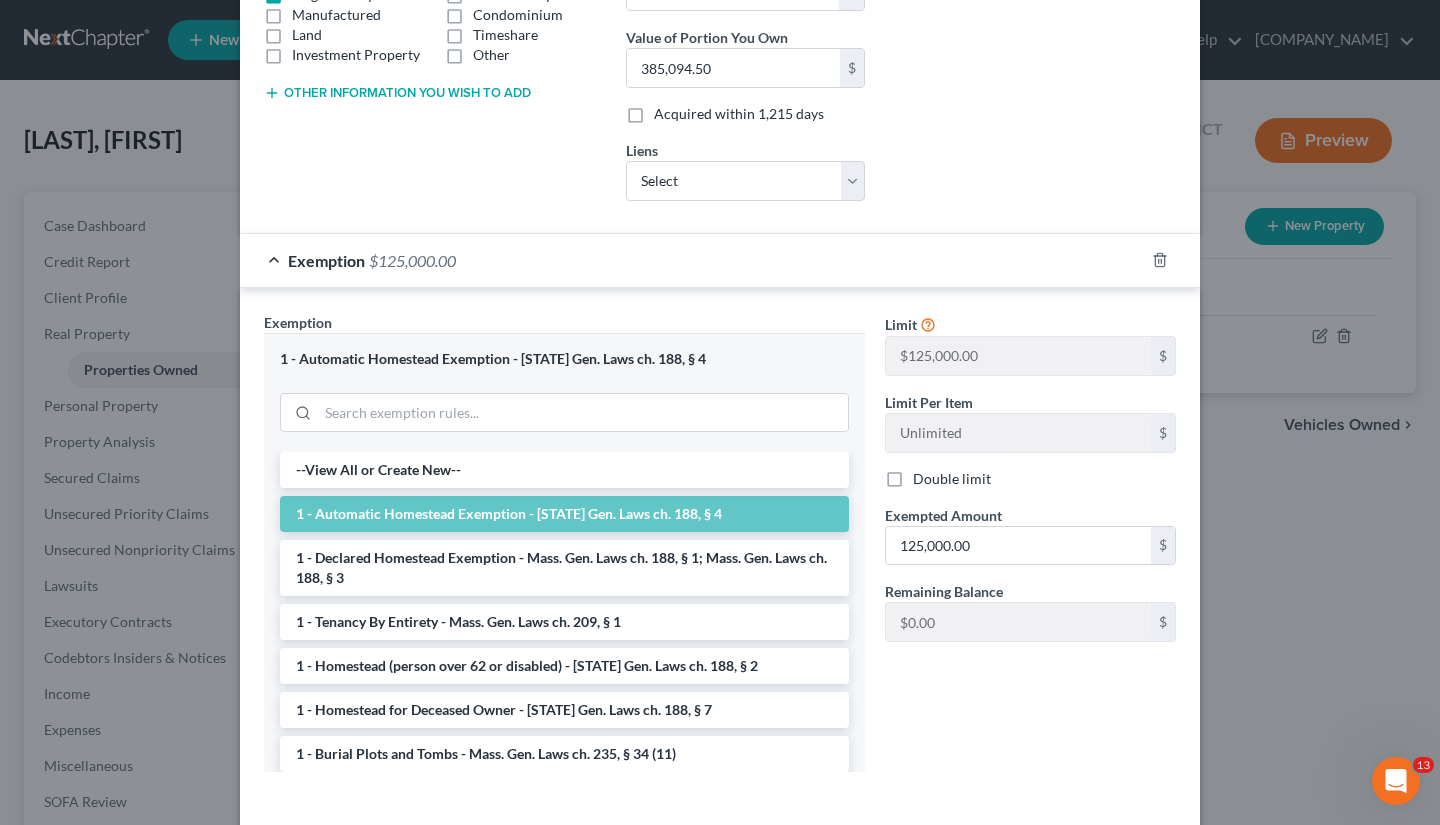 click on "1 - Declared Homestead Exemption - Mass. Gen. Laws ch. 188, § 1; Mass. Gen. Laws ch. 188, § 3" at bounding box center (564, 568) 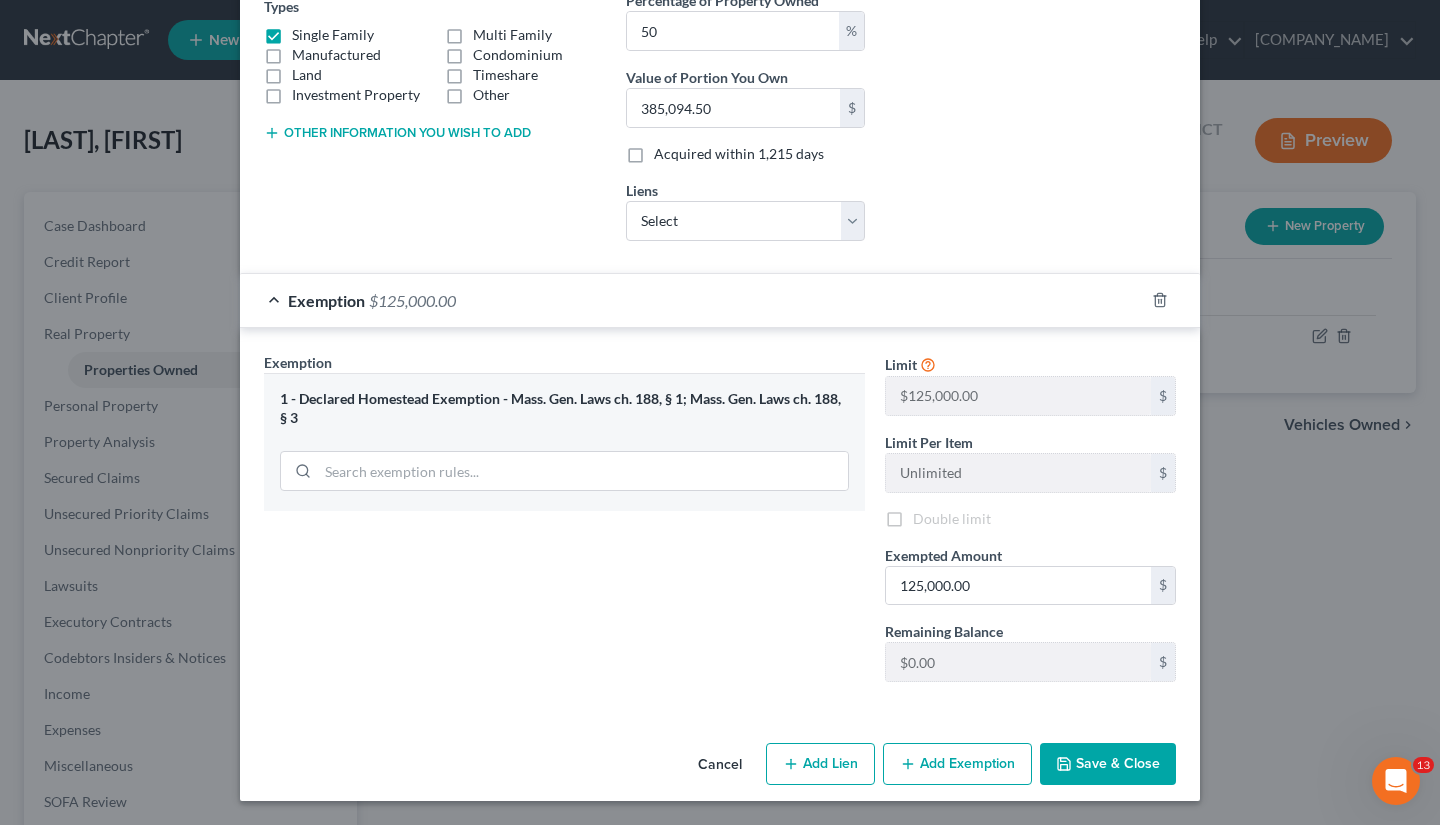 scroll, scrollTop: 360, scrollLeft: 0, axis: vertical 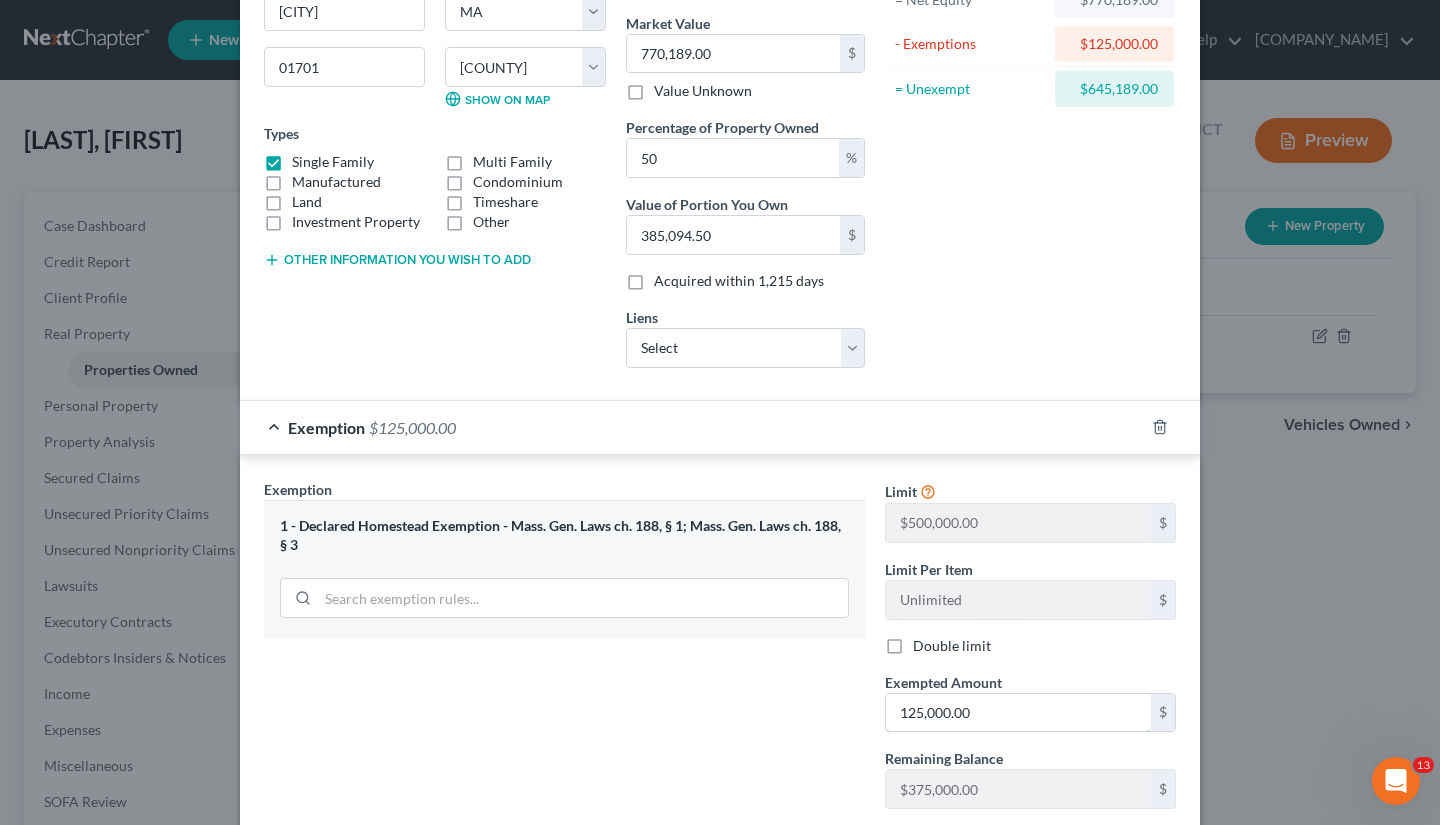 click on "125,000.00" at bounding box center [1018, 713] 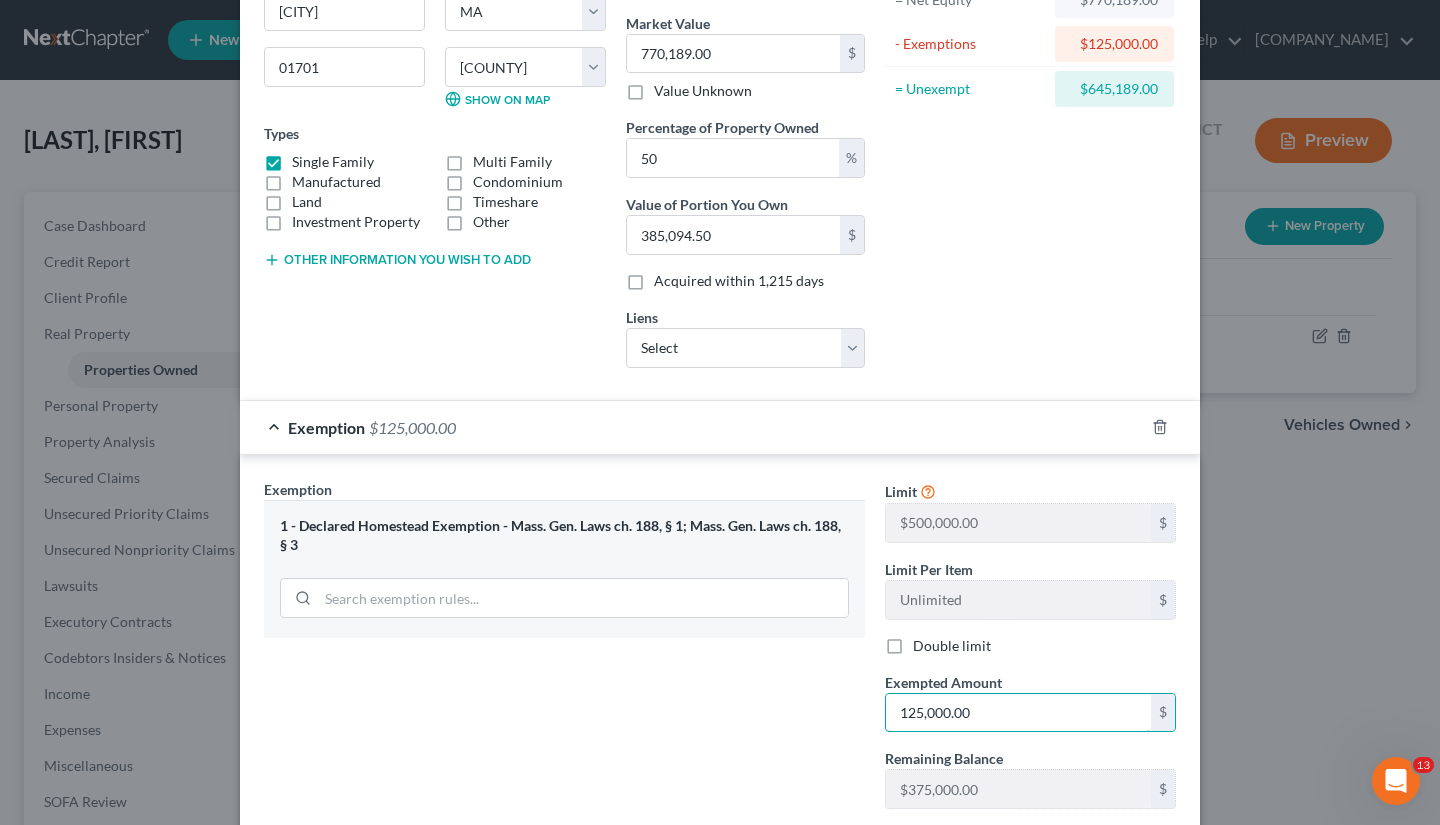 click on "125,000.00" at bounding box center (1018, 713) 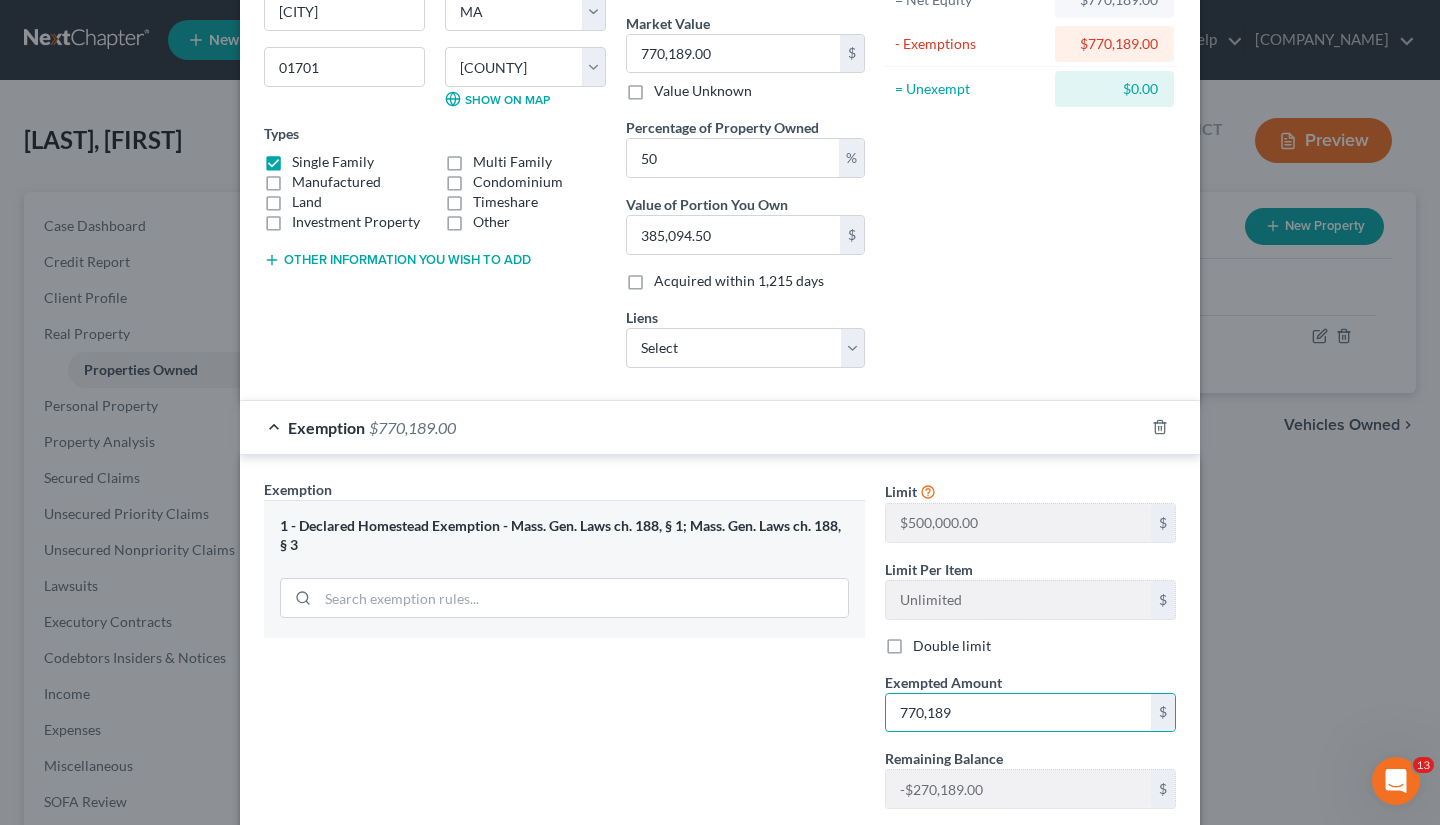 click on "Exemption Set must be selected for CA.
Exemption
*
1 - Declared Homestead Exemption - Mass. Gen. Laws ch. 188, § 1; Mass. Gen. Laws ch. 188, § 3" at bounding box center [564, 652] 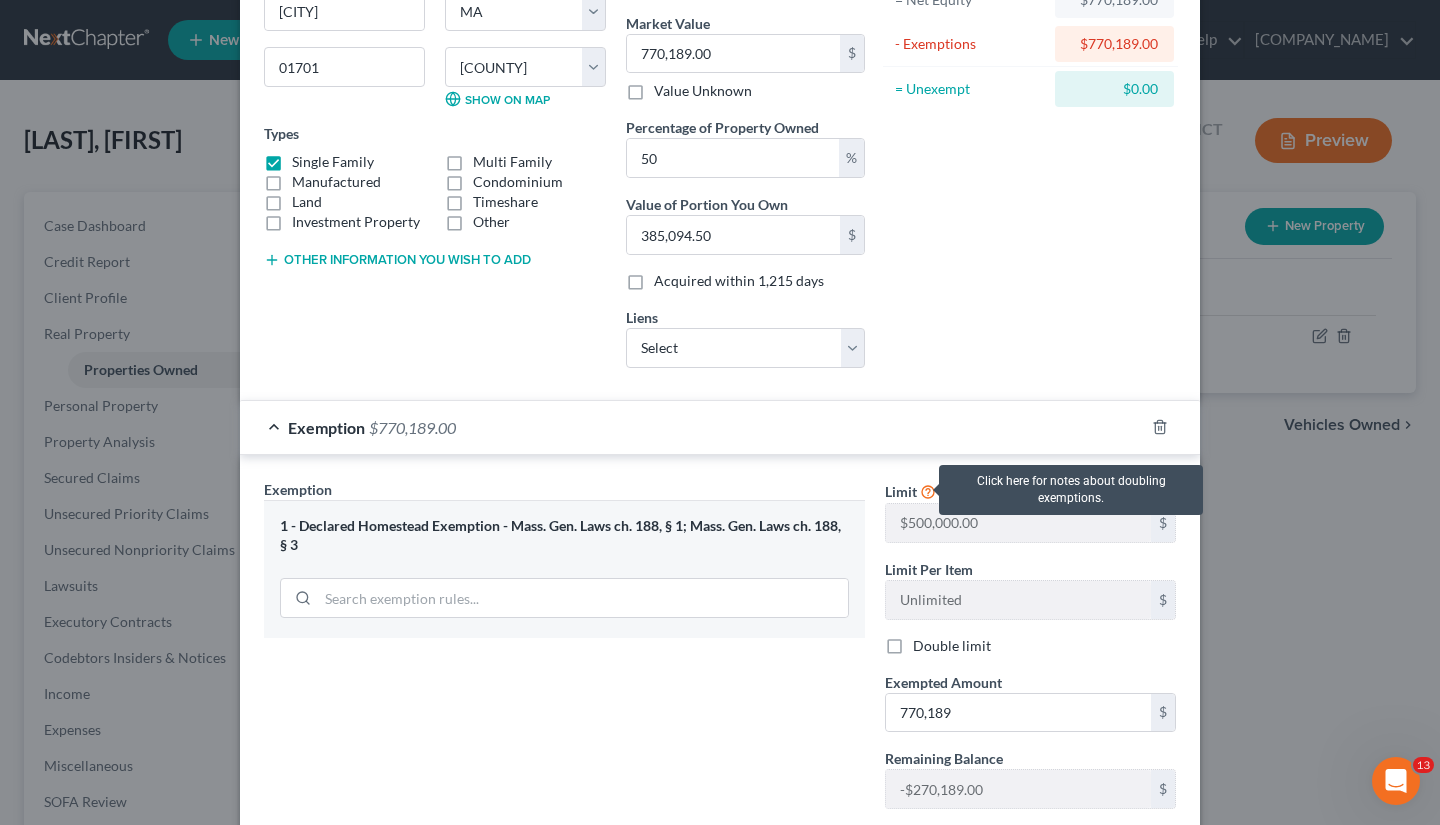 click at bounding box center (928, 490) 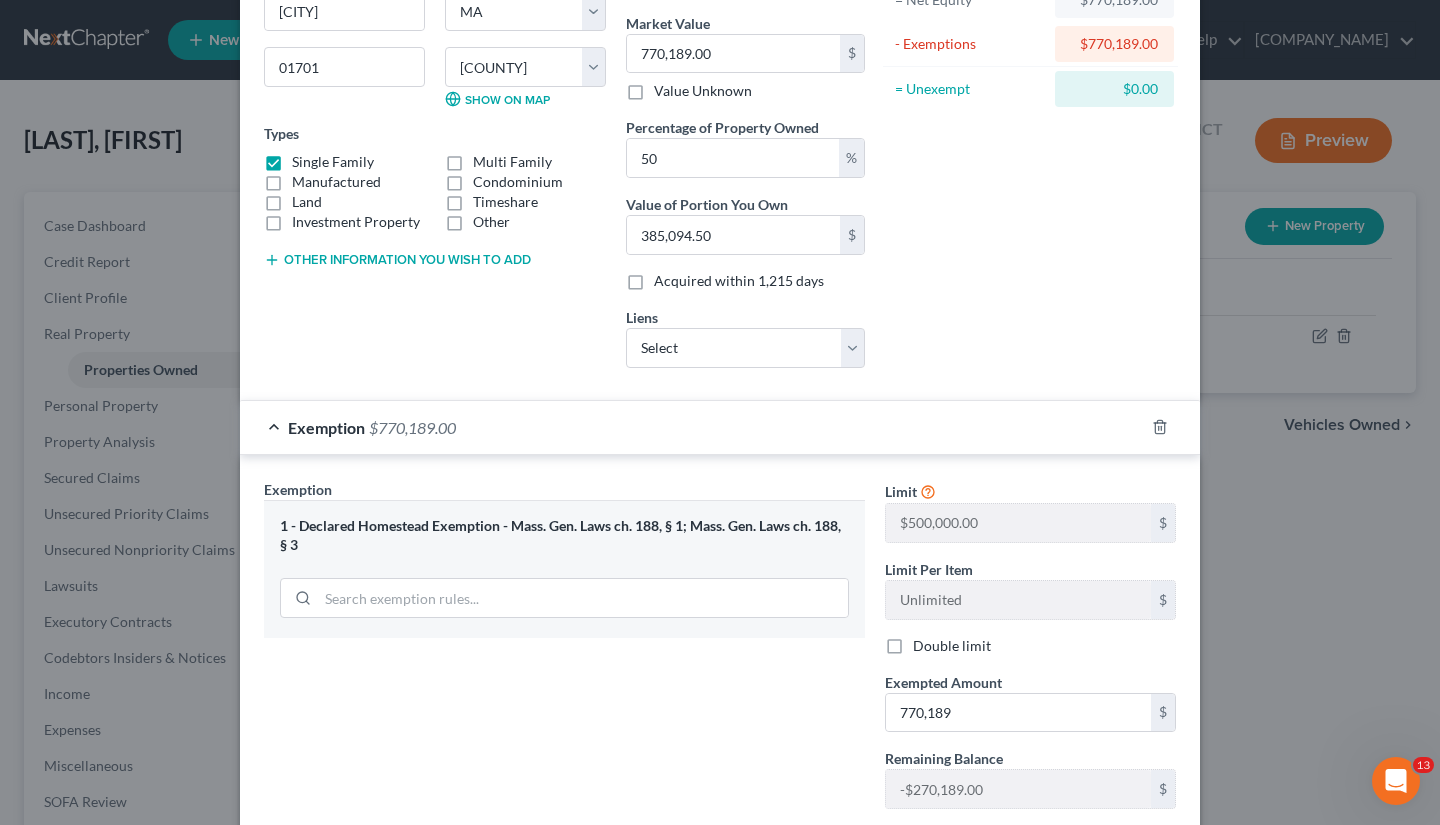 click on "Exemption Set must be selected for CA.
Exemption
*
1 - Declared Homestead Exemption - Mass. Gen. Laws ch. 188, § 1; Mass. Gen. Laws ch. 188, § 3" at bounding box center (564, 652) 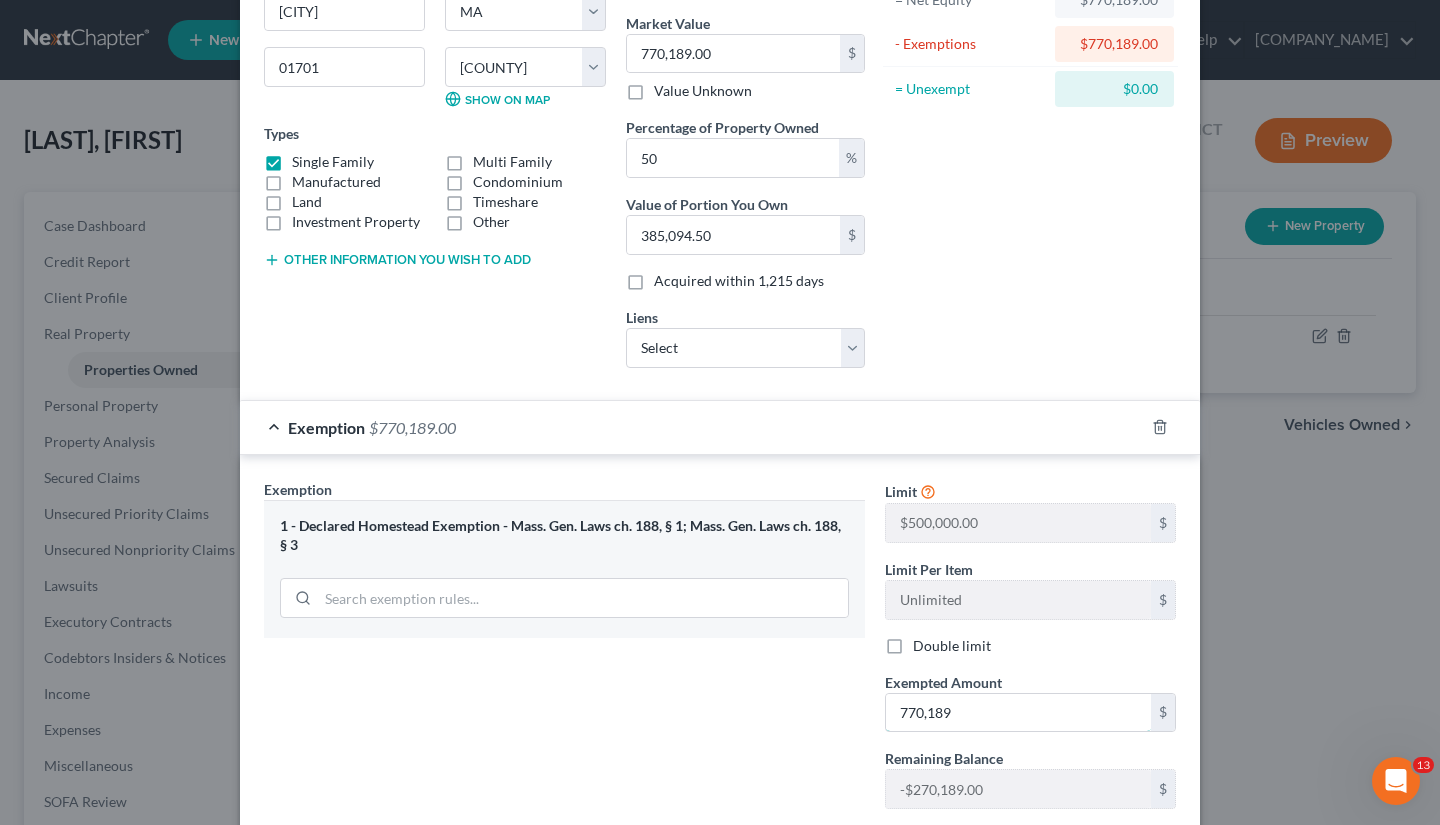 click on "770,189" at bounding box center (1018, 713) 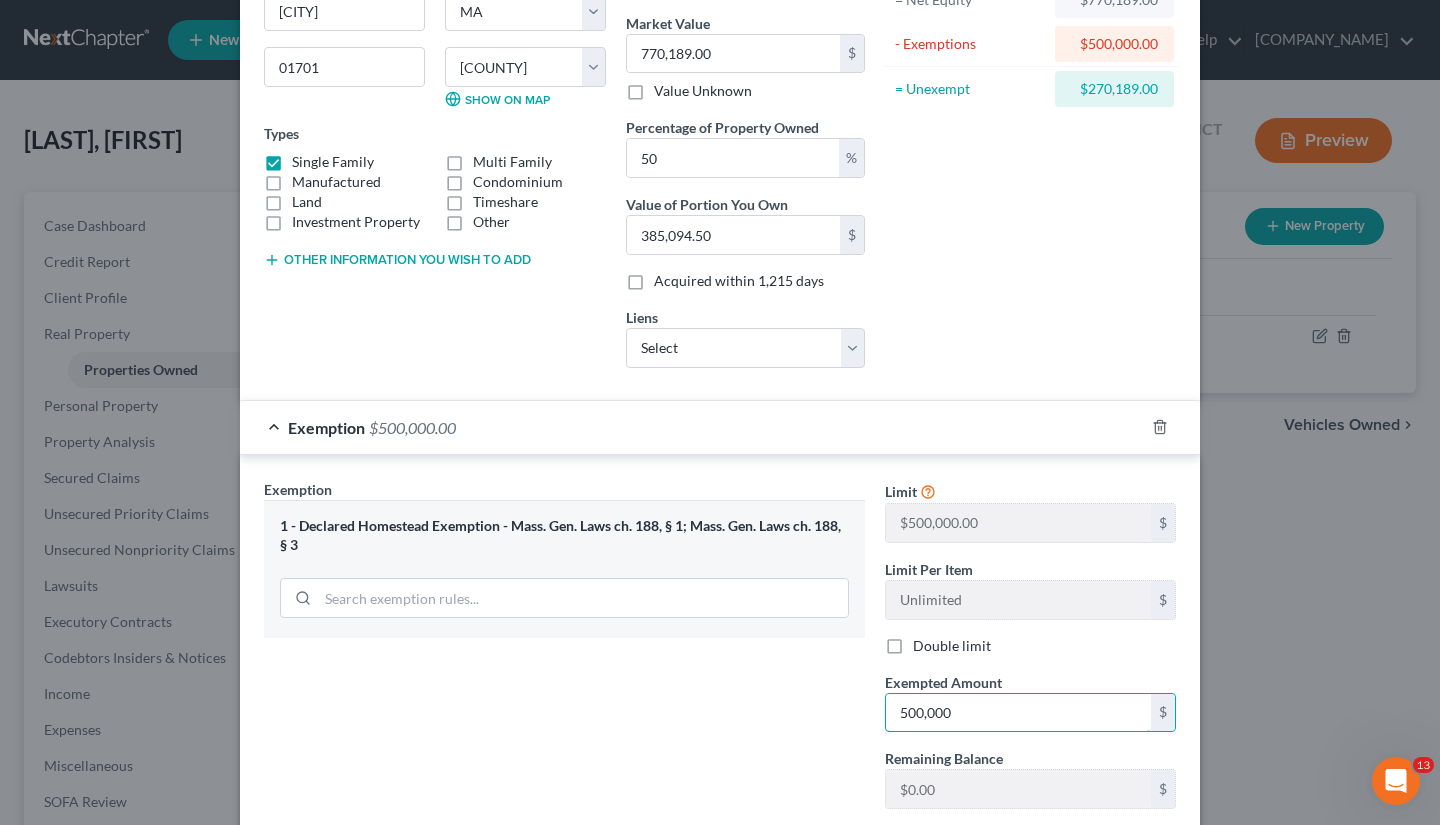 type on "500,000" 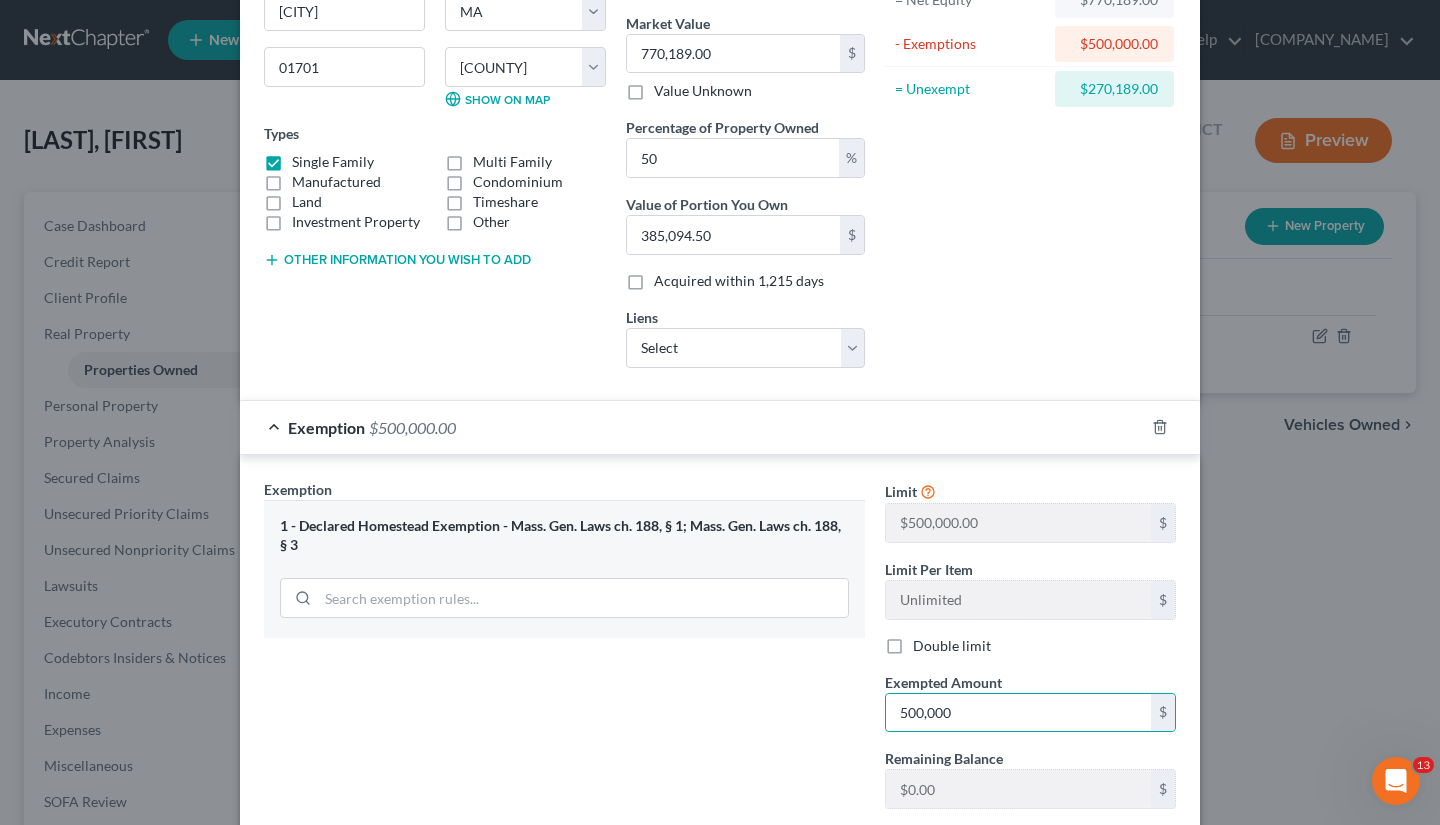click on "Exemption Set must be selected for CA.
Exemption
*
1 - Declared Homestead Exemption - Mass. Gen. Laws ch. 188, § 1; Mass. Gen. Laws ch. 188, § 3" at bounding box center (564, 652) 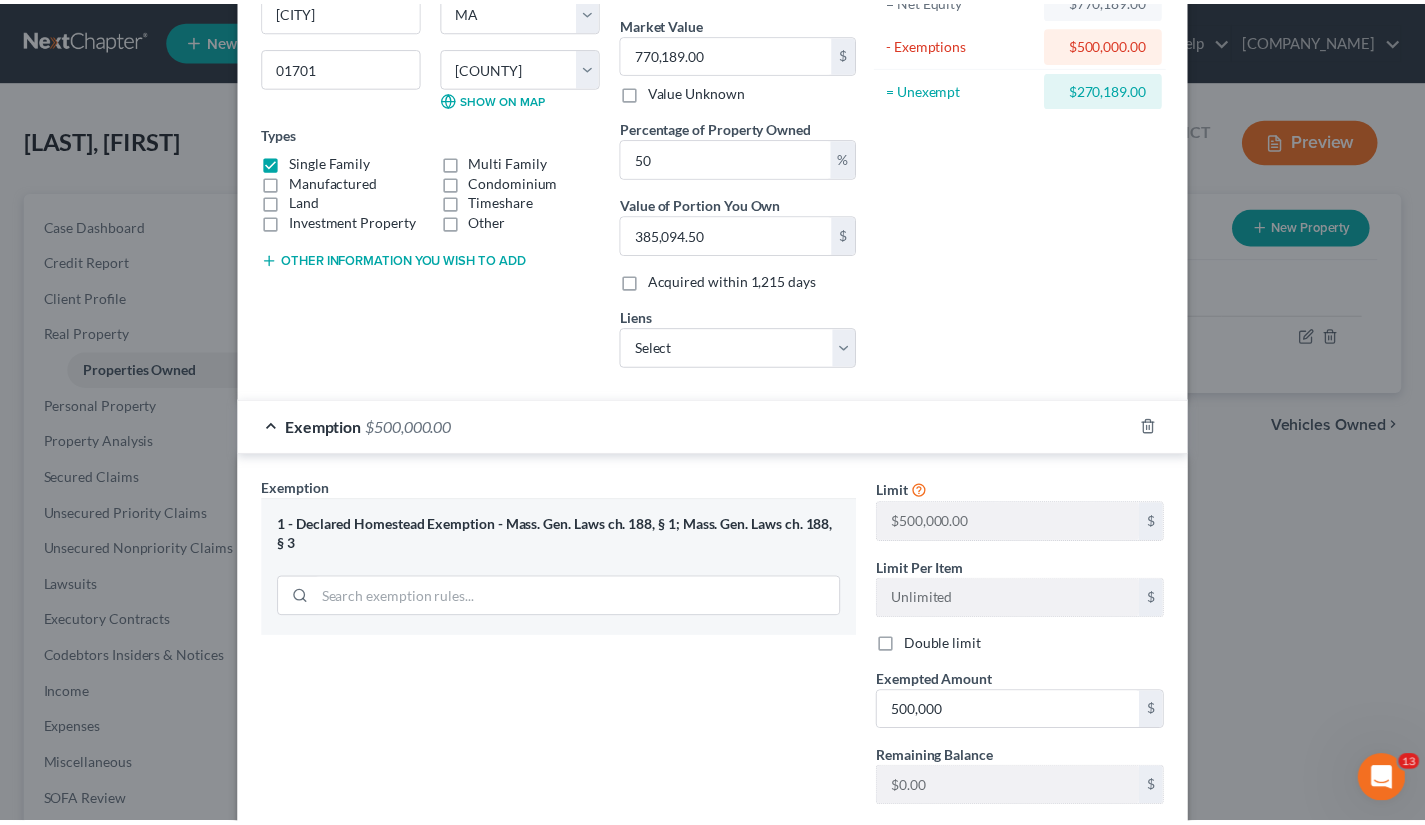 scroll, scrollTop: 360, scrollLeft: 0, axis: vertical 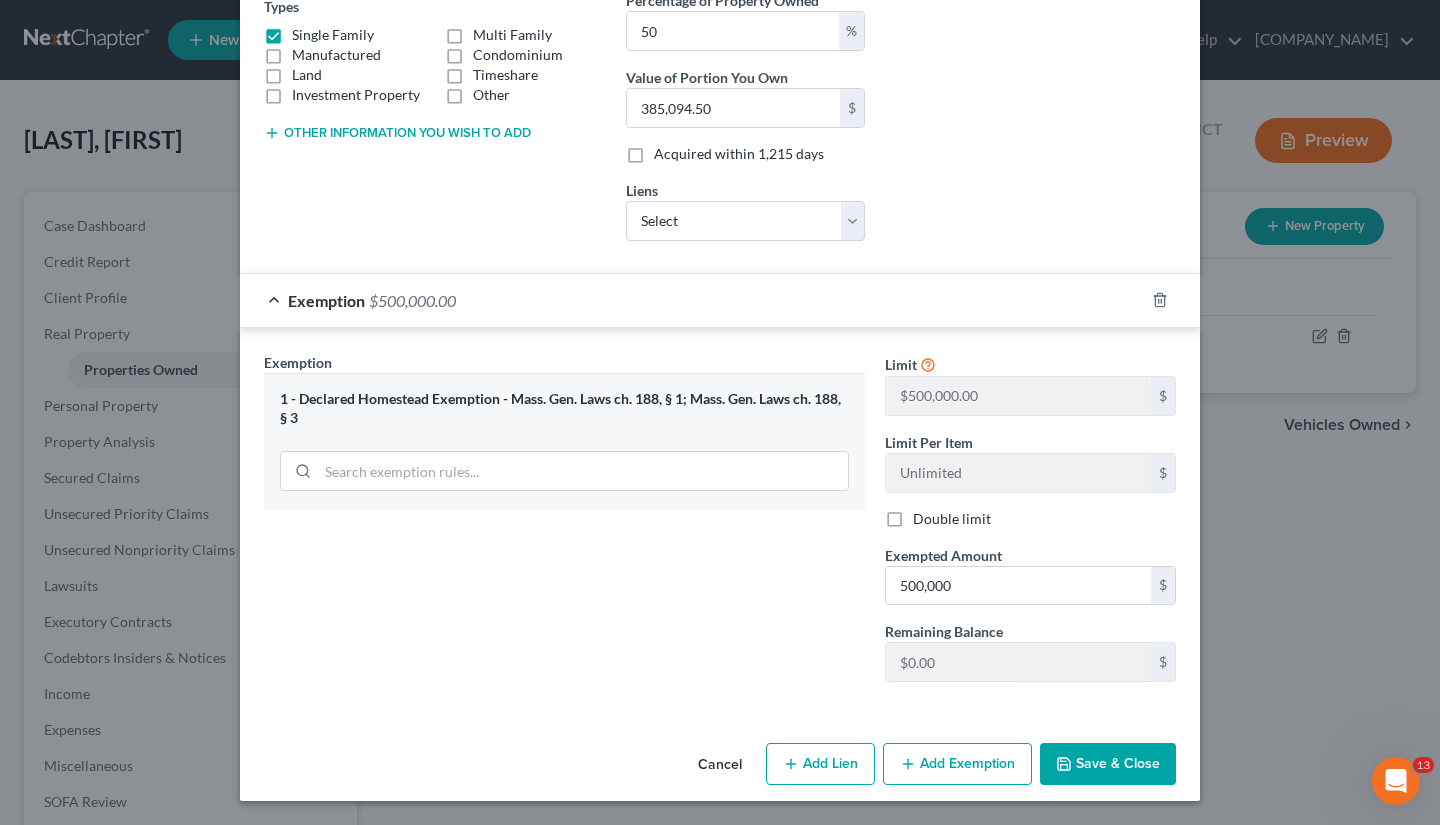 click on "Save & Close" at bounding box center [1108, 764] 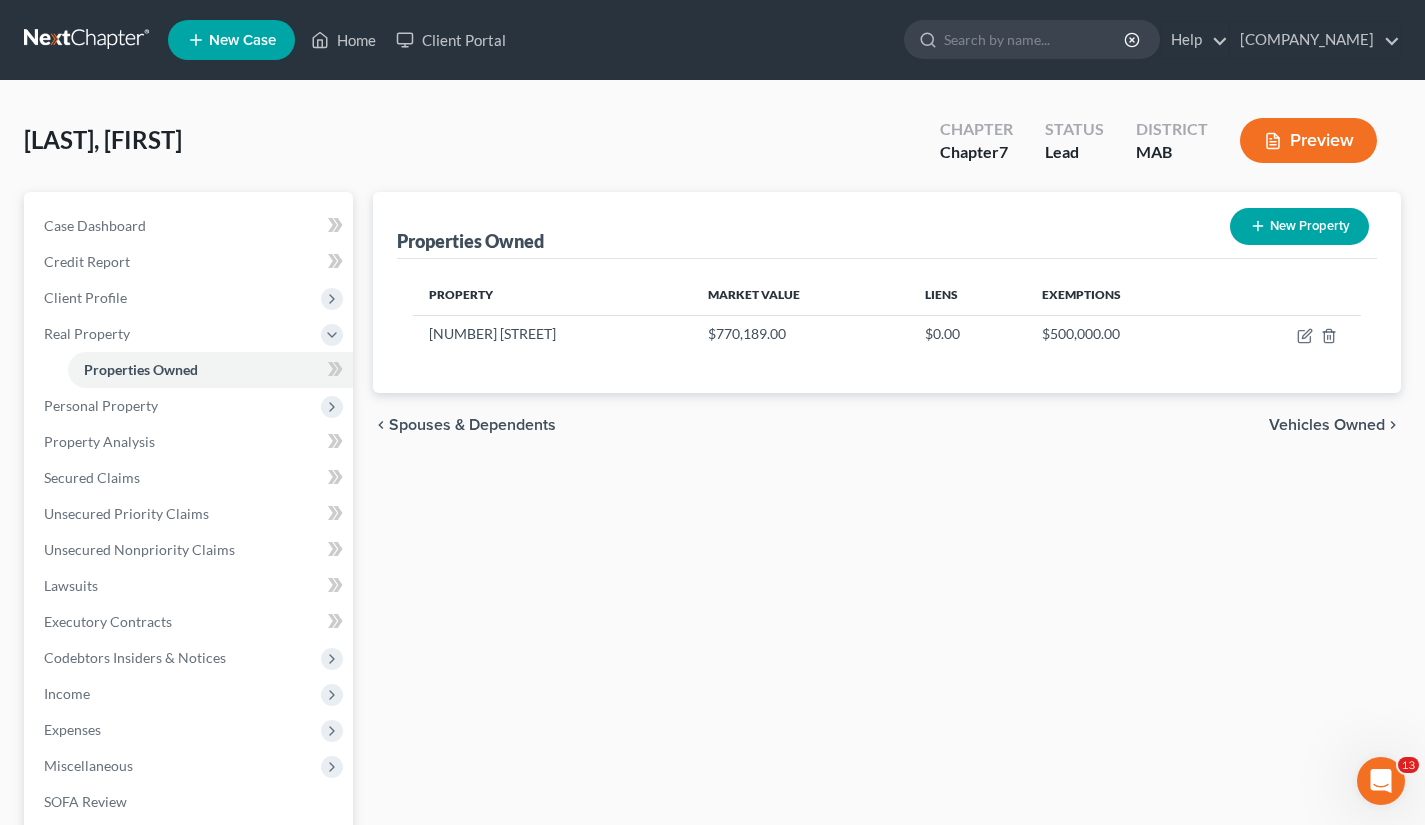 click on "Spouses & Dependents" at bounding box center (472, 425) 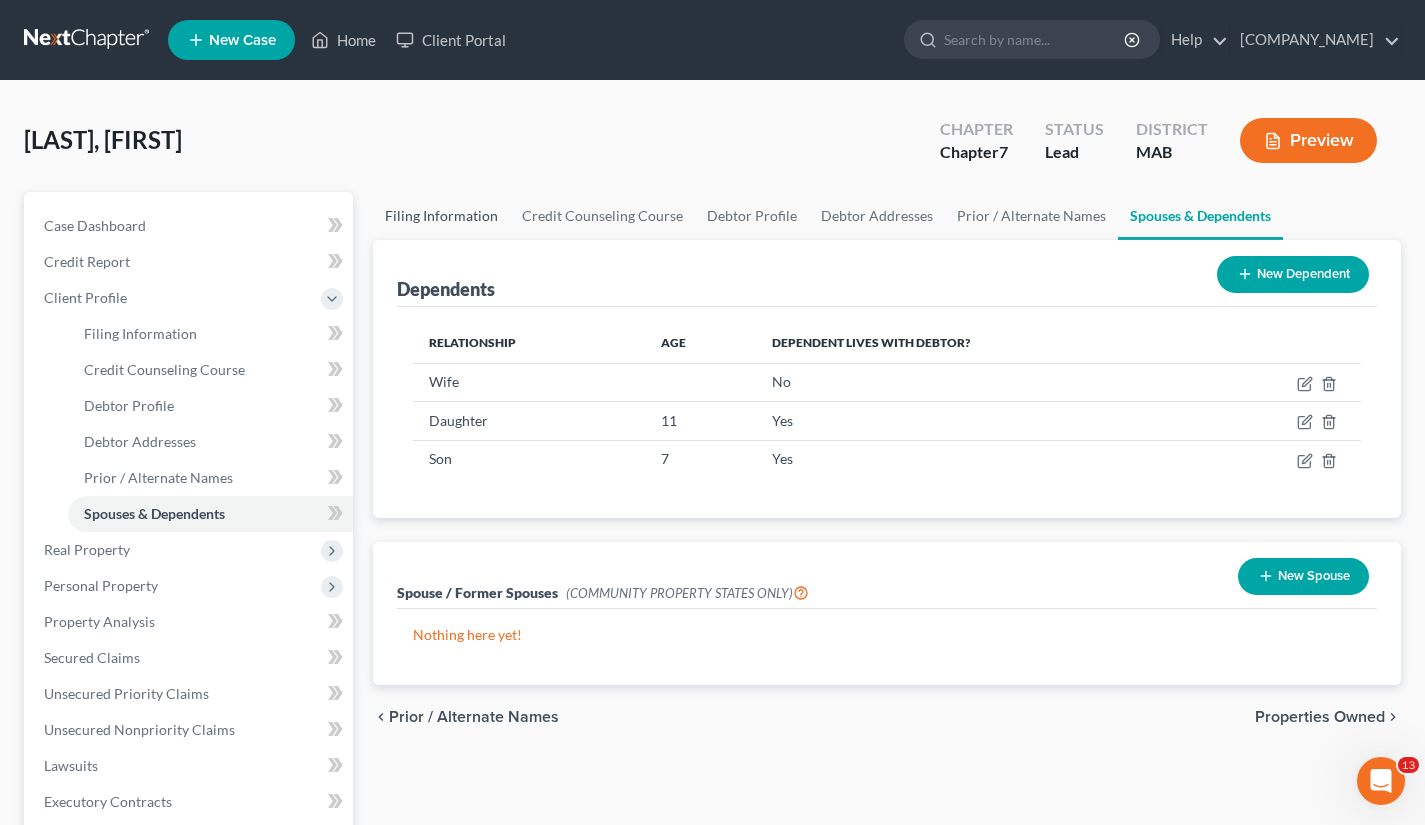 click on "Filing Information" at bounding box center [441, 216] 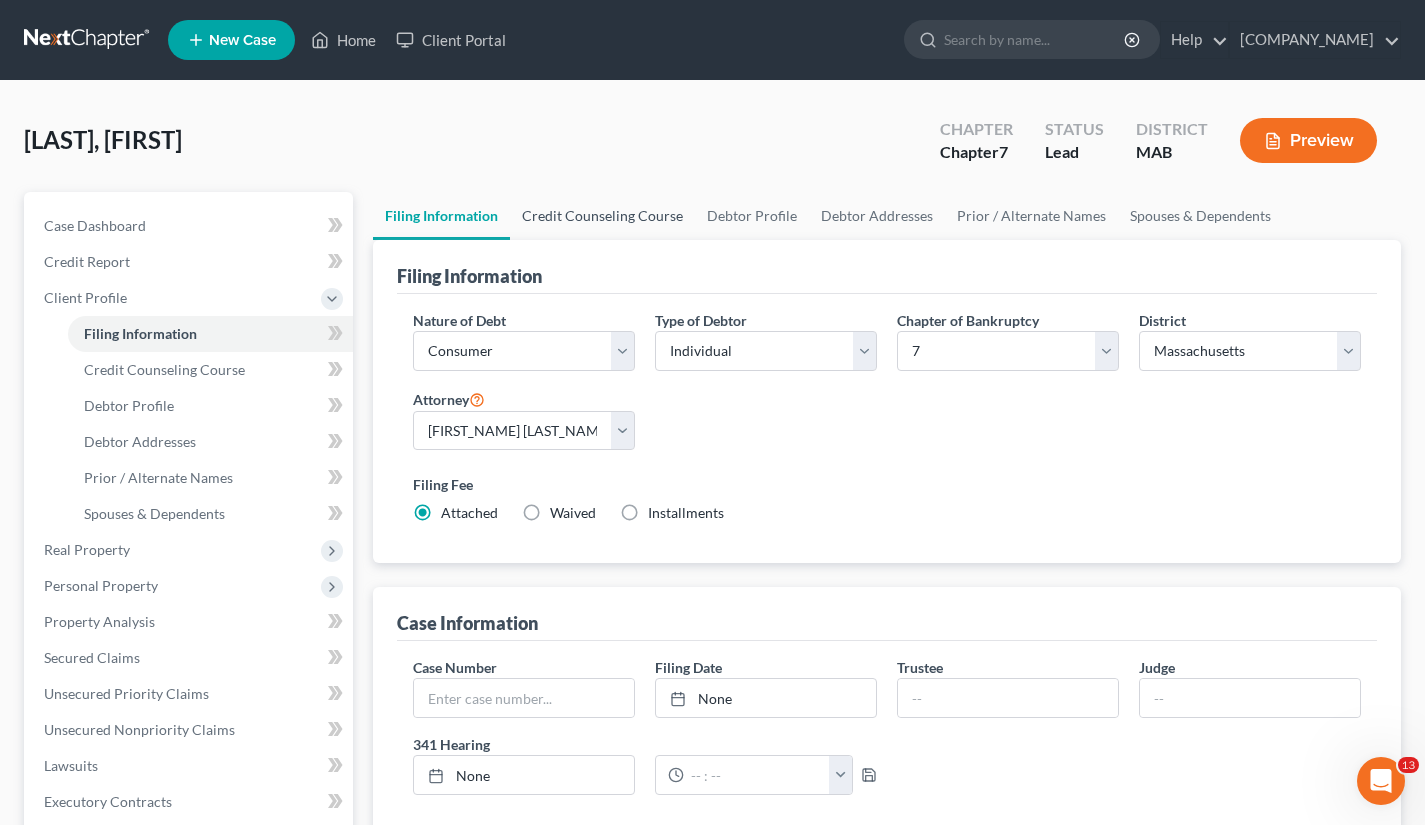 click on "Credit Counseling Course" at bounding box center [602, 216] 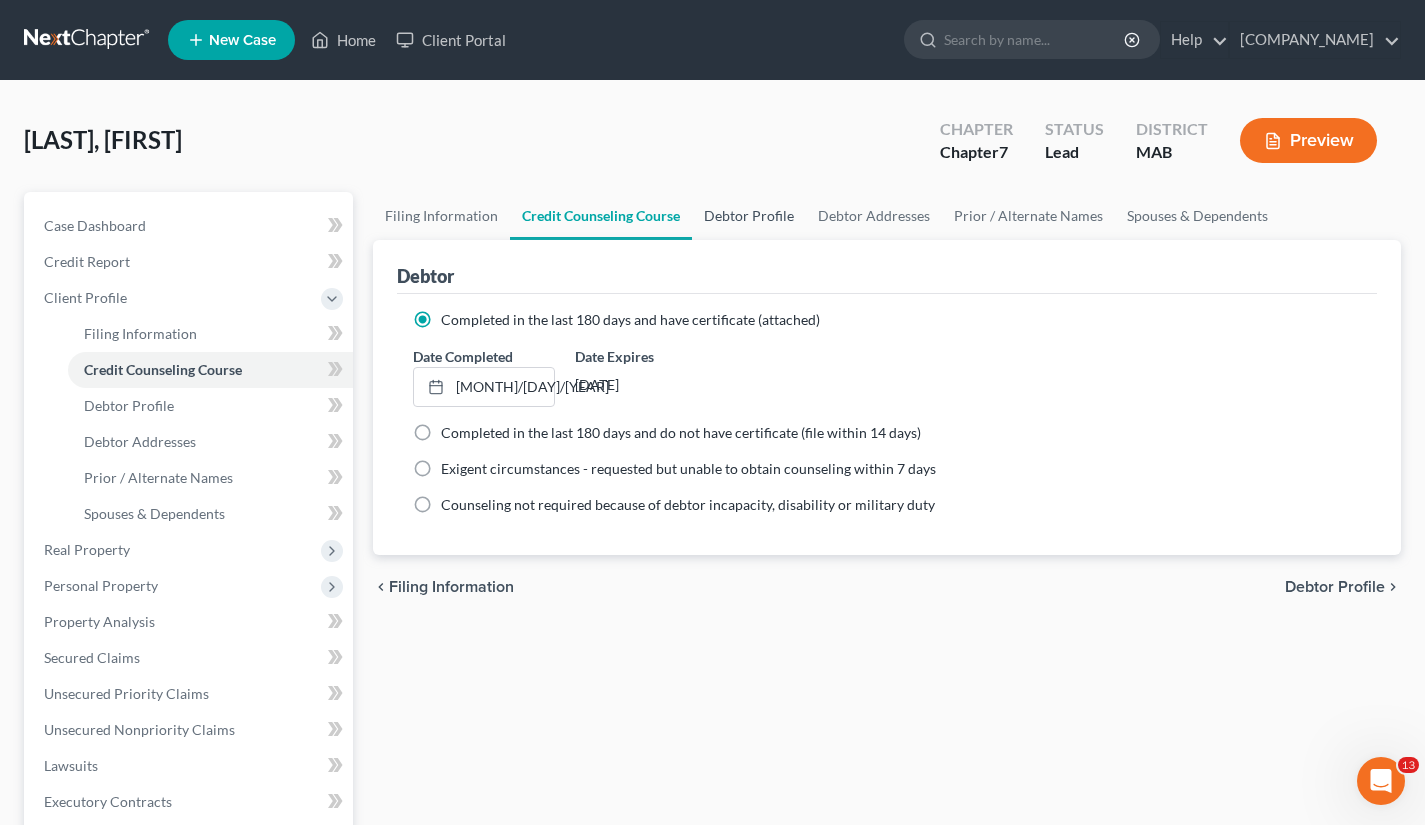 click on "Debtor Profile" at bounding box center [749, 216] 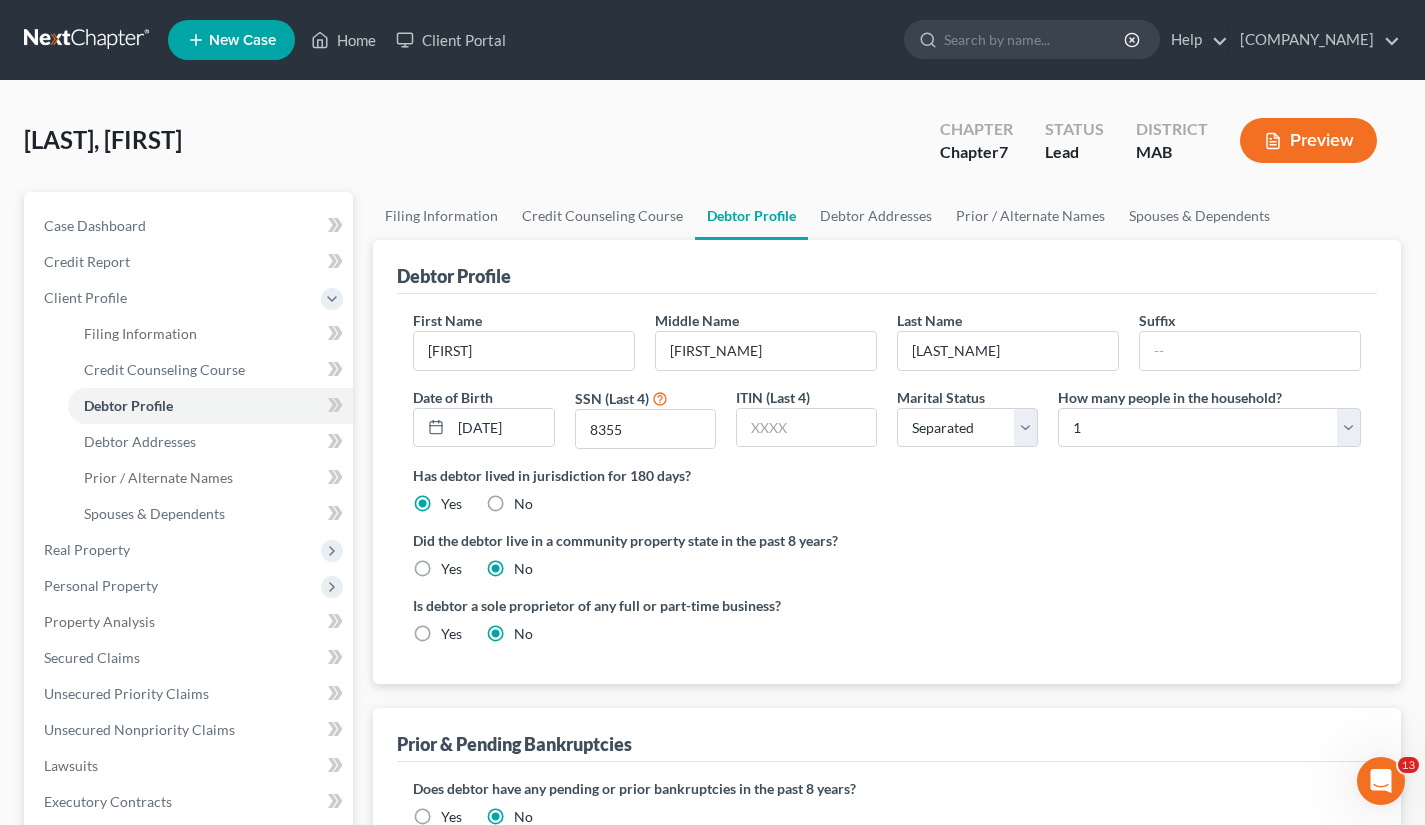 scroll, scrollTop: 452, scrollLeft: 0, axis: vertical 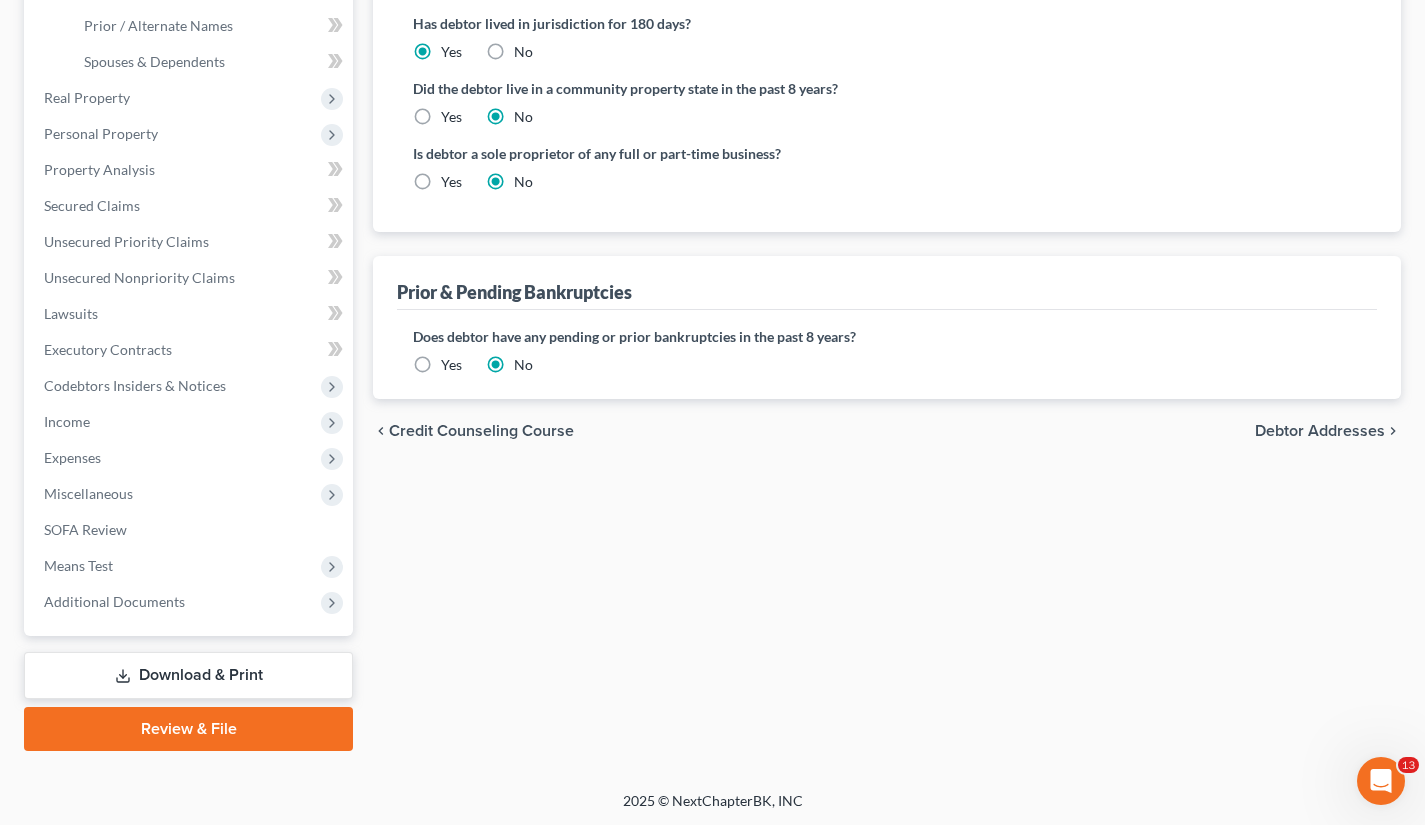 click on "Filing Information
Credit Counseling Course
Debtor Profile
Debtor Addresses
Prior / Alternate Names
Spouses & Dependents
Debtor Profile First Name [FIRST] Middle Name [MIDDLE] Last Name [LAST] Suffix Date of Birth         11/01/1987 SSN (Last 4)   8355 ITIN (Last 4) Marital Status Select Single Married Separated Divorced Widowed How many people in the household? Select 1 2 3 4 5 6 7 8 9 10 11 12 13 14 15 16 17 18 19 20 Is debtor deceased? Yes No Has debtor lived in jurisdiction for 180 days? Yes No Debtor must reside in jurisdiction for 180 prior to filing bankruptcy pursuant to U.S.C. 11 28 USC § 1408.   More Info Explain: Did the debtor live in a community property state in the past 8 years? Yes No Is debtor a sole proprietor of any full or part-time business? Yes No Prior & Pending Bankruptcies Does debtor have any pending or prior bankruptcies in the past 8 years? Yes No
chevron_left
Credit Counseling Course" at bounding box center [887, 245] 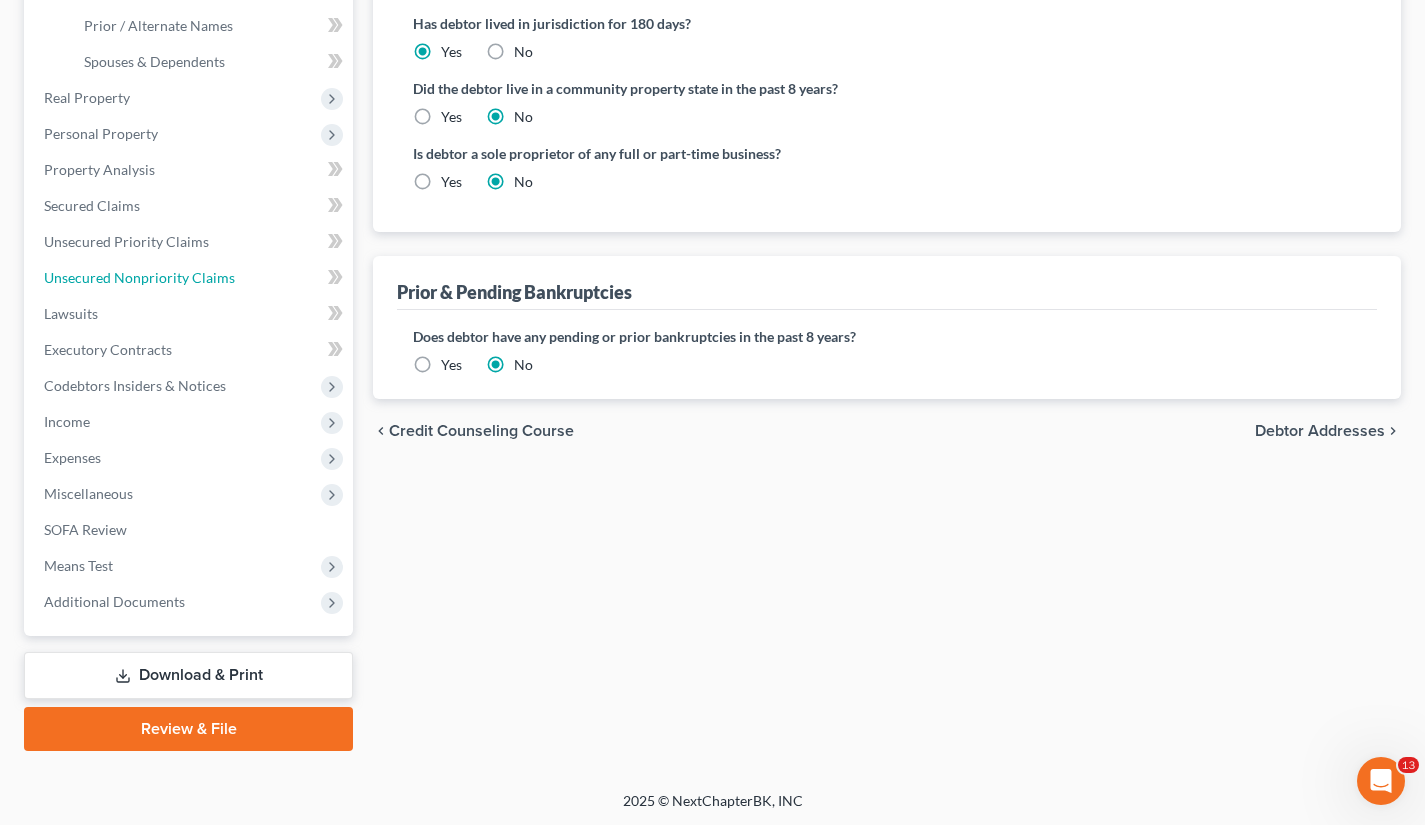 click on "Unsecured Nonpriority Claims" at bounding box center (139, 277) 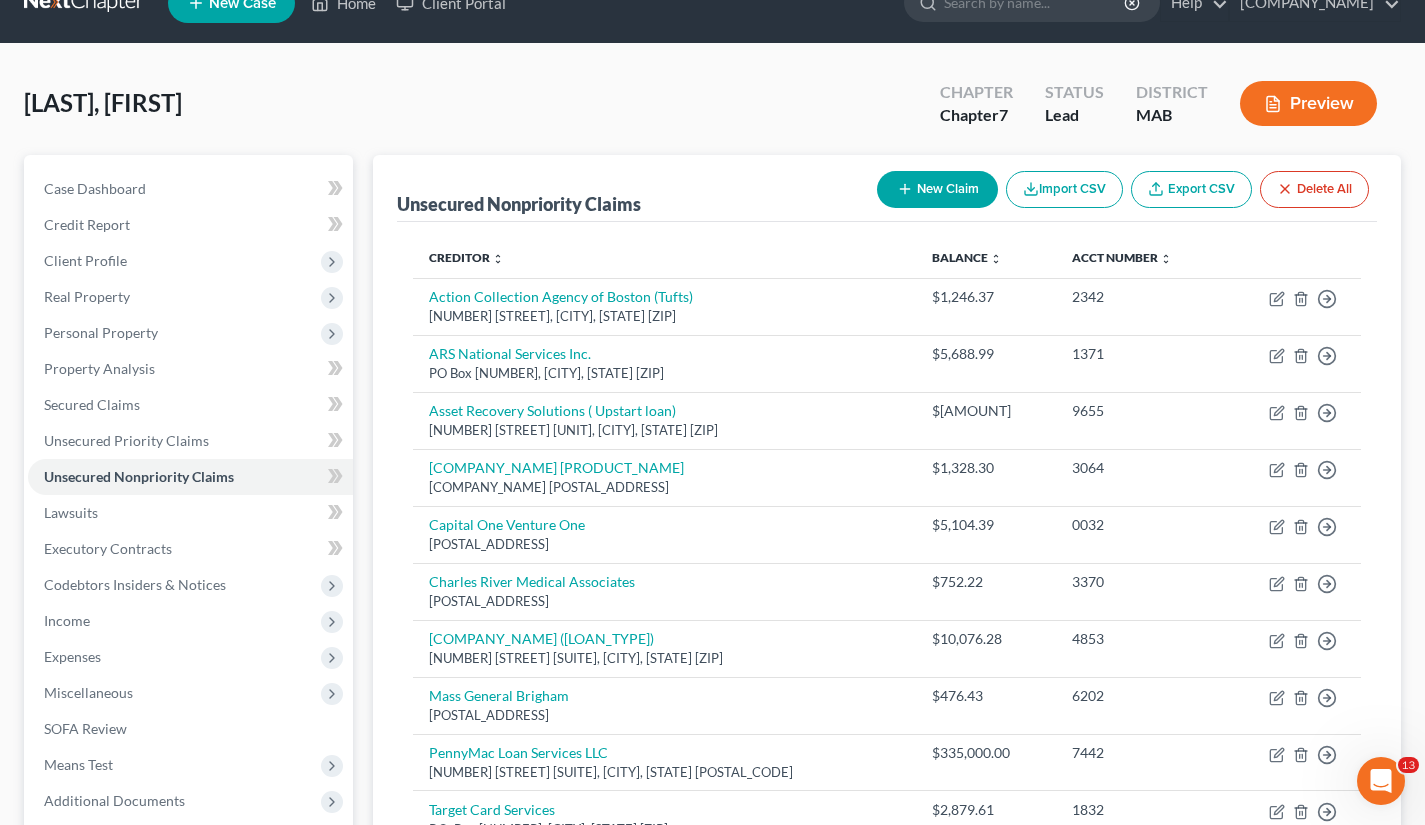 scroll, scrollTop: 0, scrollLeft: 0, axis: both 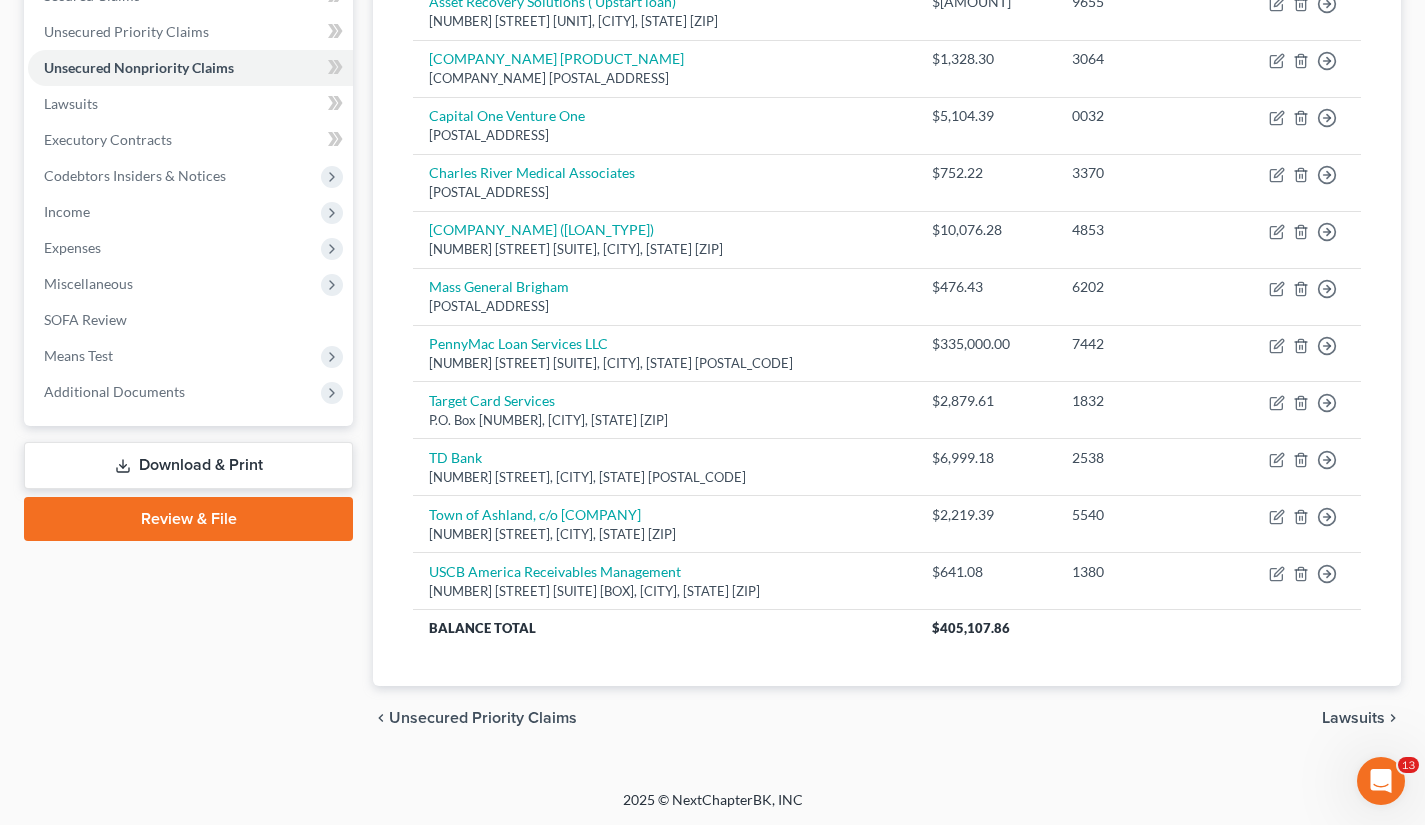click on "Case Dashboard
Payments
Invoices
Payments
Payments
Credit Report
Client Profile" at bounding box center (188, 248) 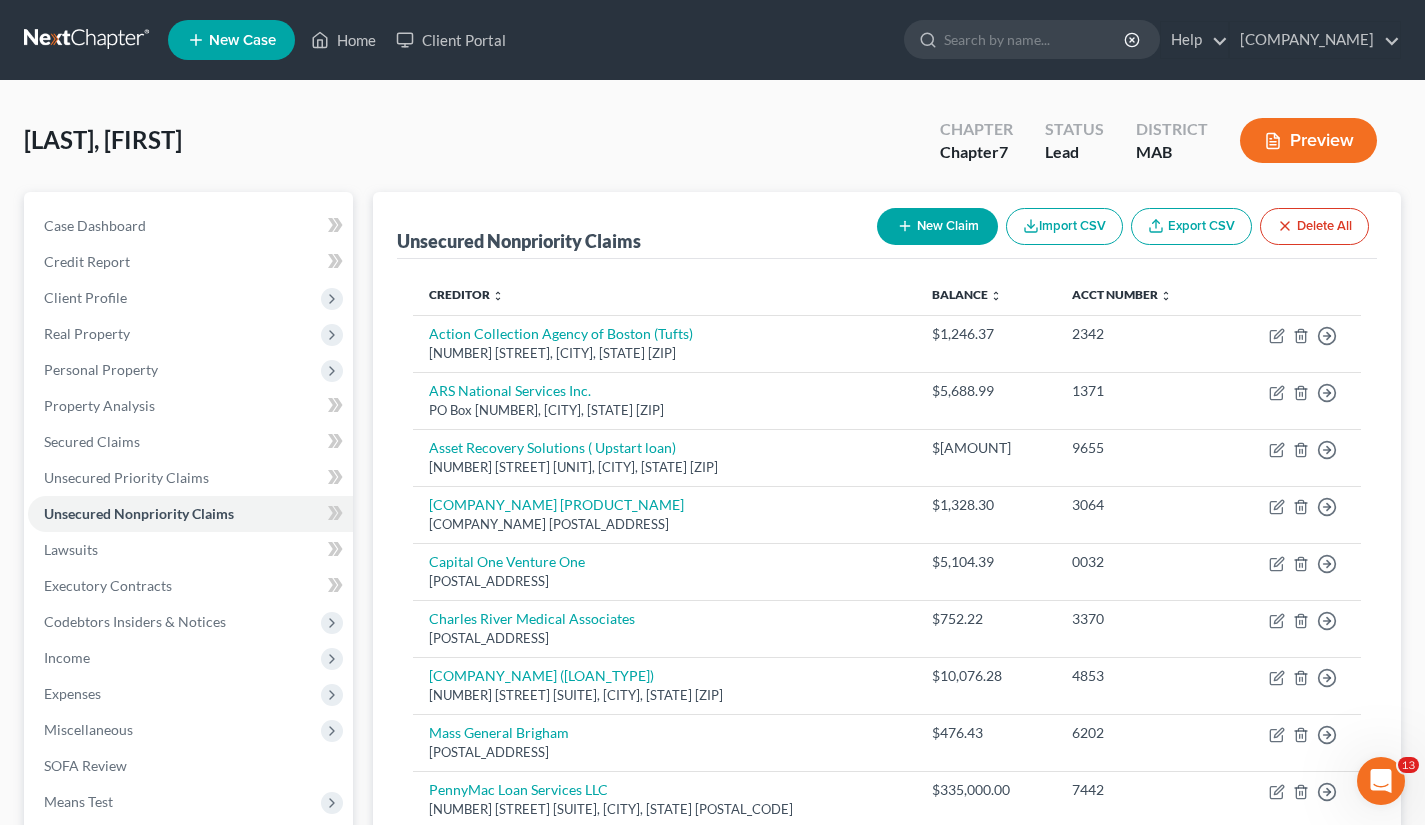 scroll, scrollTop: 446, scrollLeft: 0, axis: vertical 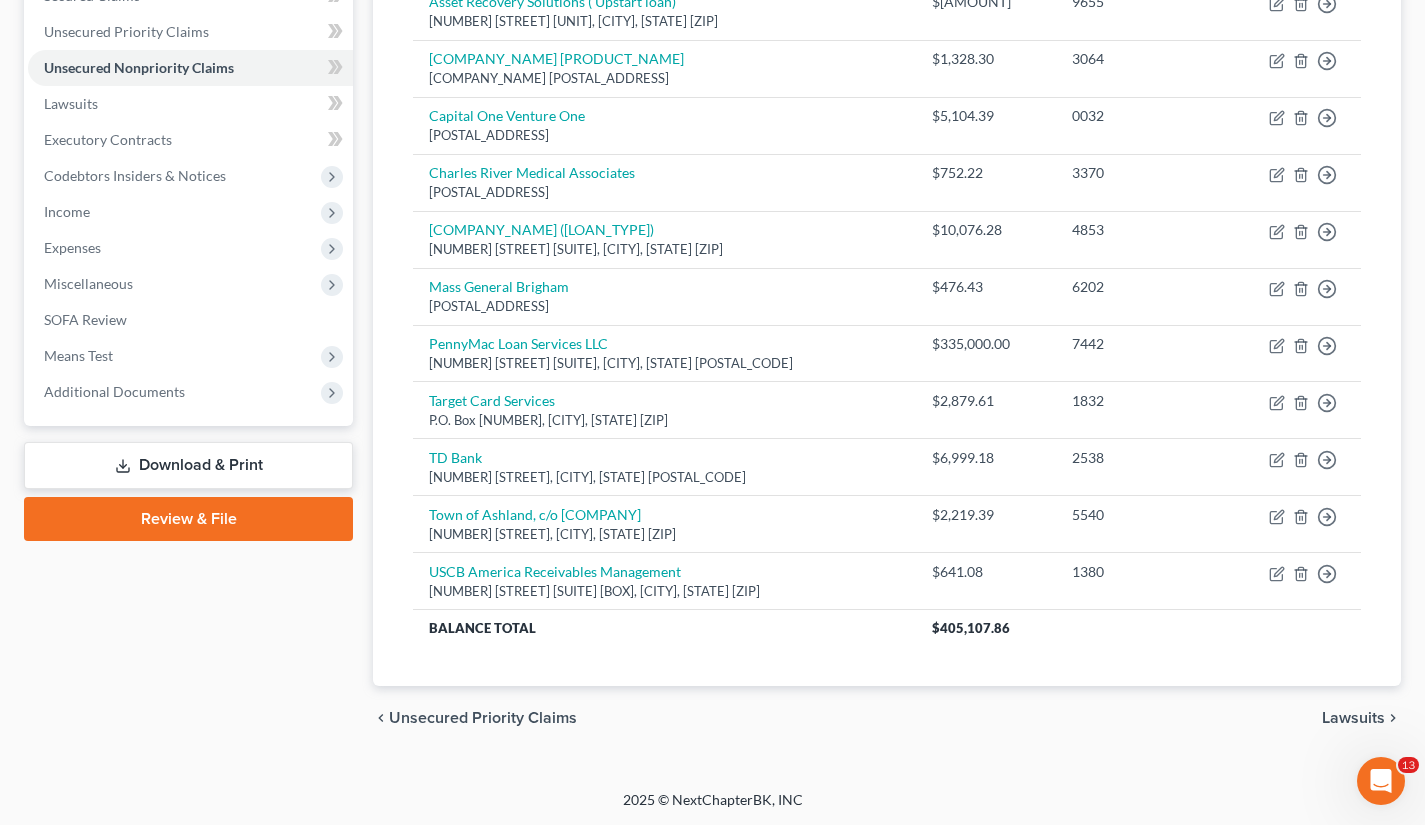 click on "chevron_left
Unsecured Priority Claims
Lawsuits
chevron_right" at bounding box center (887, 718) 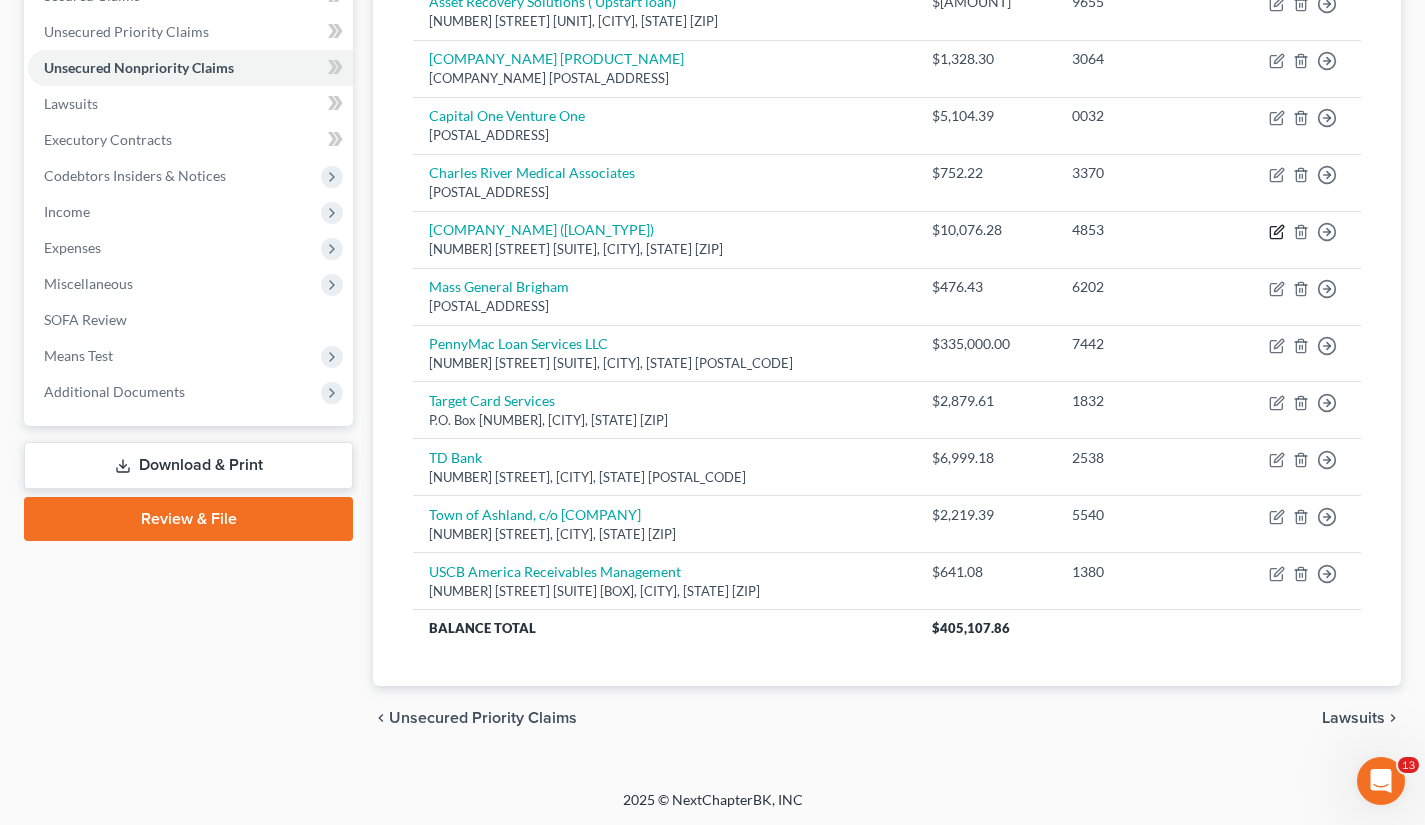 click 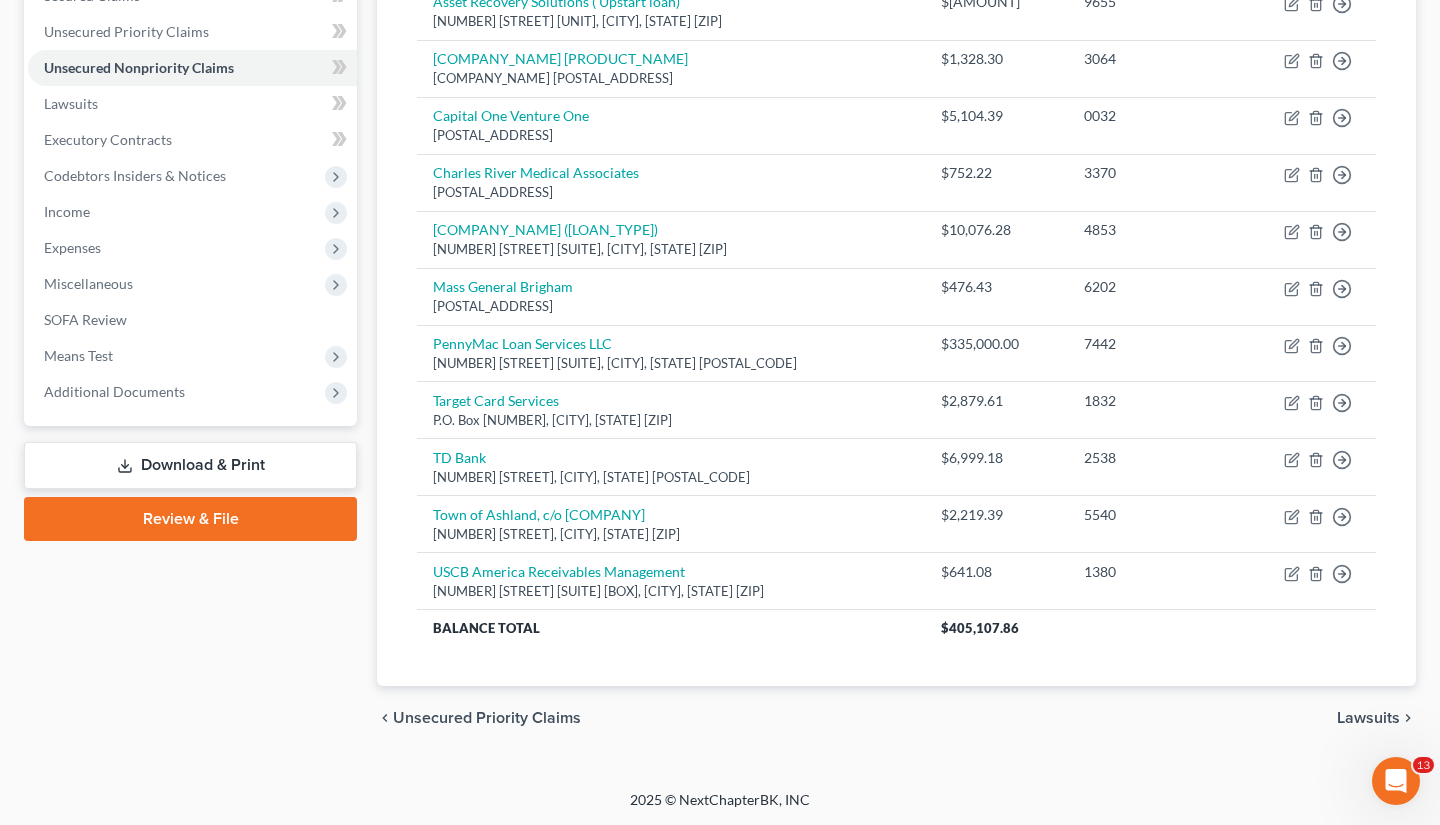 select on "10" 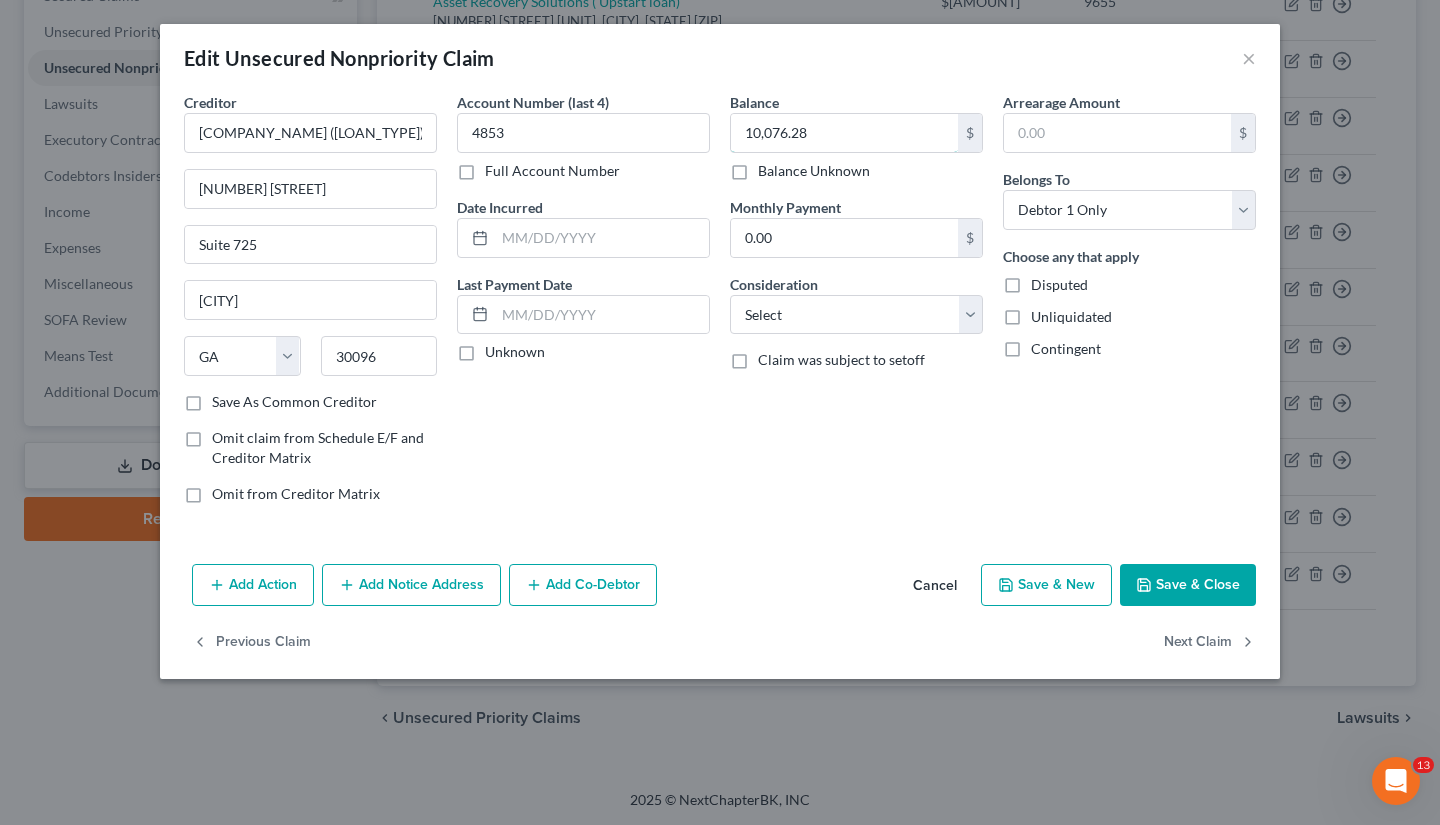 click on "10,076.28" at bounding box center [844, 133] 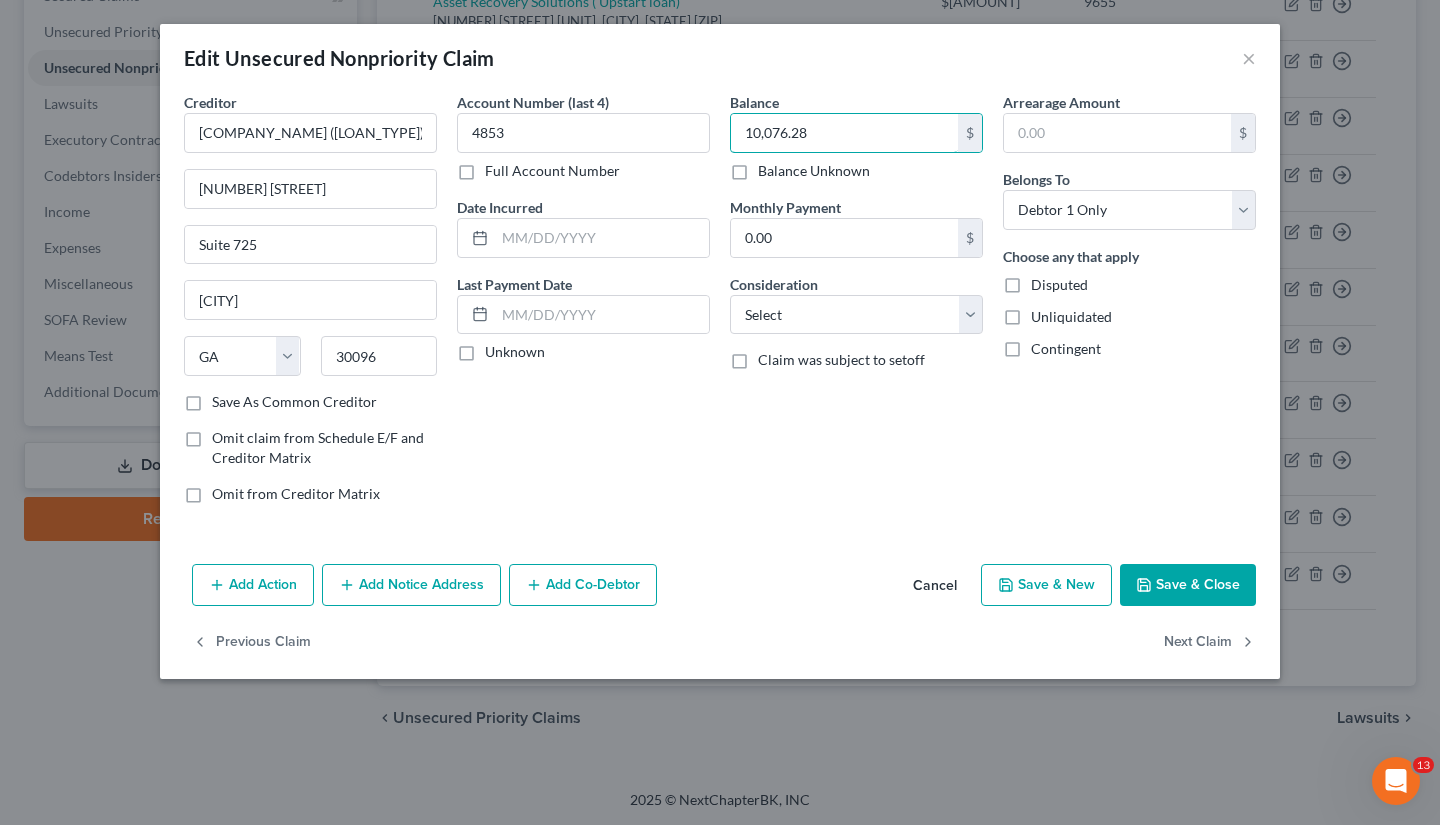 click on "10,076.28" at bounding box center (844, 133) 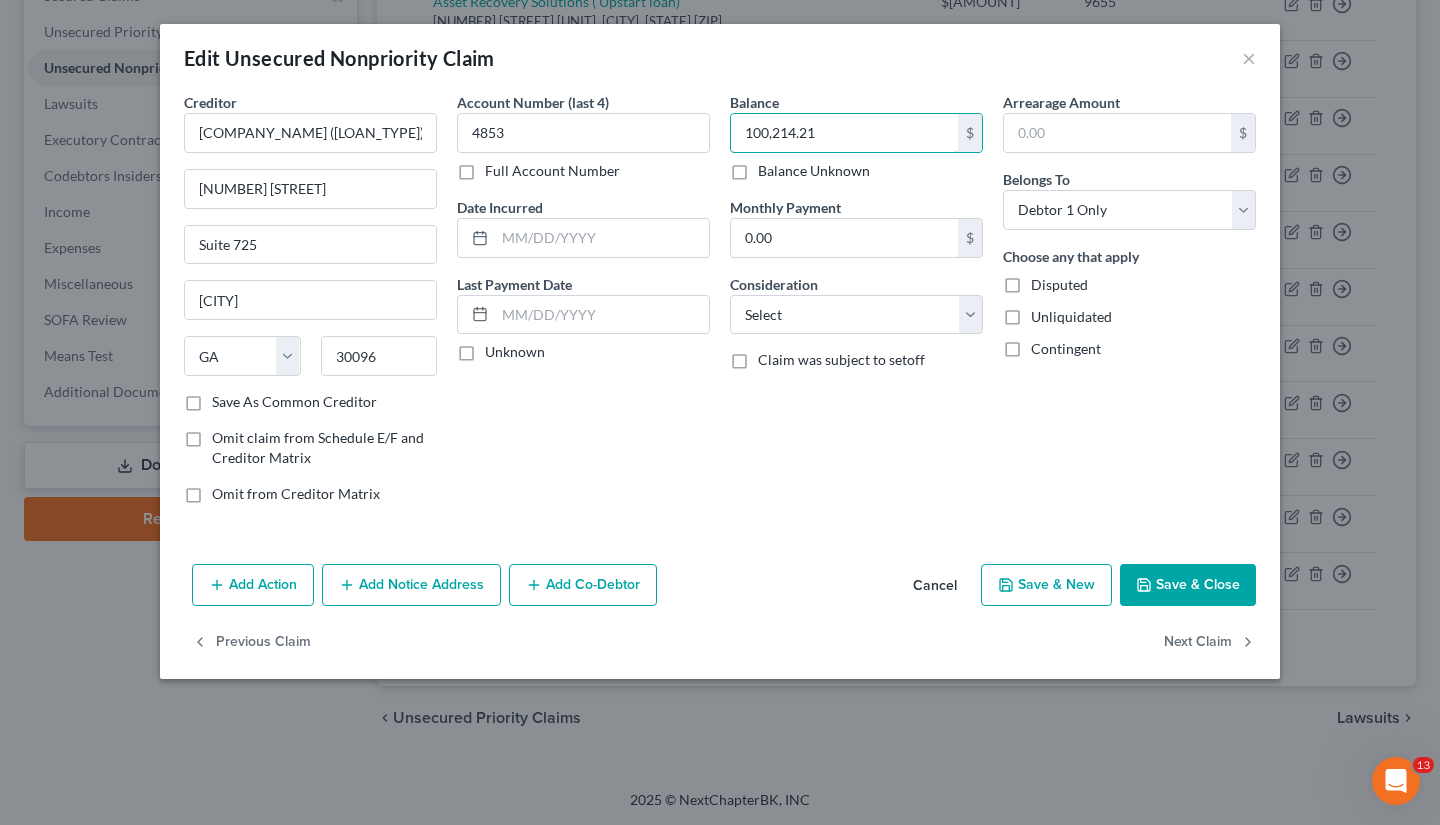 type on "100,214.21" 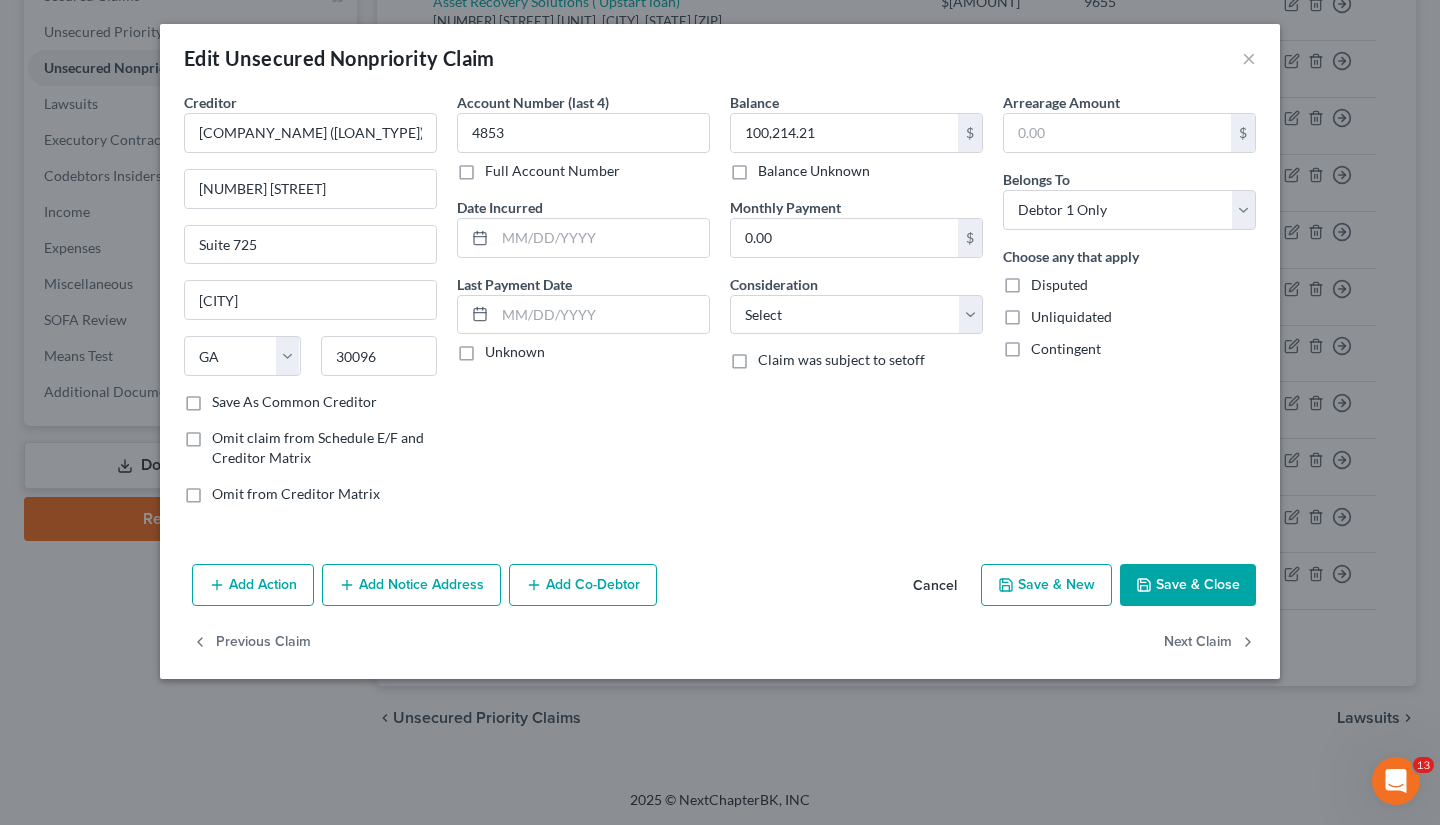 click on "[JSON_DATA]" at bounding box center (856, 306) 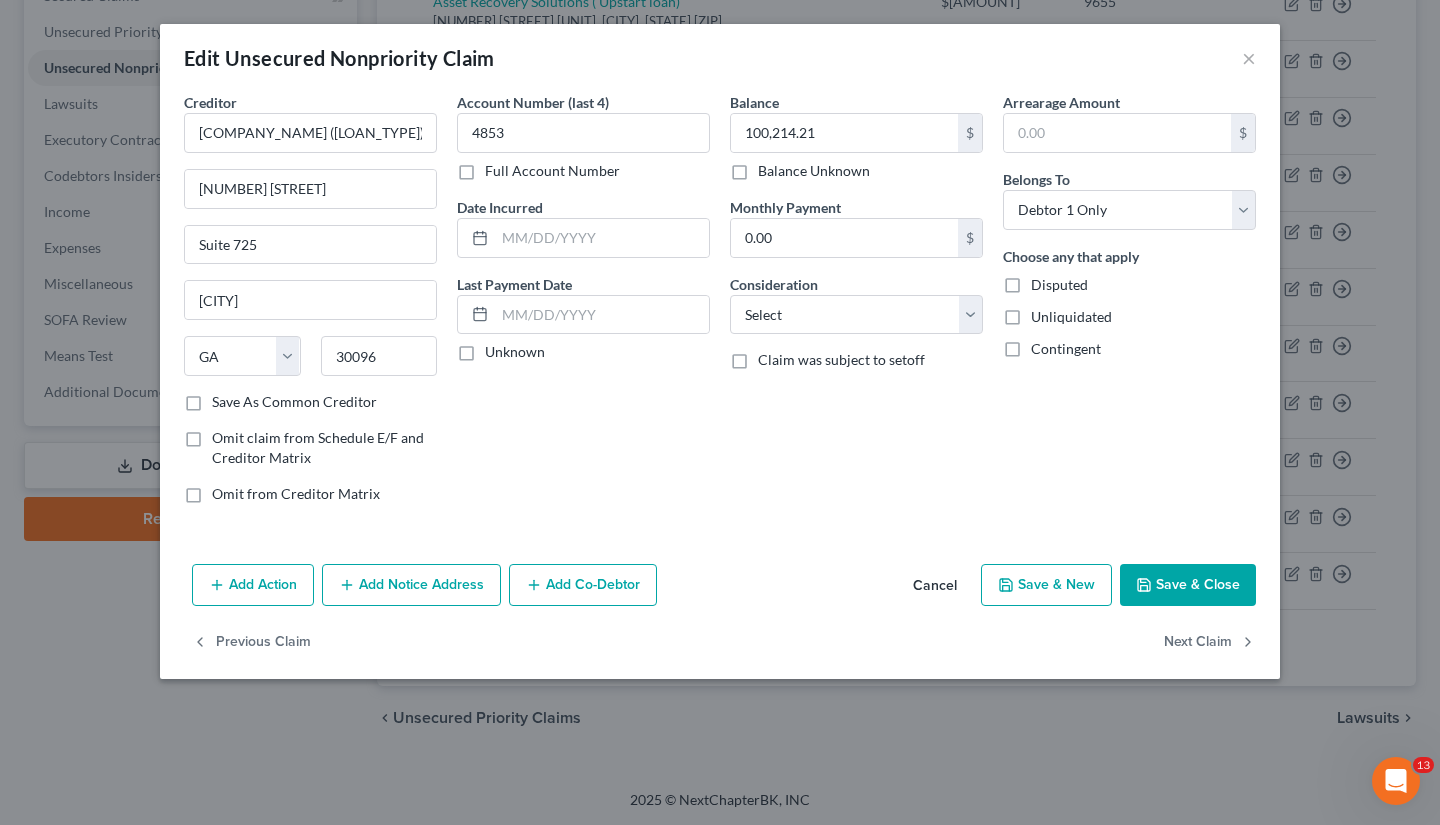 click on "Save & Close" at bounding box center (1188, 585) 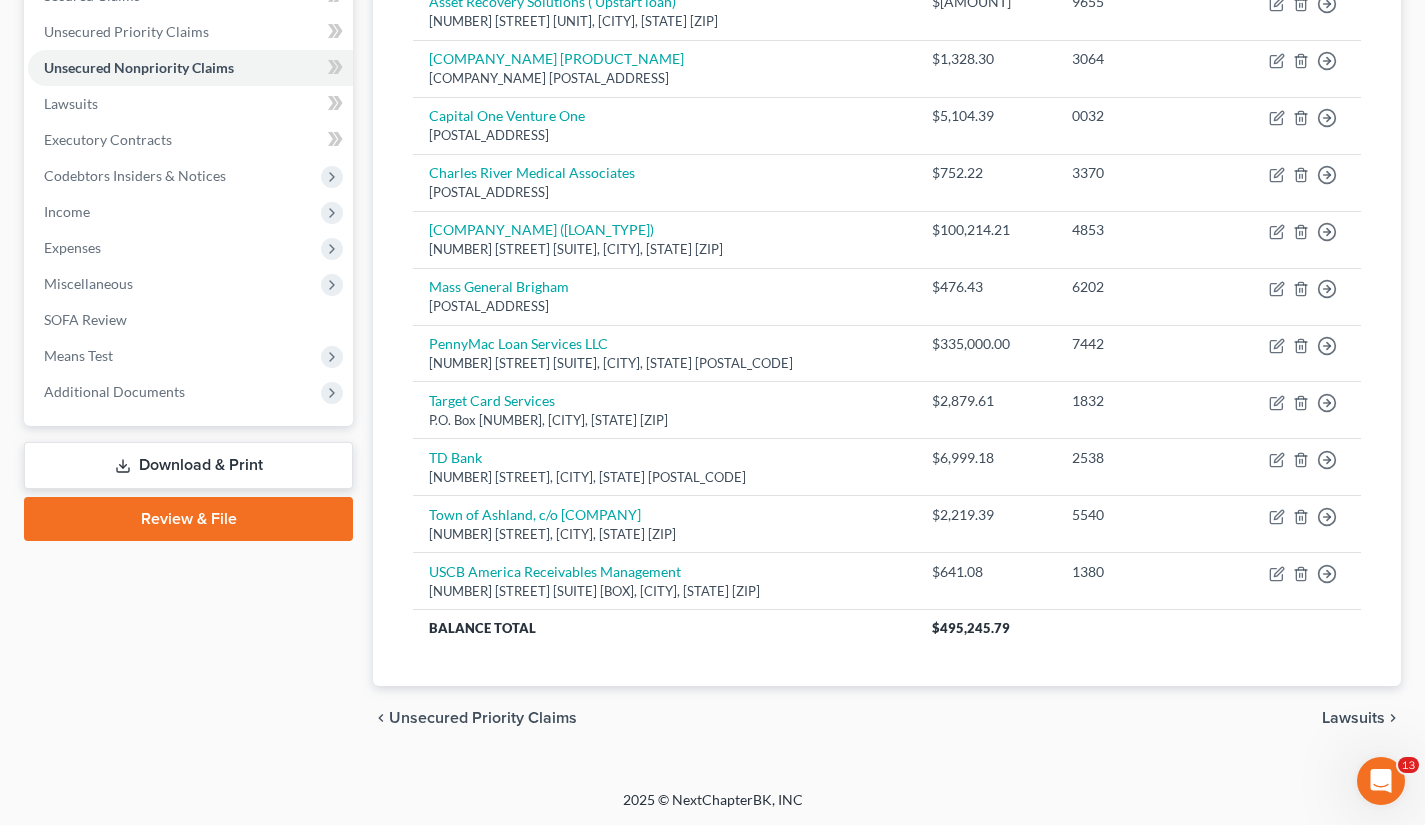 click on "Case Dashboard
Payments
Invoices
Payments
Payments
Credit Report
Client Profile" at bounding box center [188, 248] 